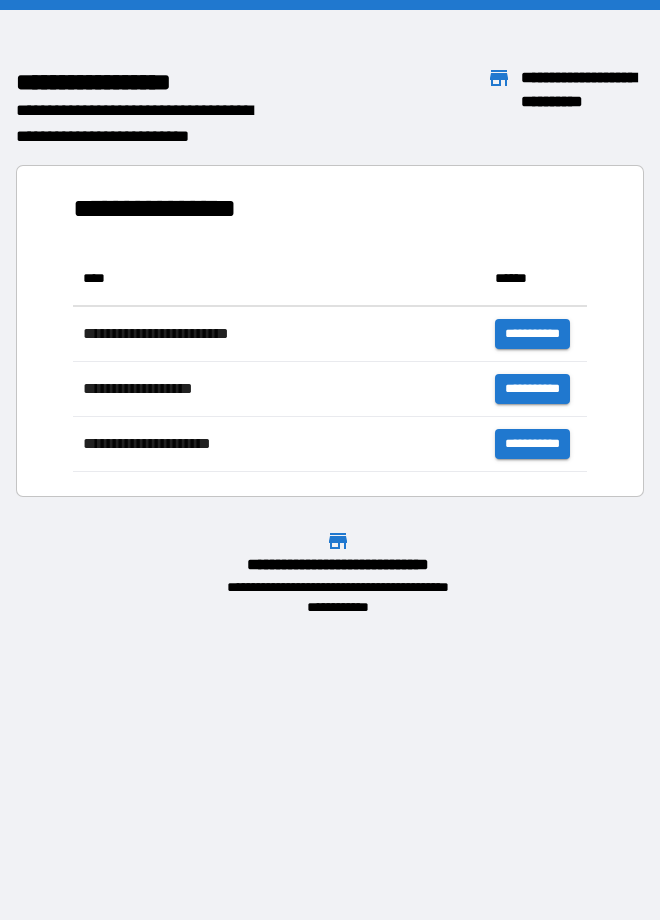 scroll, scrollTop: 0, scrollLeft: 0, axis: both 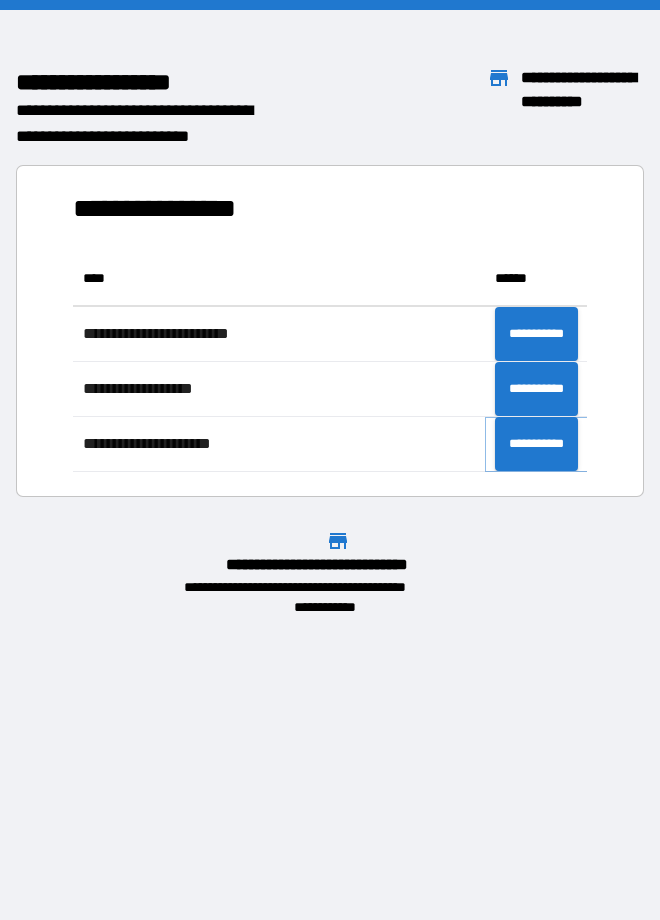 click on "**********" at bounding box center (536, 444) 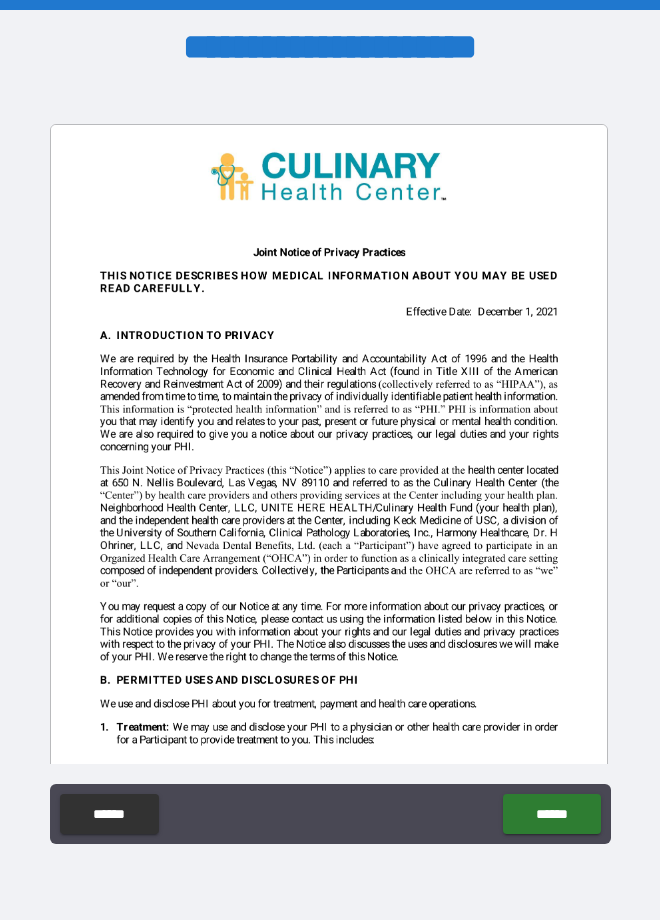 scroll, scrollTop: 0, scrollLeft: 0, axis: both 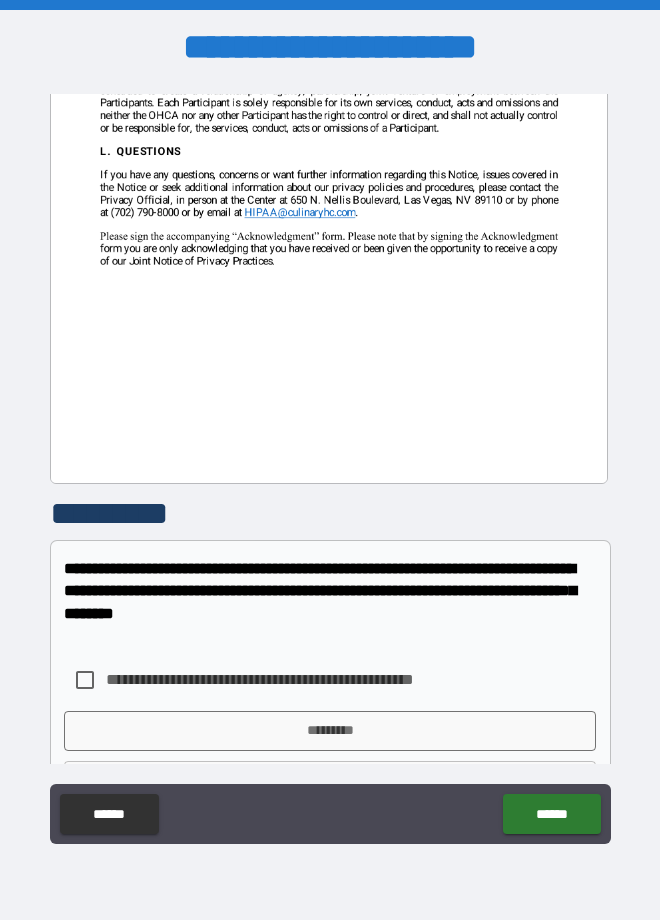 click on "*********" at bounding box center (330, 731) 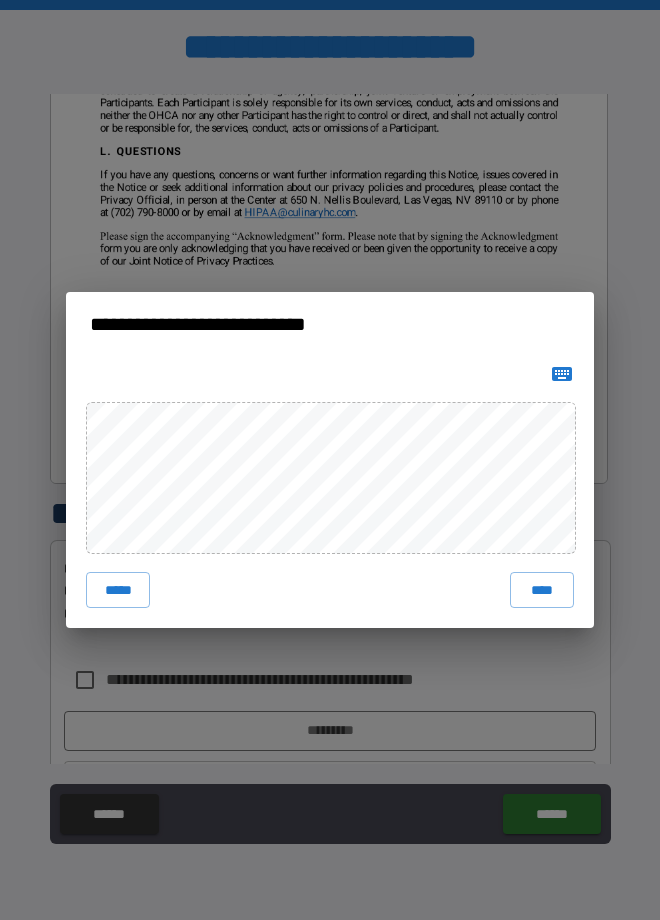 click on "*****" at bounding box center (118, 590) 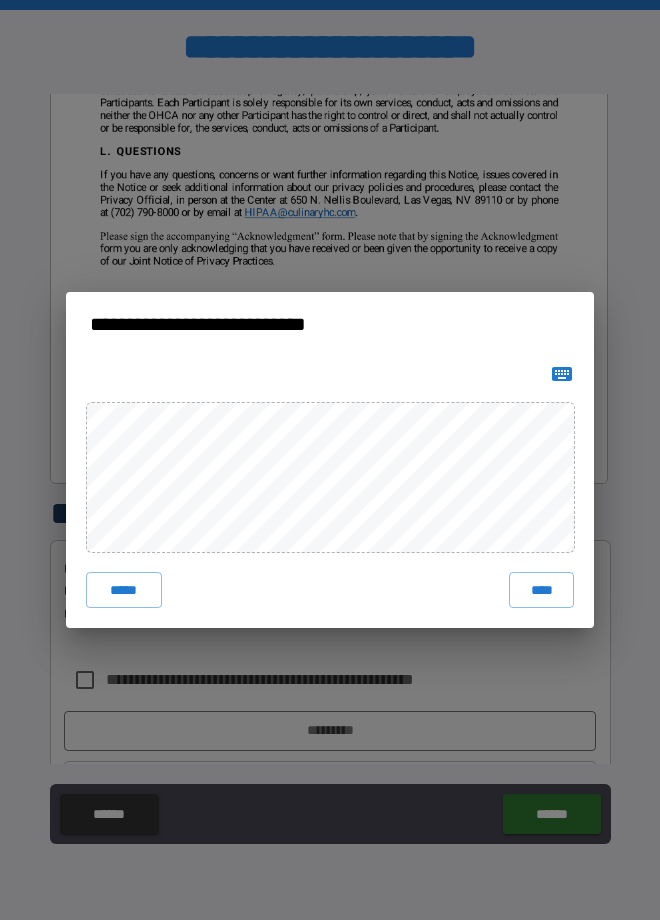 scroll, scrollTop: 4209, scrollLeft: 0, axis: vertical 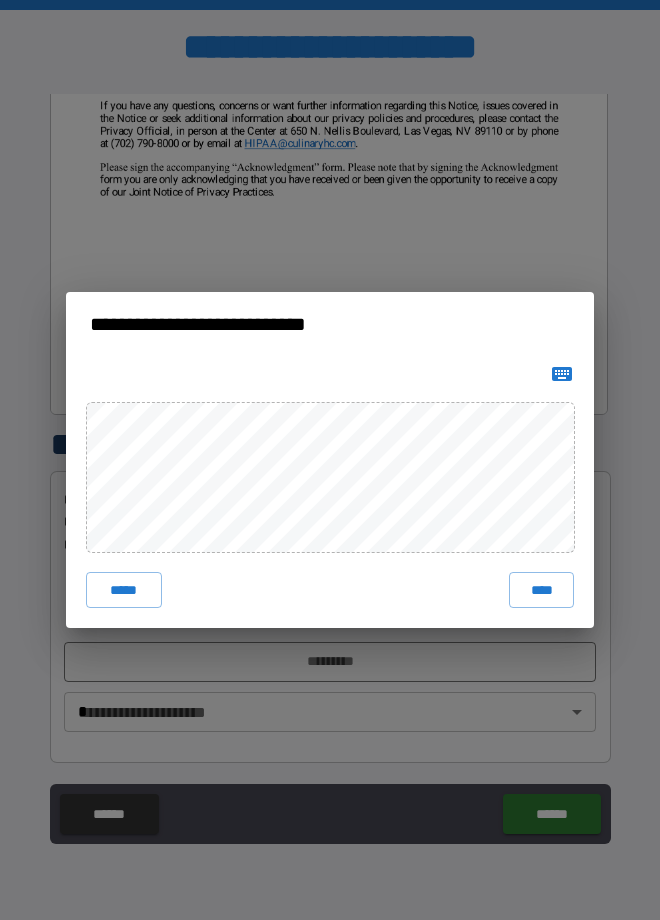 click on "****" at bounding box center [541, 590] 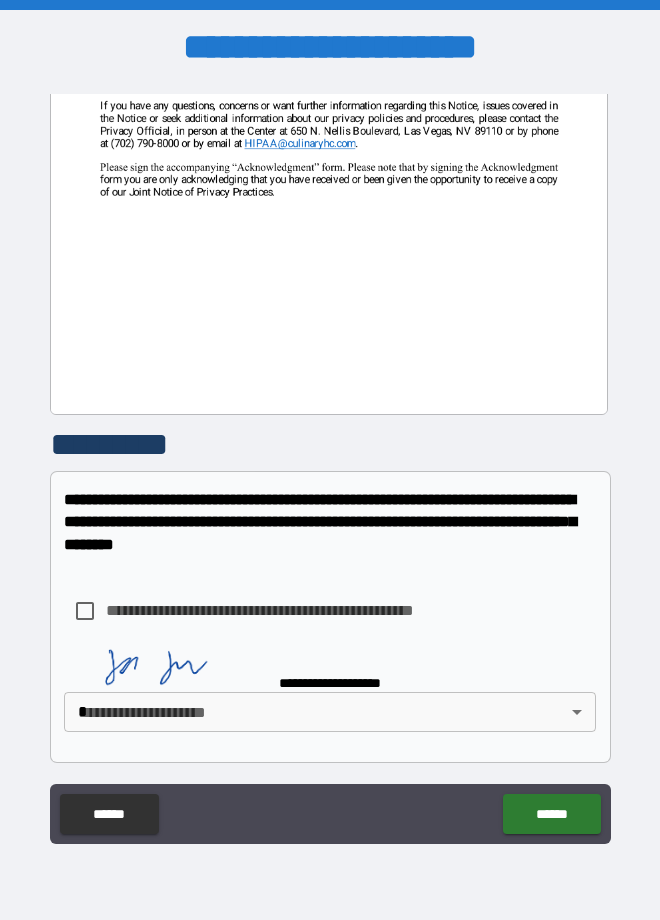 scroll, scrollTop: 4199, scrollLeft: 0, axis: vertical 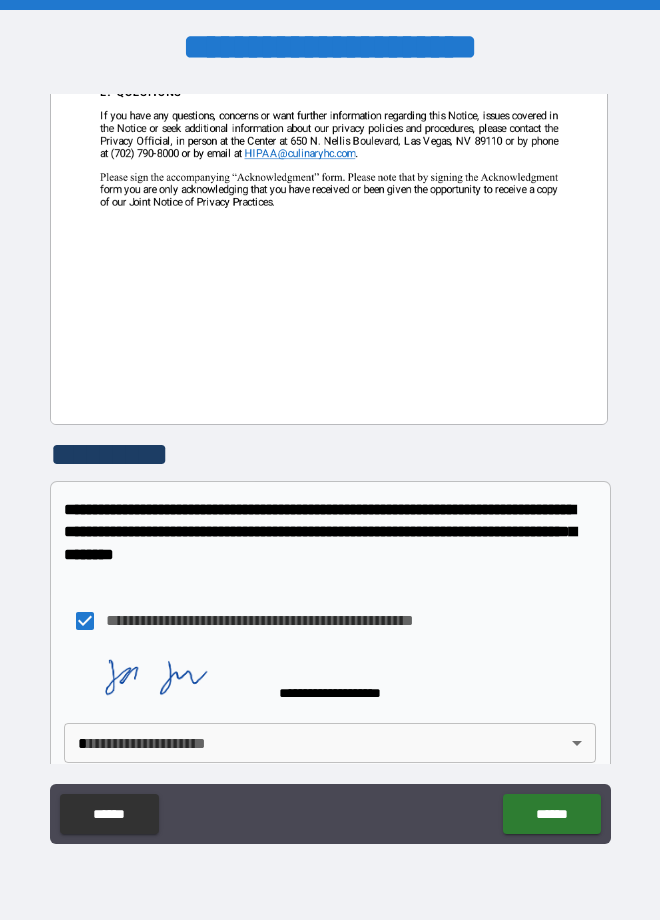 click on "**********" at bounding box center (330, 460) 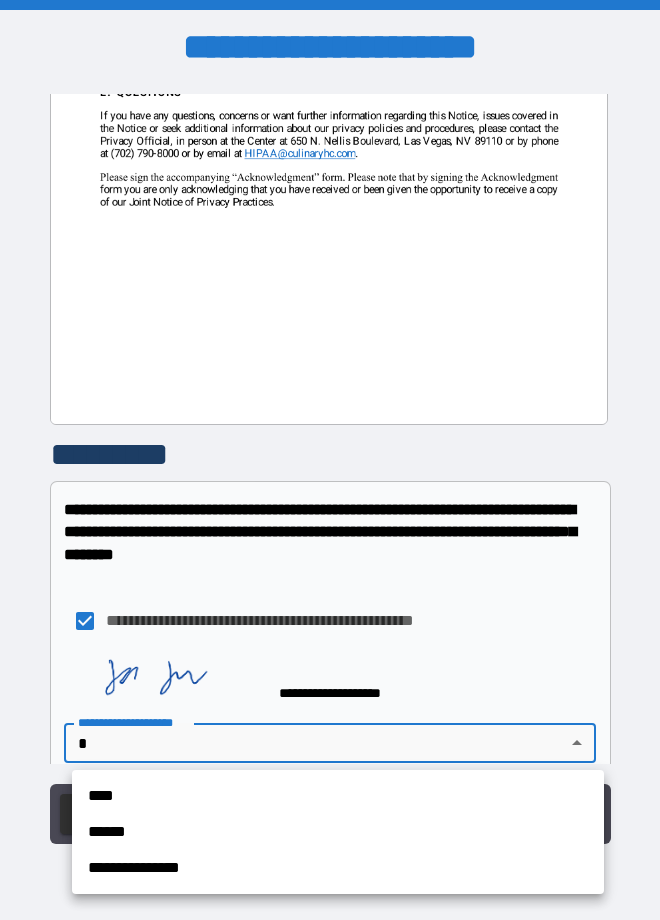 click on "****" at bounding box center (338, 796) 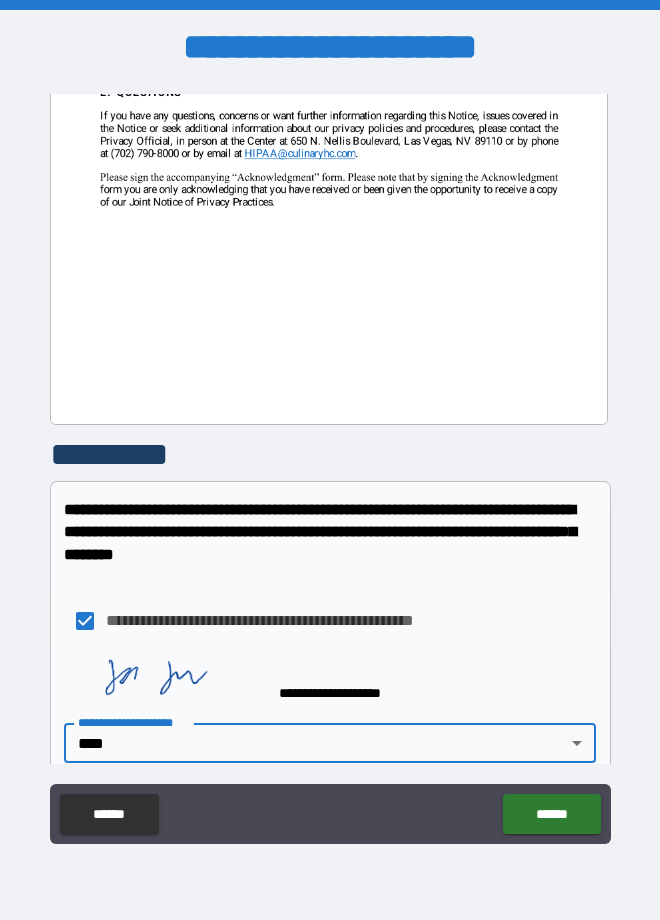 click on "******" at bounding box center (551, 814) 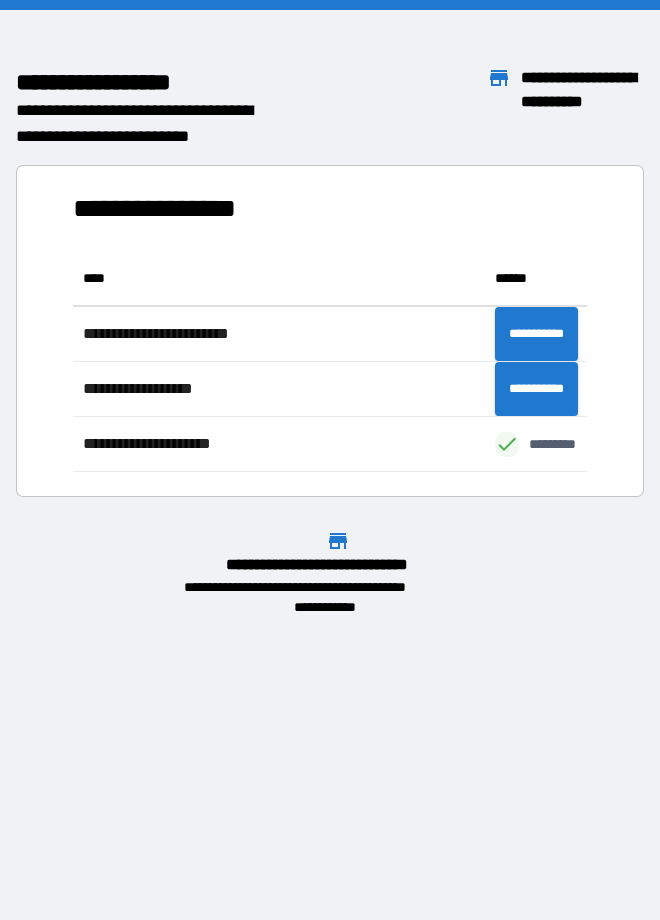 scroll, scrollTop: 221, scrollLeft: 514, axis: both 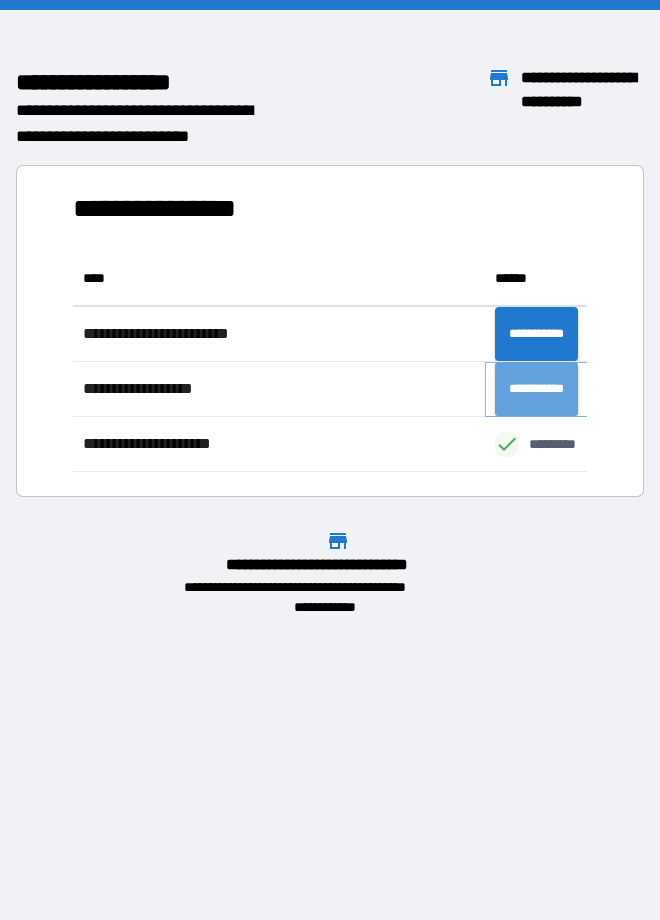 click on "**********" at bounding box center (536, 389) 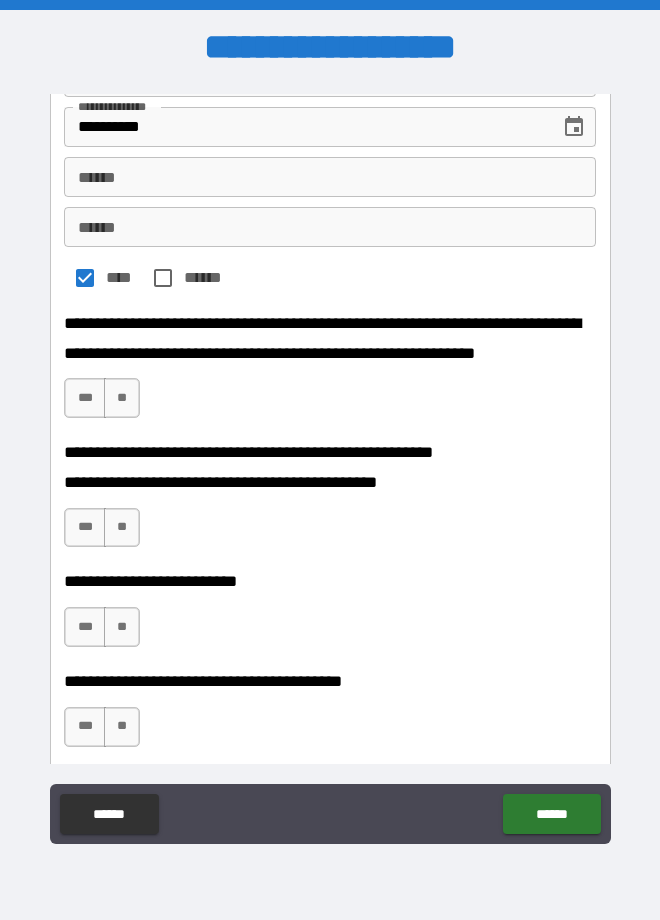 scroll, scrollTop: 417, scrollLeft: 0, axis: vertical 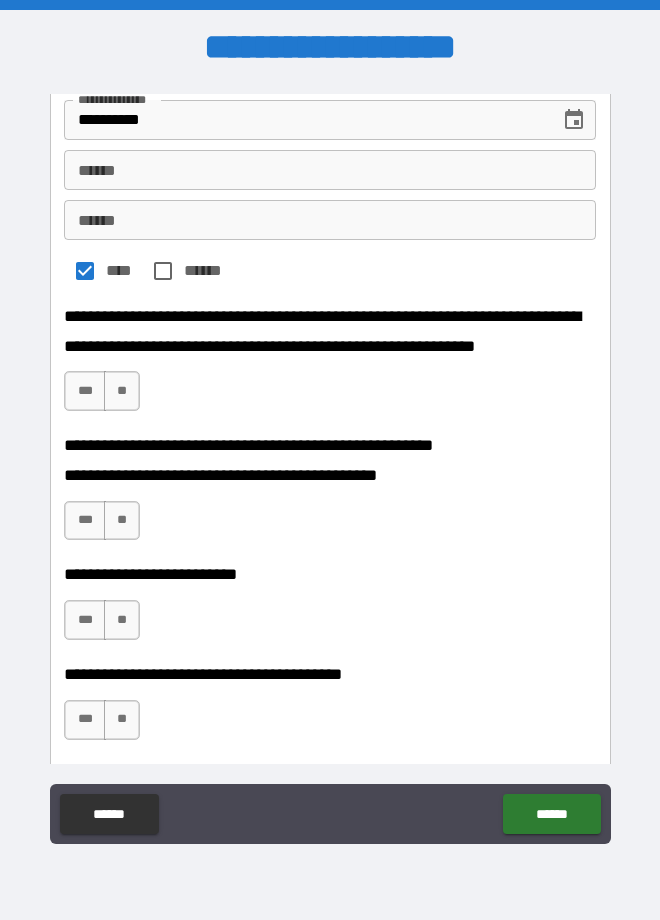 click on "**" at bounding box center (122, 391) 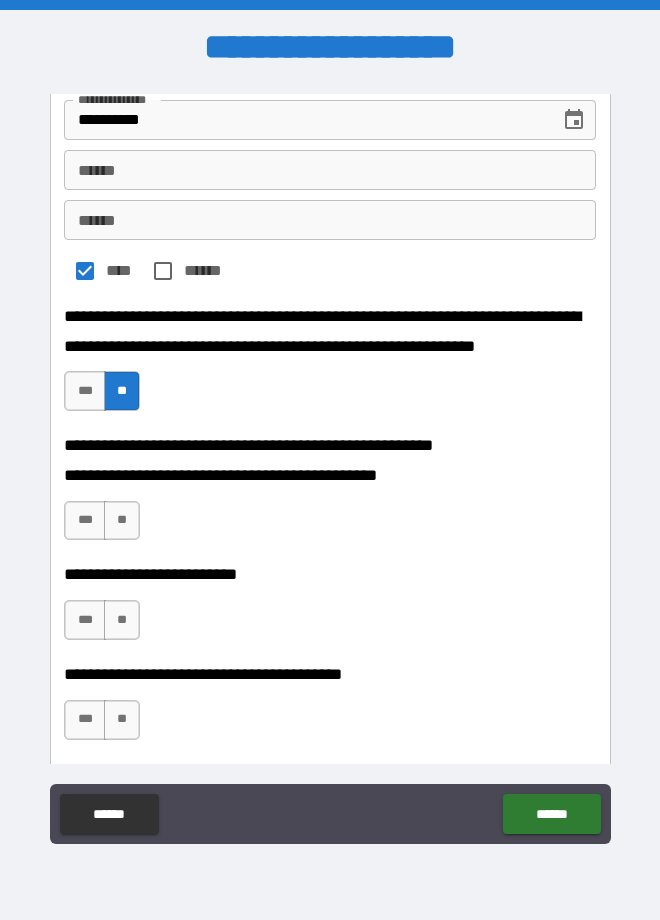 scroll, scrollTop: 523, scrollLeft: 0, axis: vertical 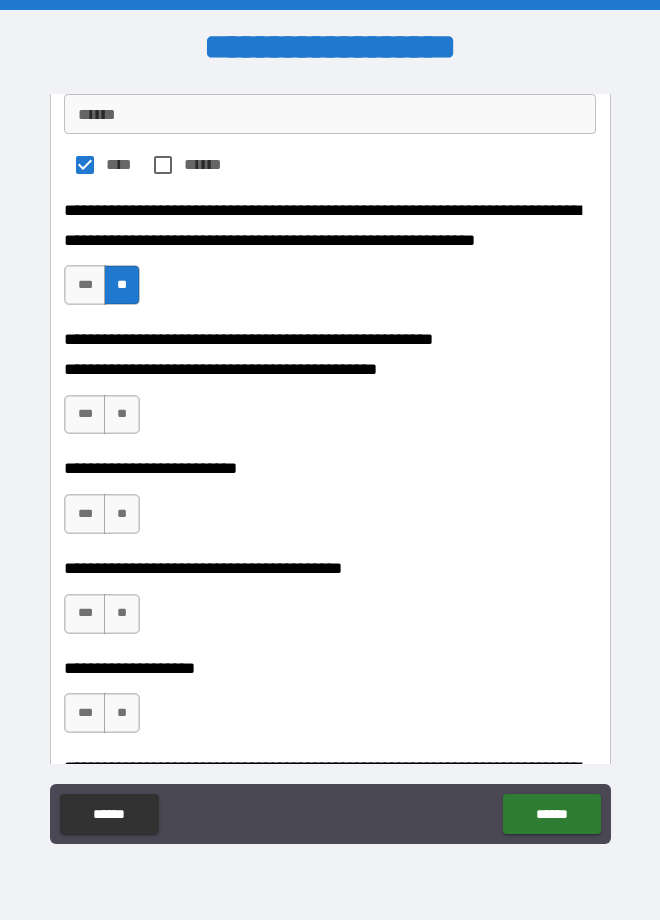 click on "**" at bounding box center [122, 415] 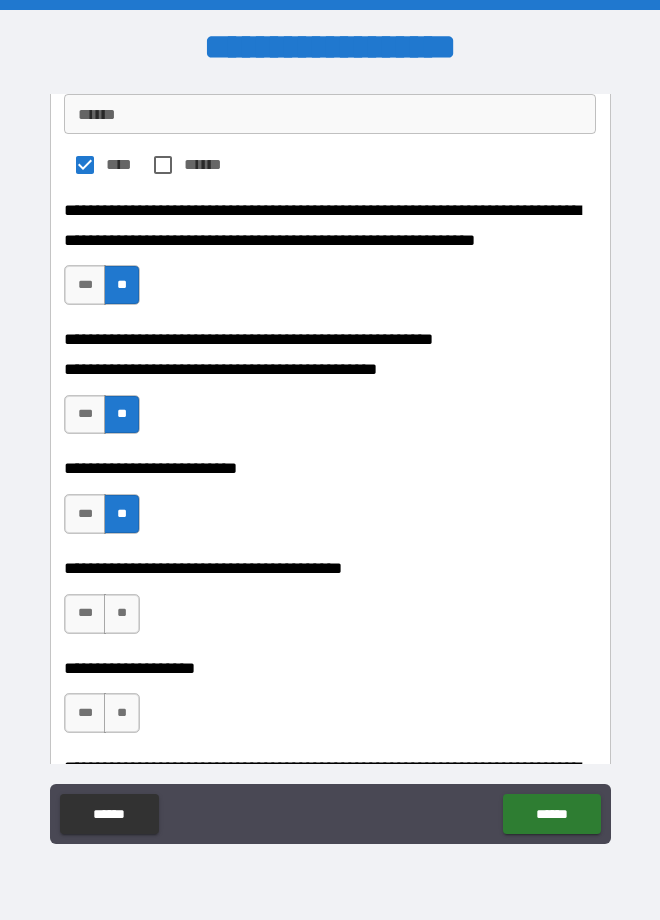 click on "**" at bounding box center [122, 614] 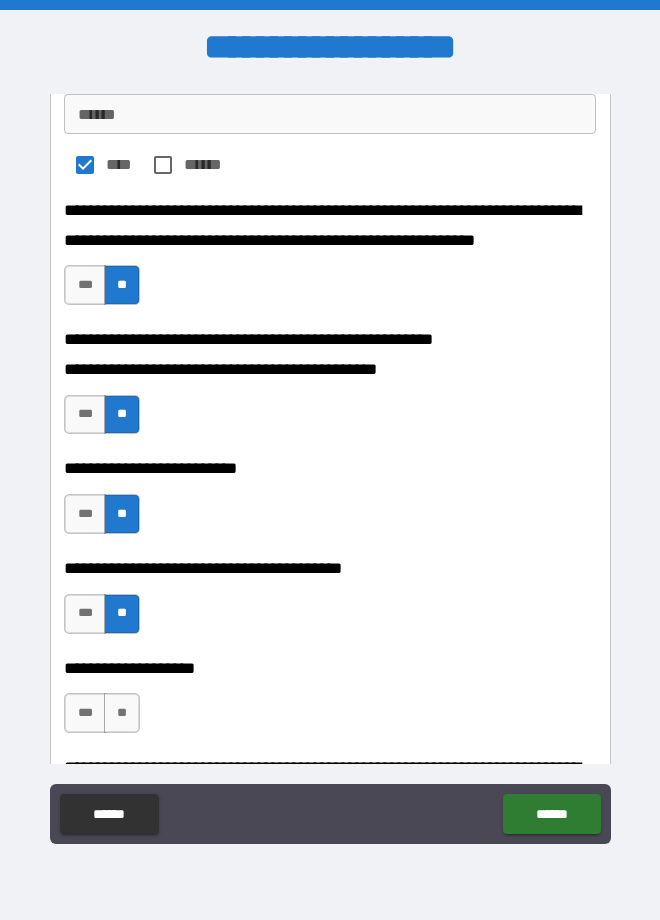 click on "**" at bounding box center [122, 713] 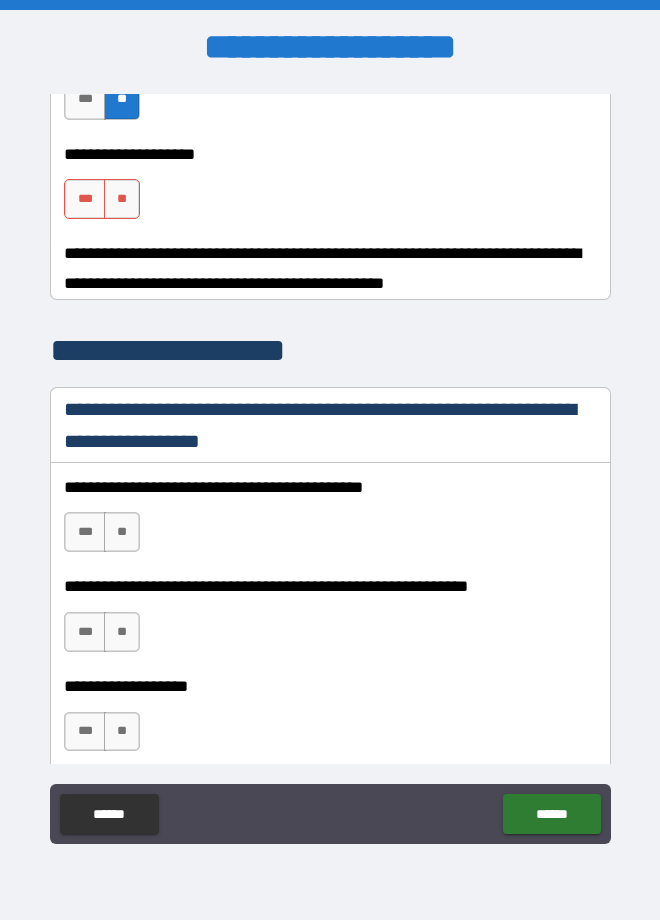 scroll, scrollTop: 1097, scrollLeft: 0, axis: vertical 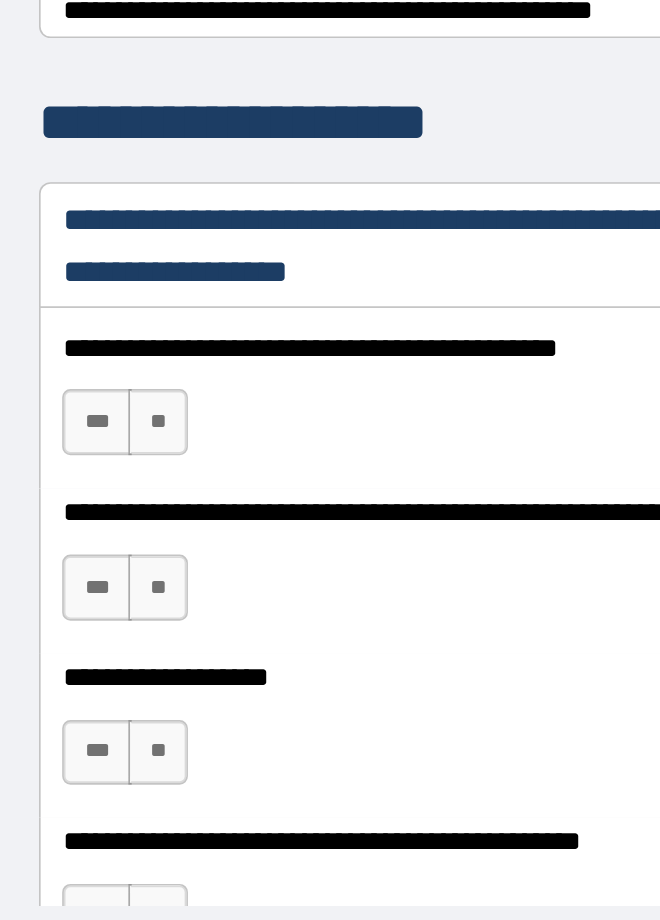 click on "******" 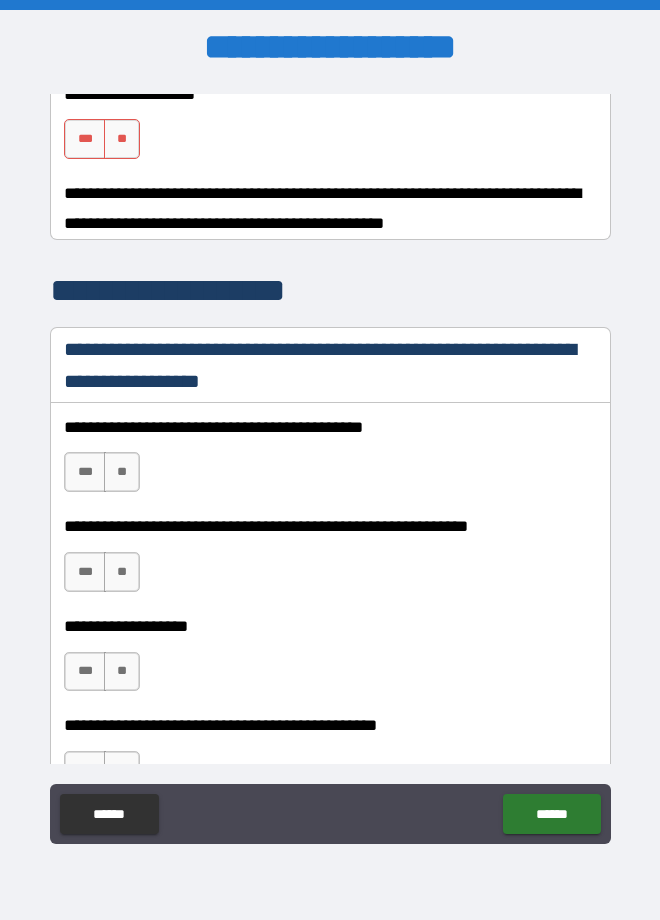 scroll, scrollTop: 947, scrollLeft: 0, axis: vertical 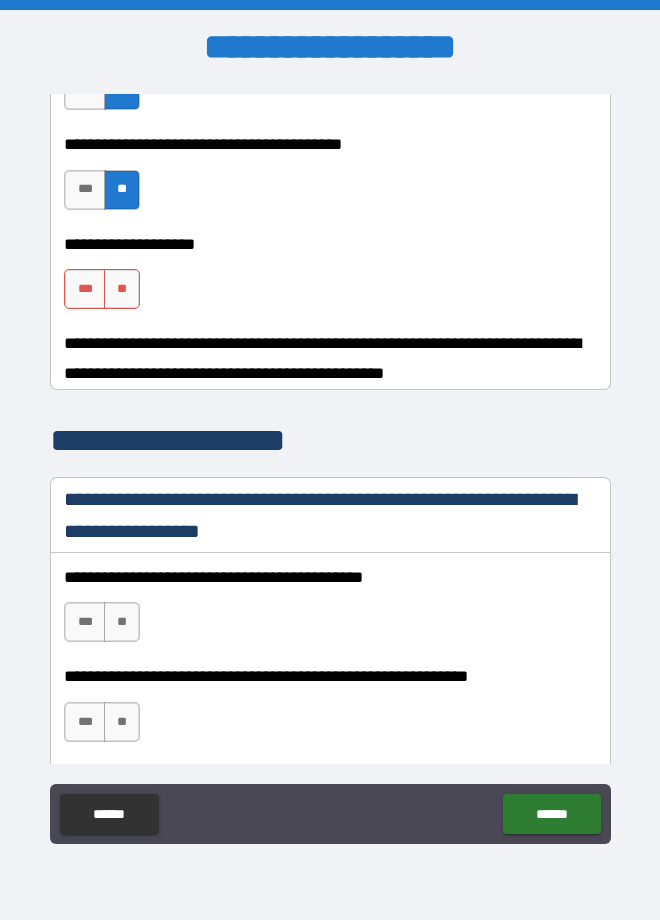 click on "**" at bounding box center [122, 289] 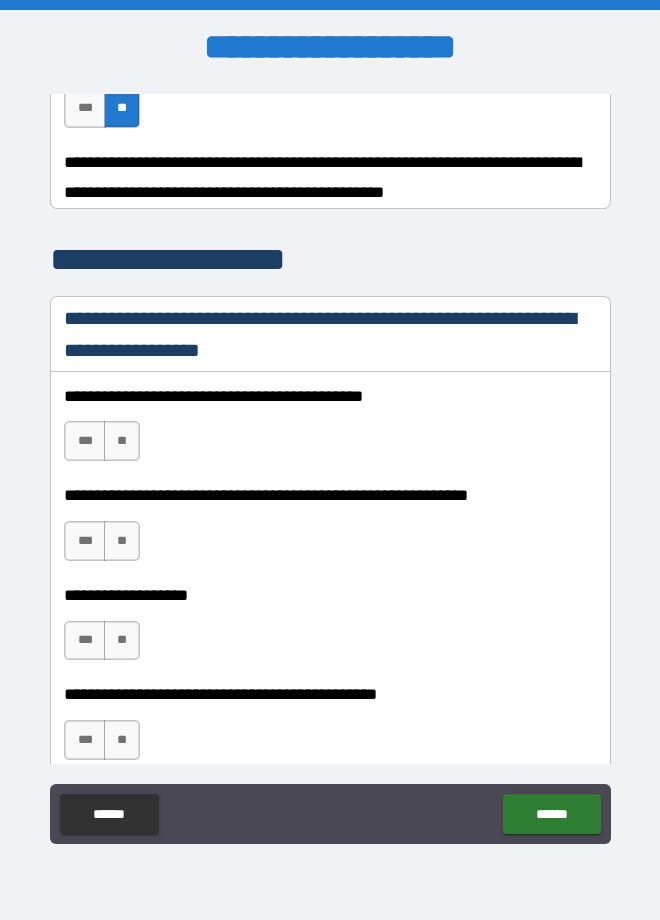 scroll, scrollTop: 1242, scrollLeft: 0, axis: vertical 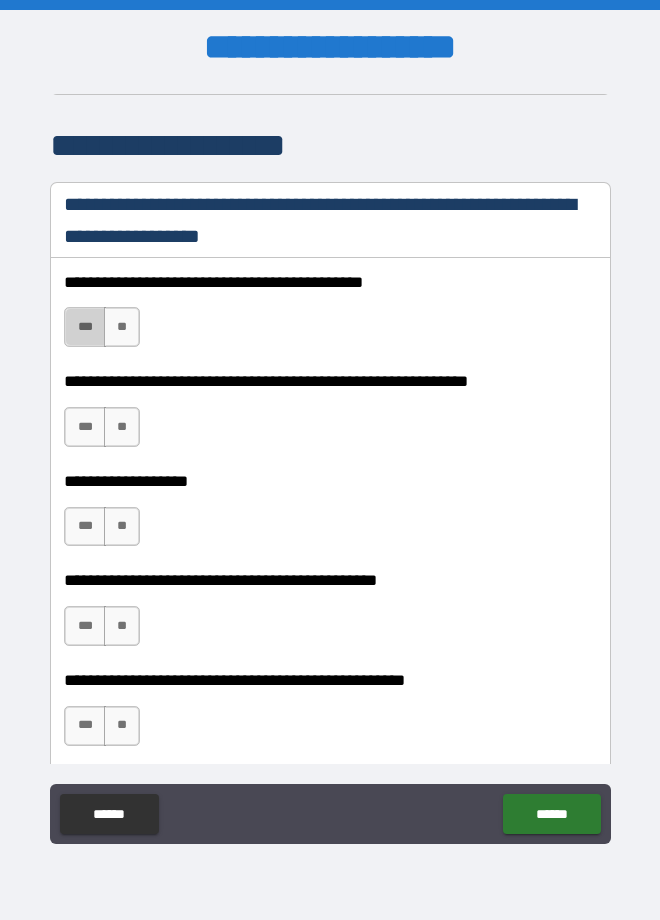 click on "***" at bounding box center [84, 327] 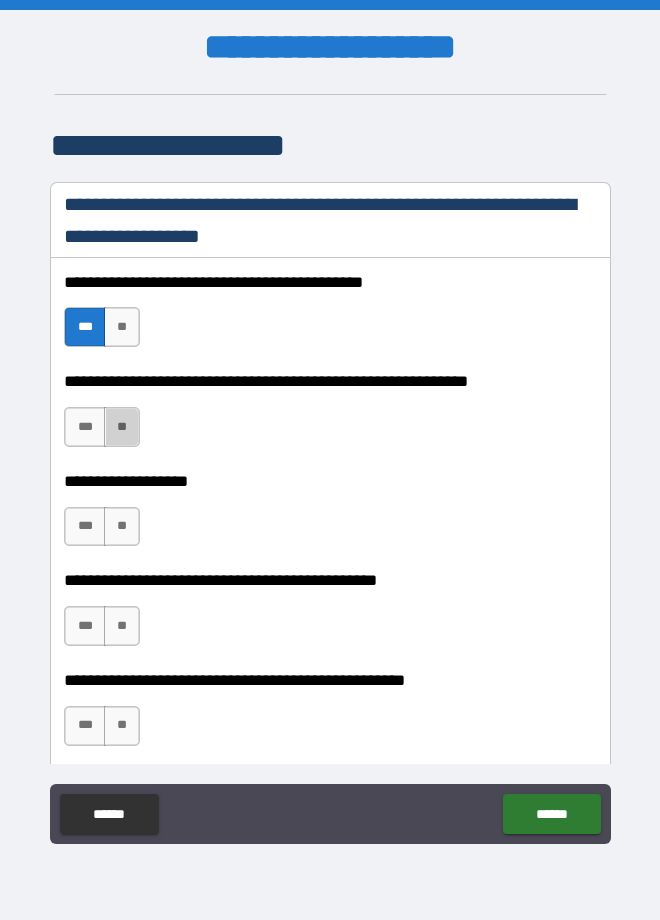click on "**" at bounding box center (122, 427) 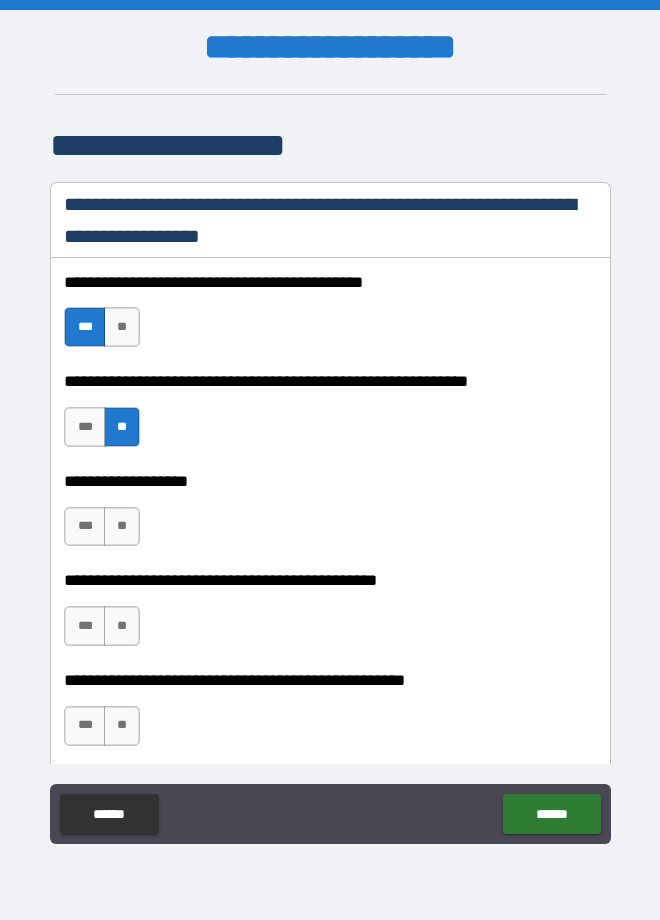click on "**" at bounding box center [122, 527] 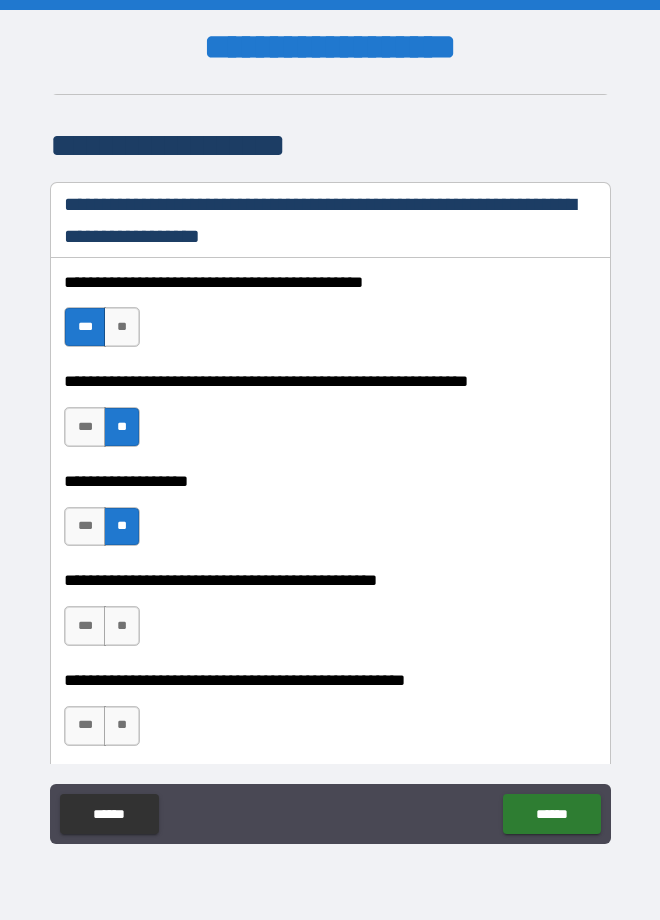 scroll, scrollTop: 1466, scrollLeft: 0, axis: vertical 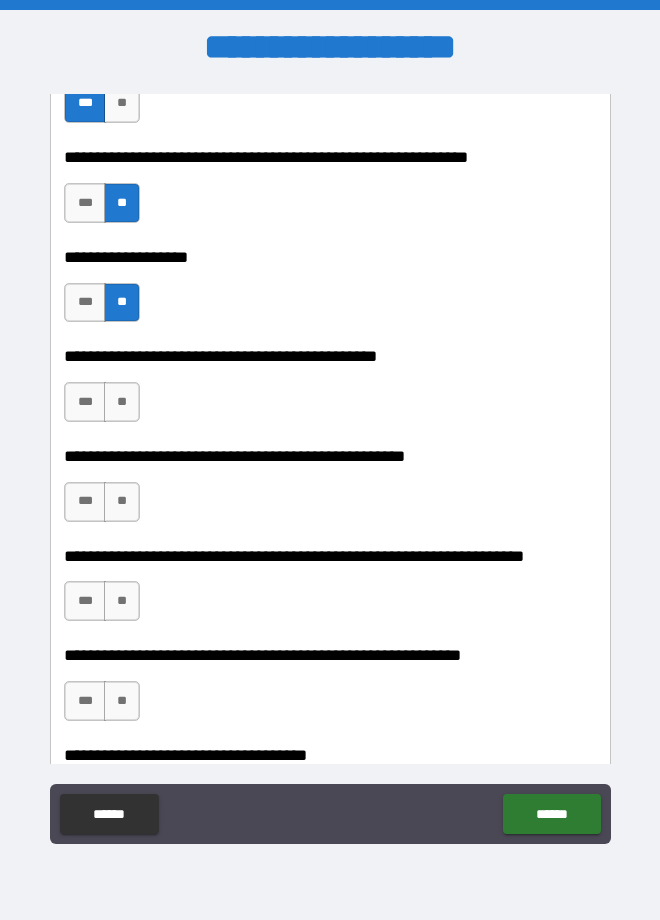 click on "**" at bounding box center (122, 402) 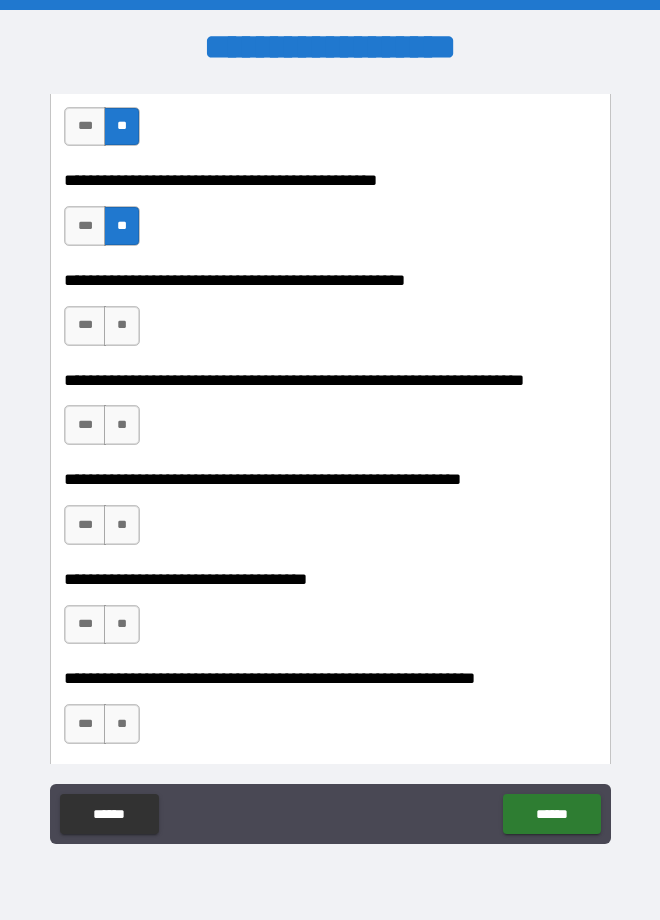 scroll, scrollTop: 1699, scrollLeft: 0, axis: vertical 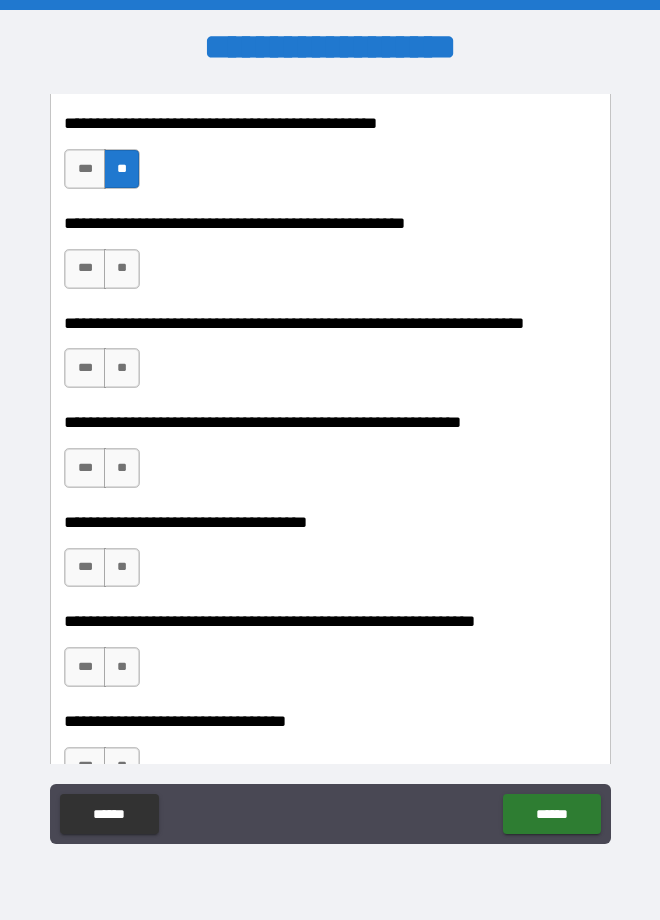 click on "**" at bounding box center [122, 269] 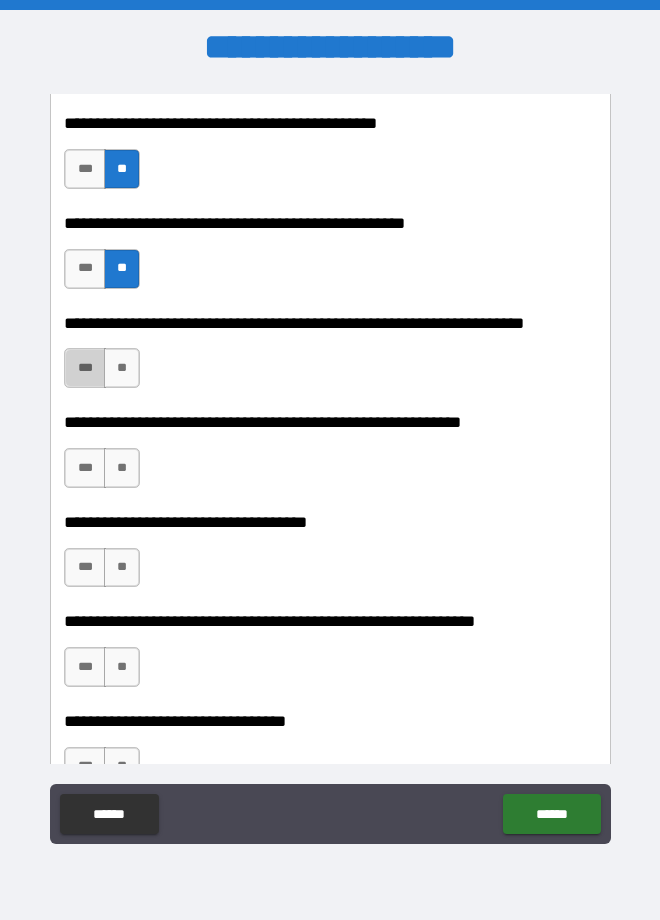 click on "***" at bounding box center [84, 368] 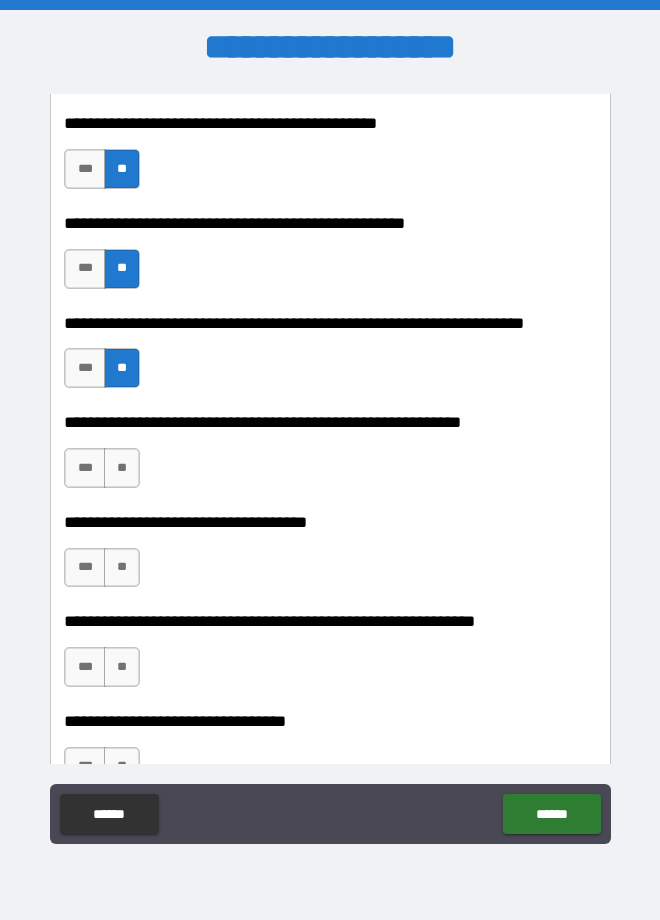 click on "**" at bounding box center [122, 368] 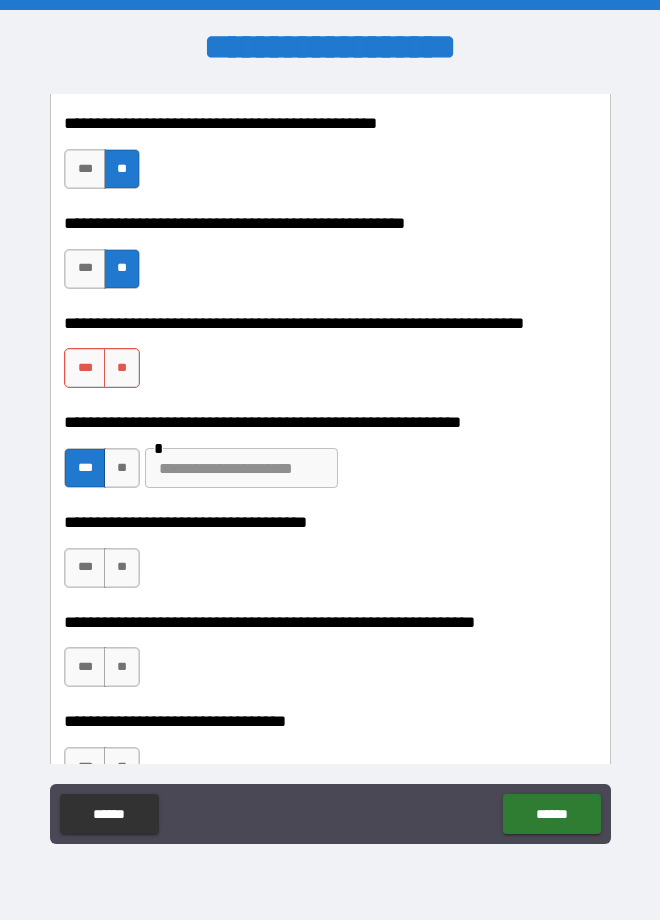 click on "**" at bounding box center (122, 368) 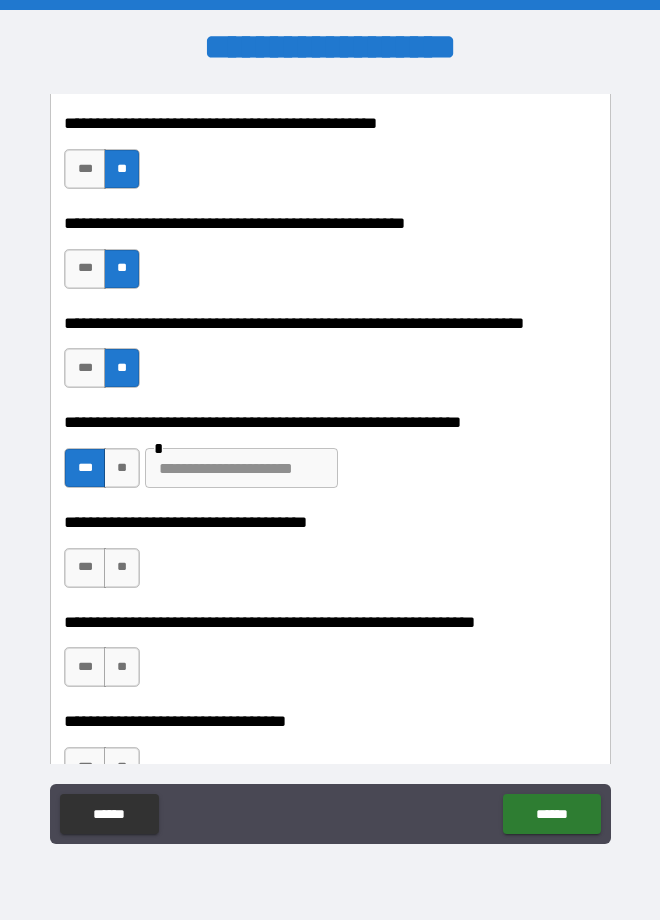 type on "*" 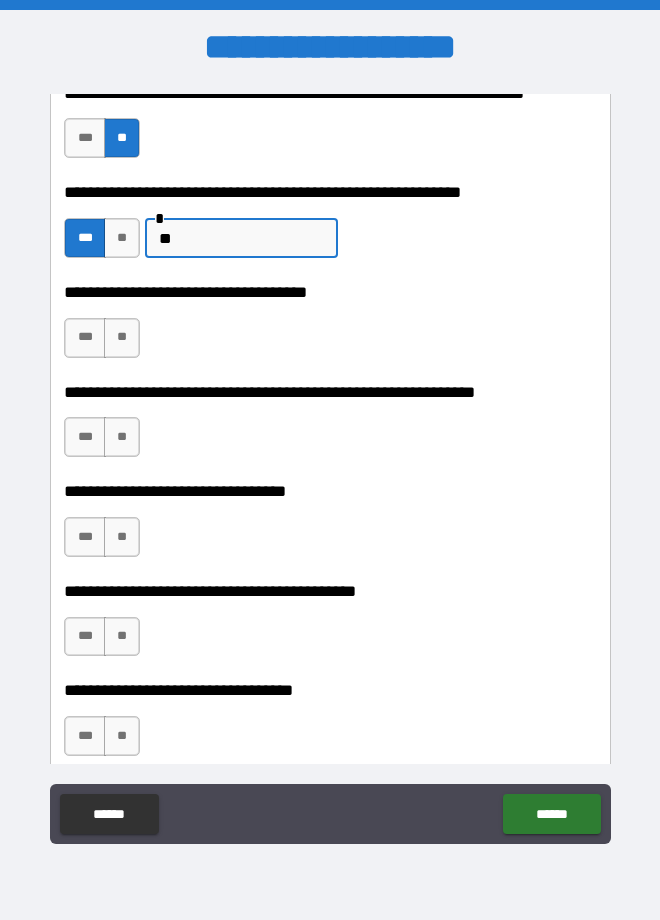 scroll, scrollTop: 1997, scrollLeft: 0, axis: vertical 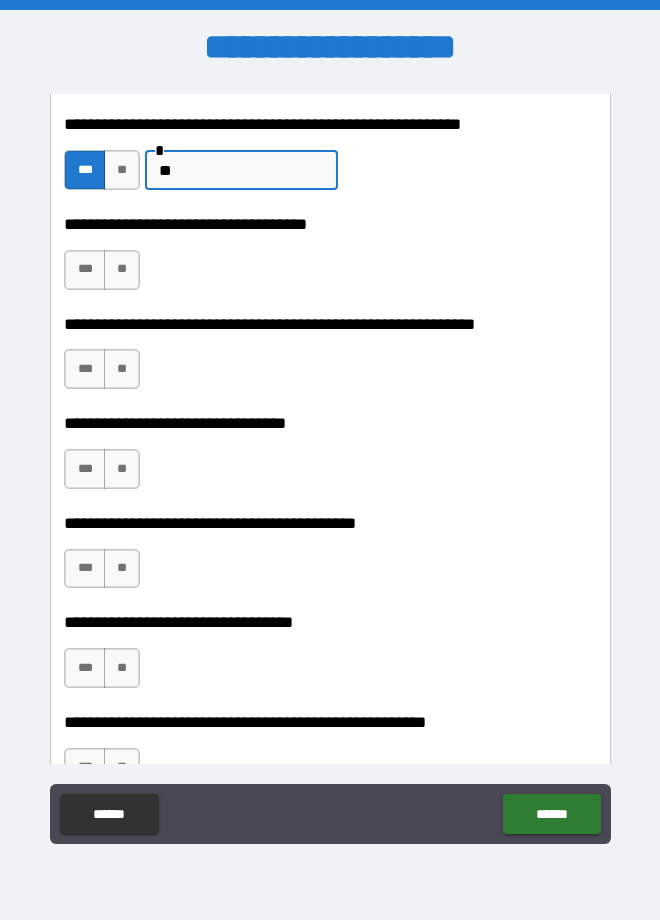 type on "**" 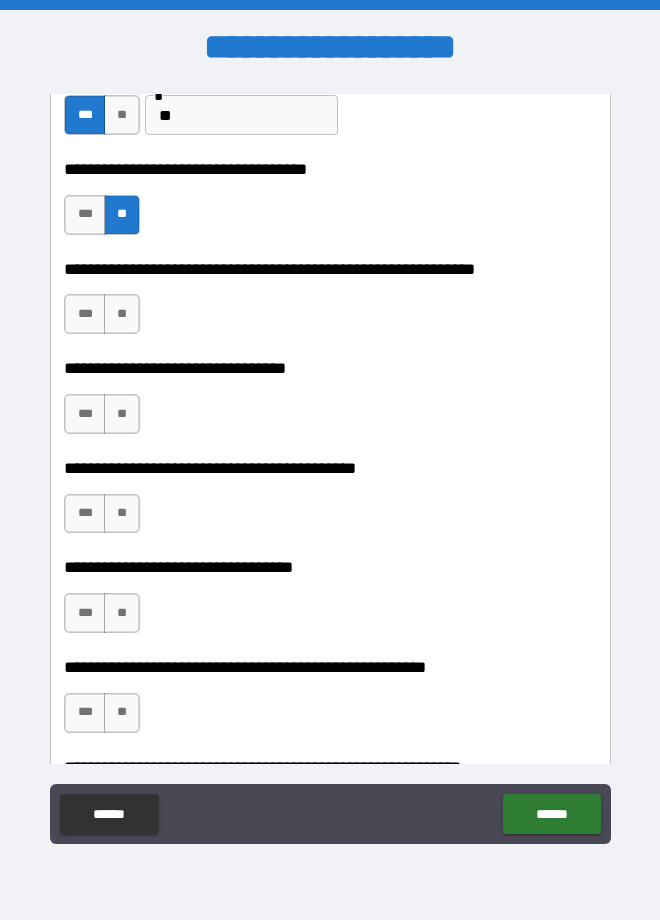 scroll, scrollTop: 2035, scrollLeft: 0, axis: vertical 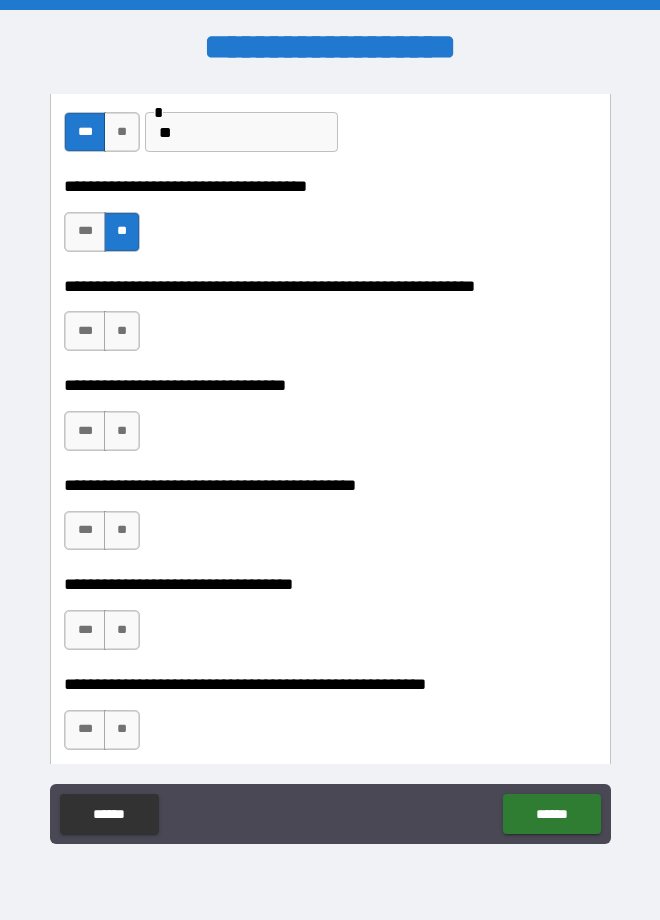 click on "**" at bounding box center [122, 331] 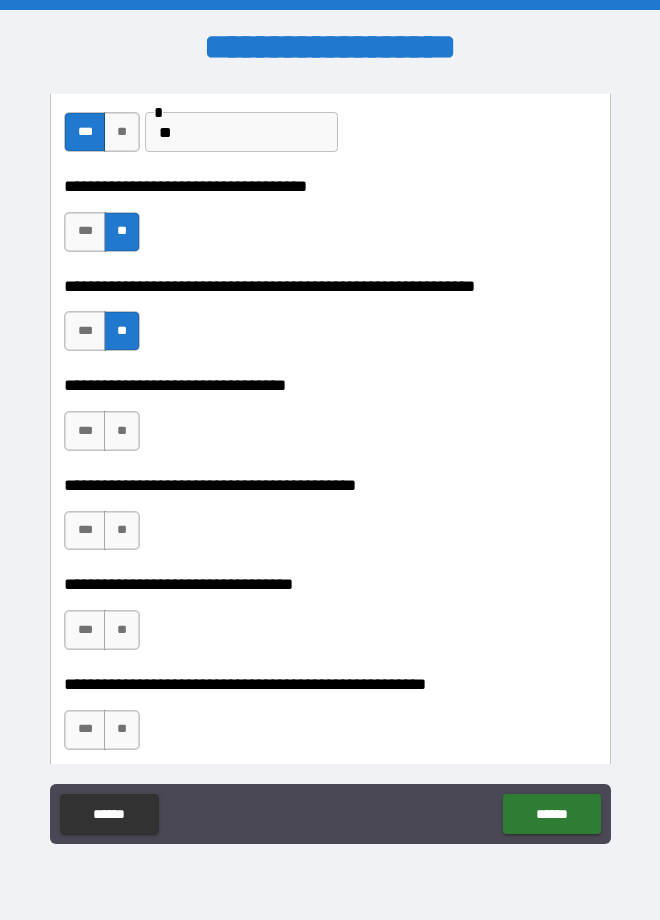 scroll, scrollTop: 2139, scrollLeft: 0, axis: vertical 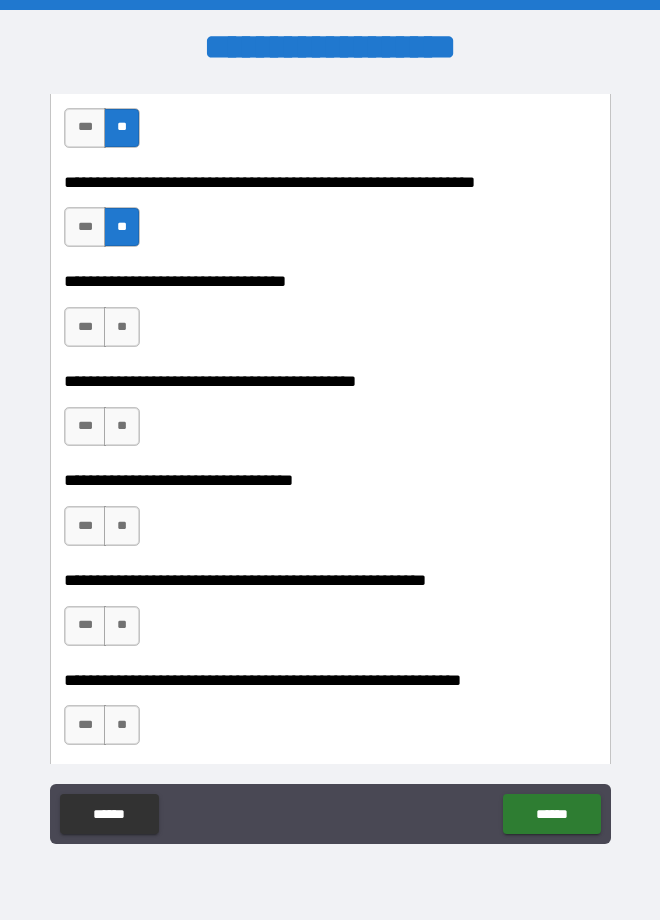 click on "**" at bounding box center [122, 327] 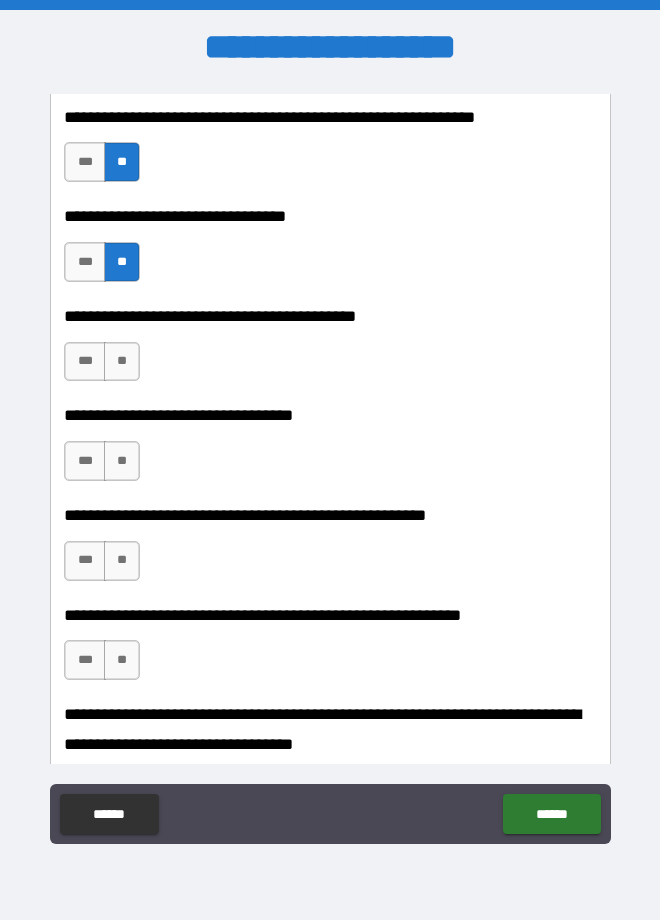 scroll, scrollTop: 2228, scrollLeft: 0, axis: vertical 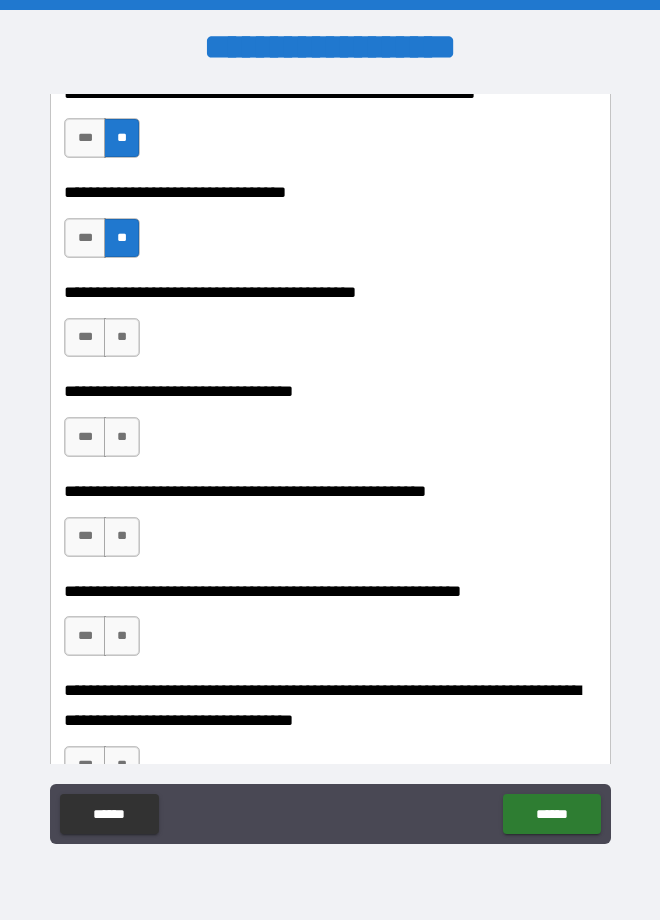 click on "**" at bounding box center [122, 338] 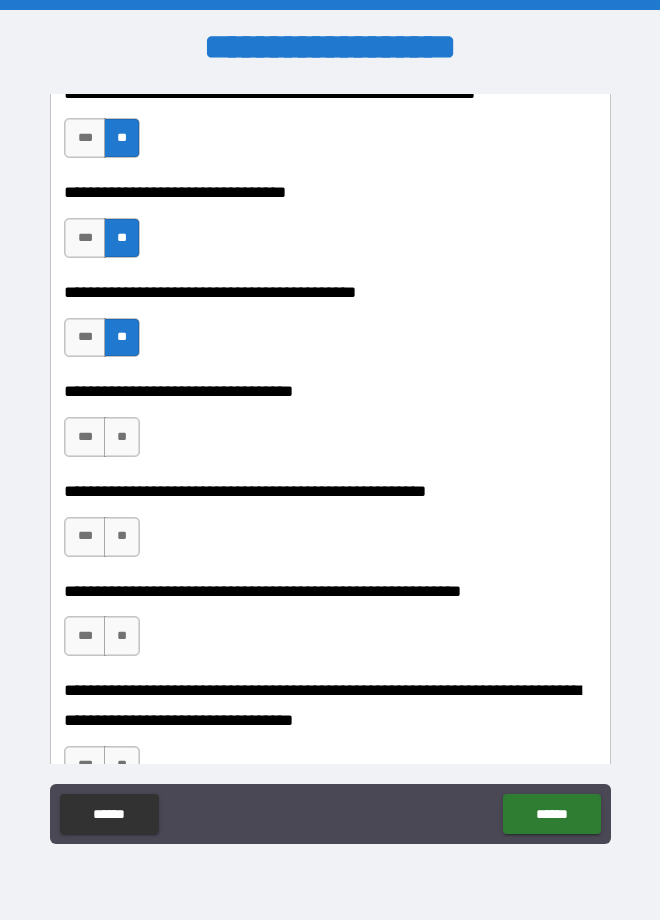 click on "**" at bounding box center [122, 437] 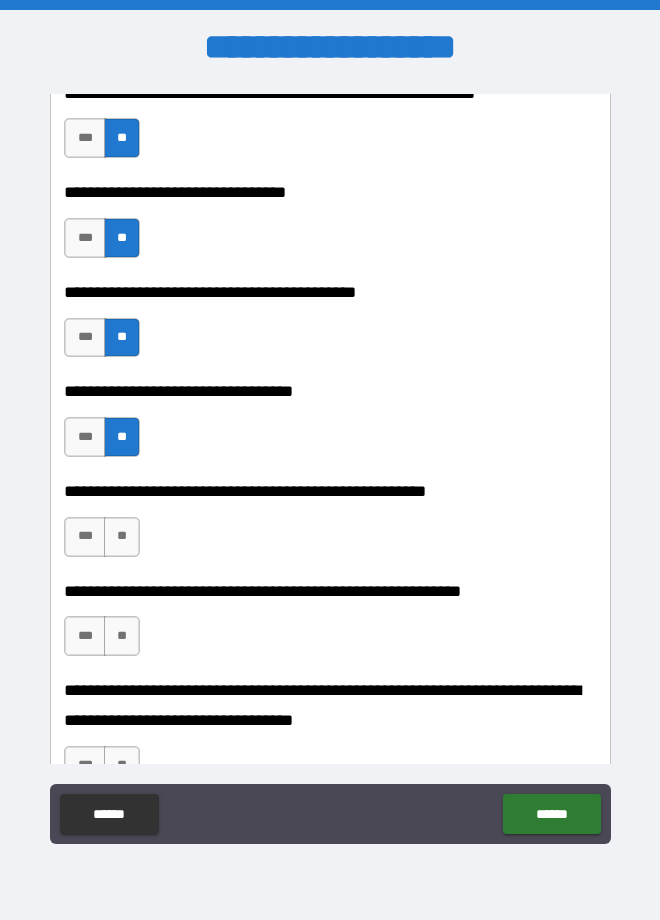 click on "**" at bounding box center (122, 537) 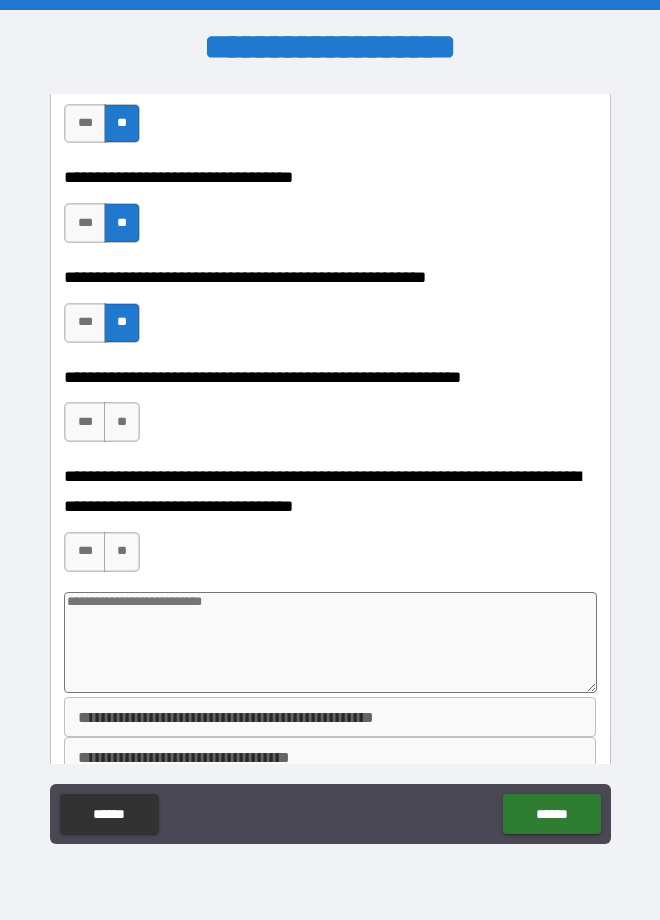 scroll, scrollTop: 2467, scrollLeft: 0, axis: vertical 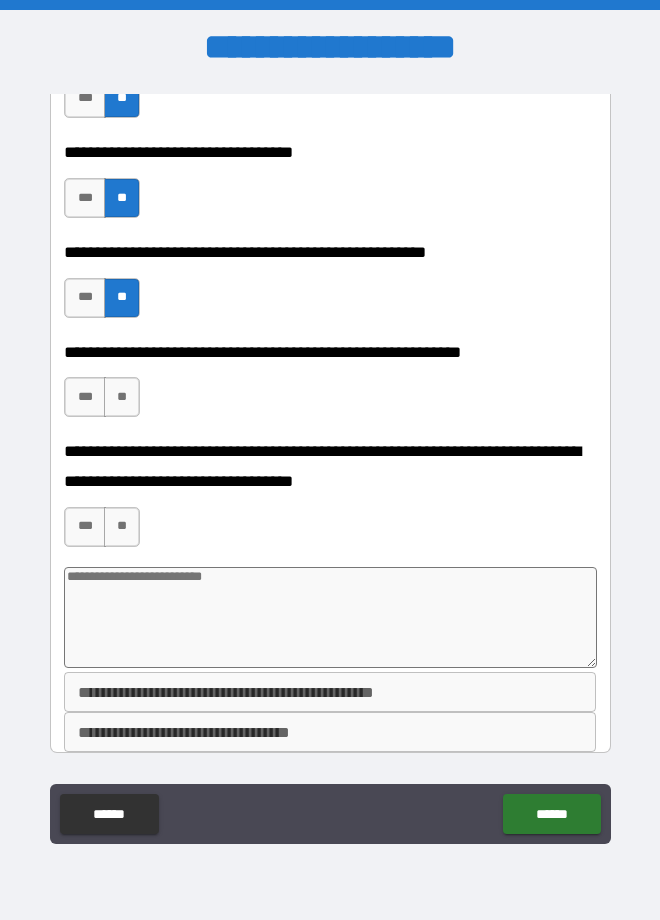 click on "**" at bounding box center (122, 397) 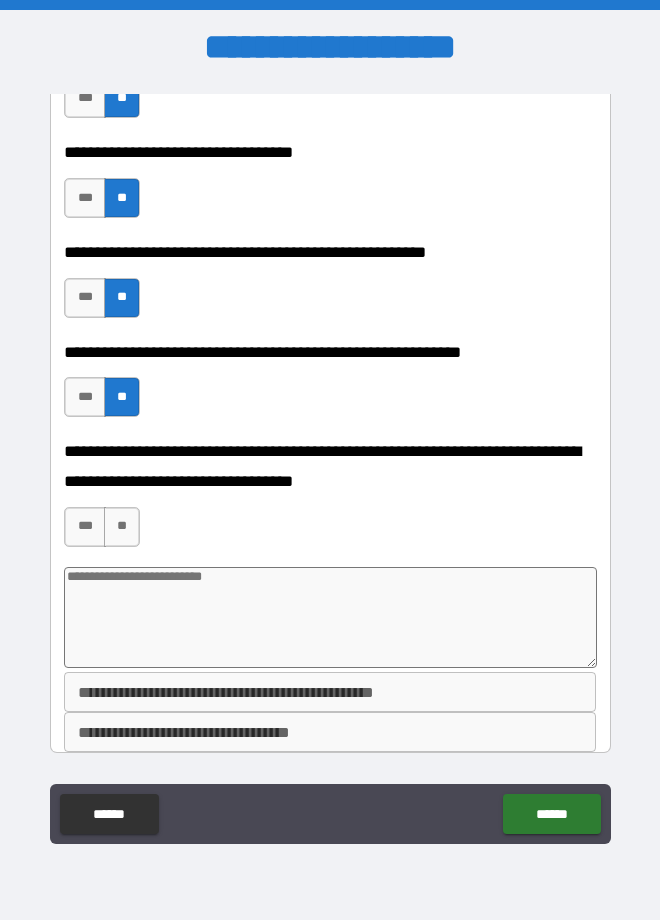 scroll, scrollTop: 2557, scrollLeft: 0, axis: vertical 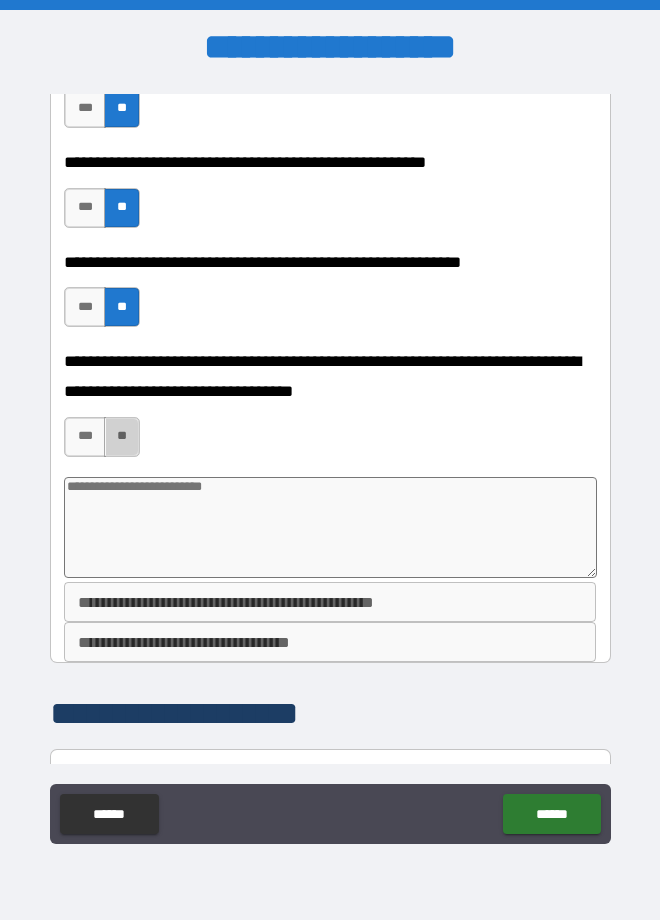 click on "**" at bounding box center (122, 437) 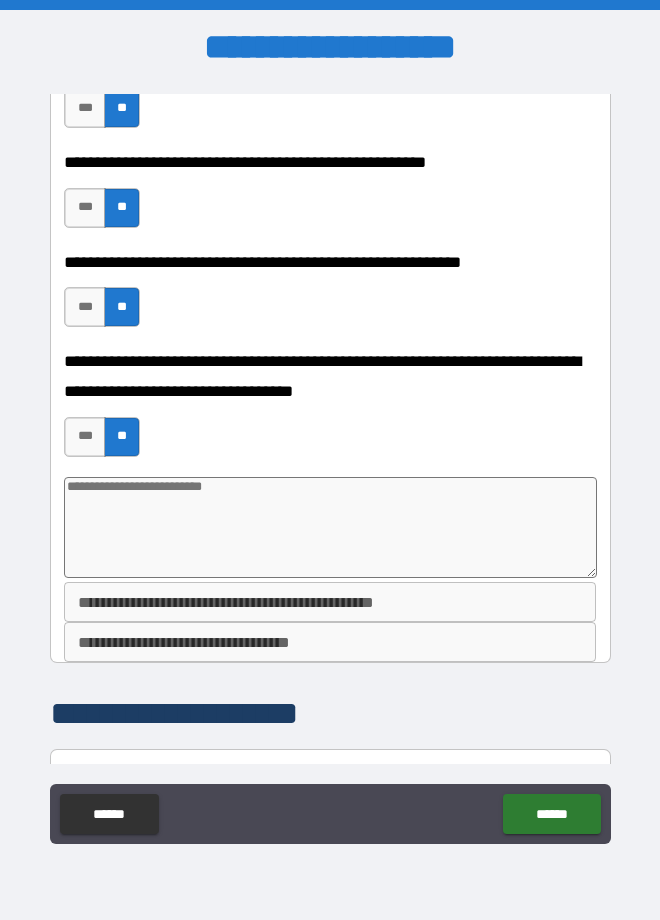 type on "*" 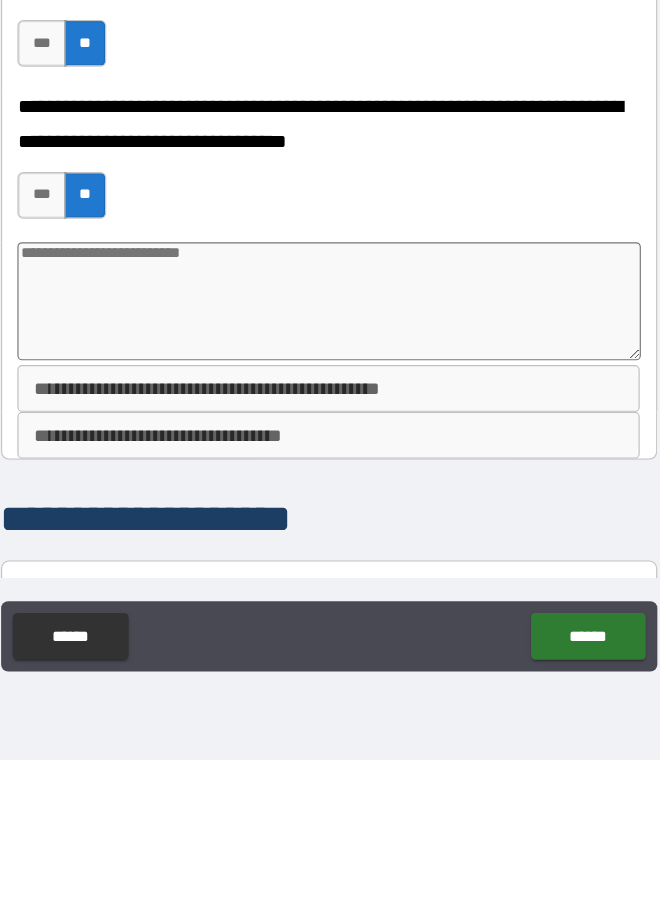 type on "*" 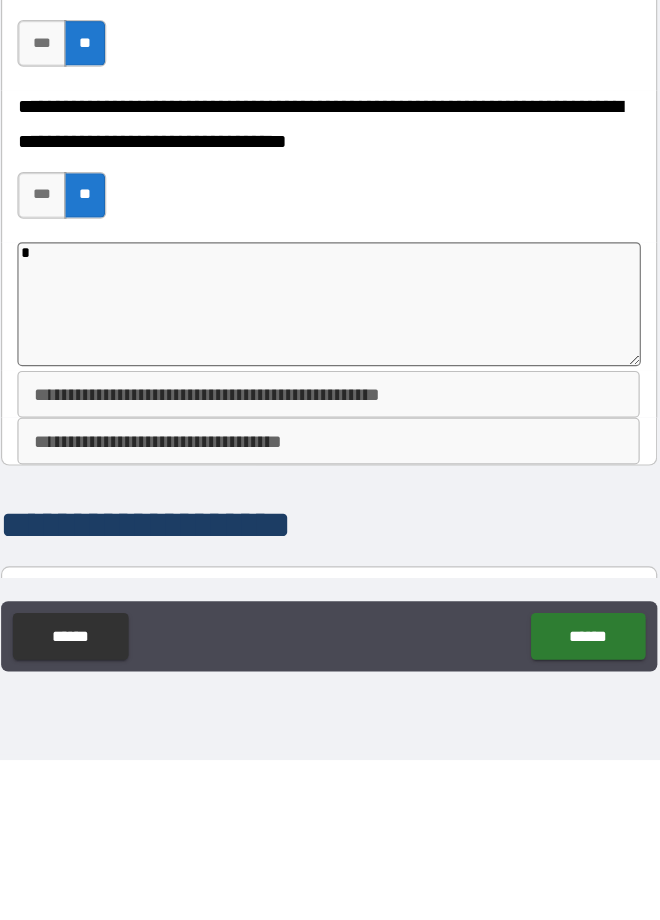 type on "*" 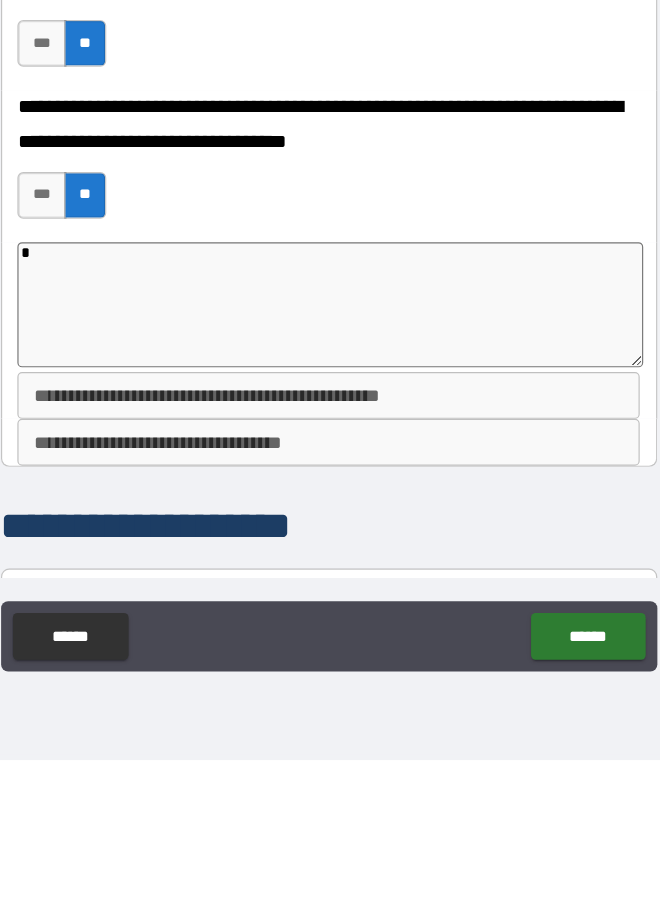 type on "**" 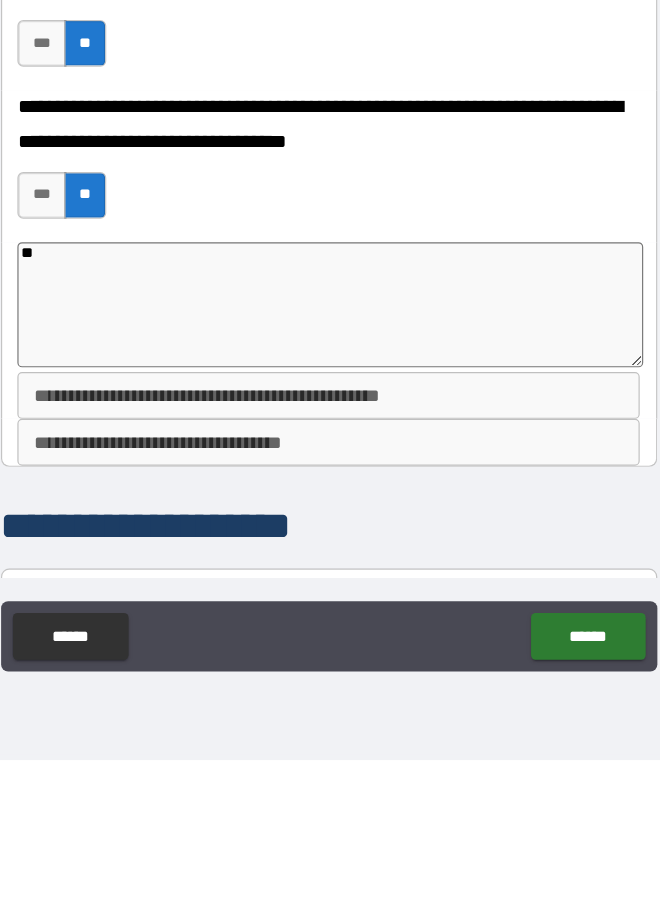 scroll, scrollTop: 2655, scrollLeft: 0, axis: vertical 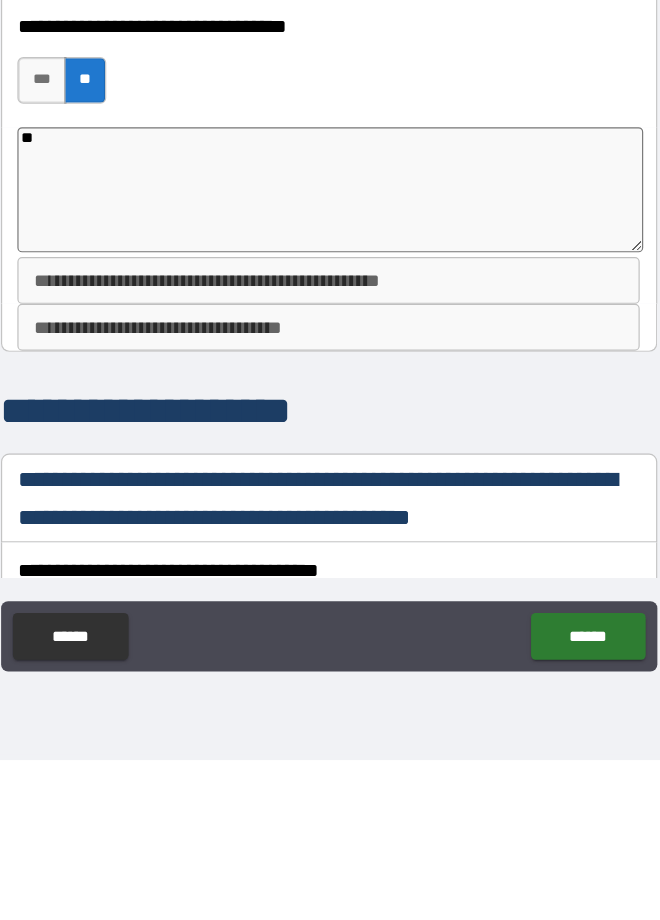 type on "*" 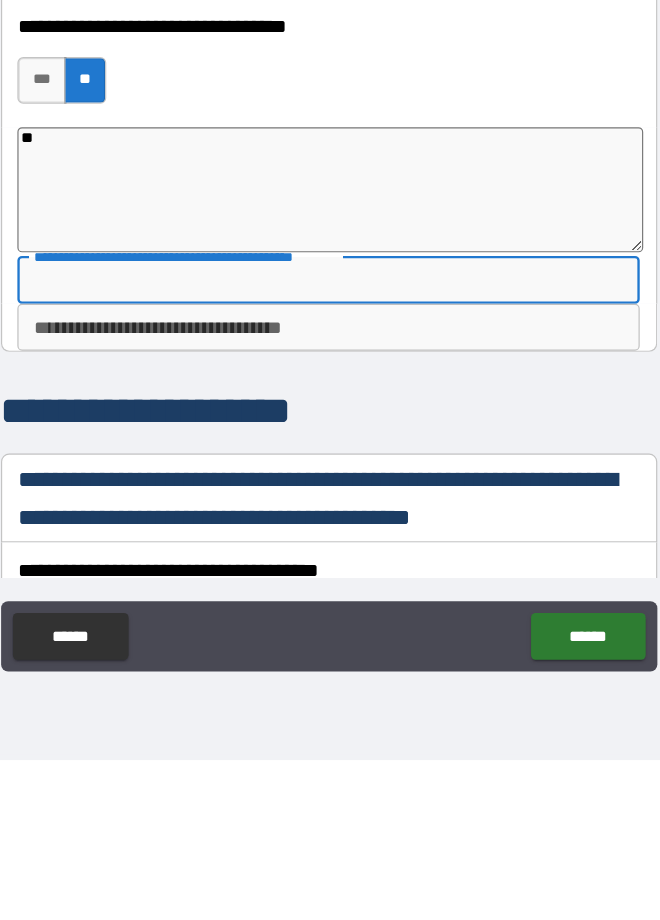 type on "*" 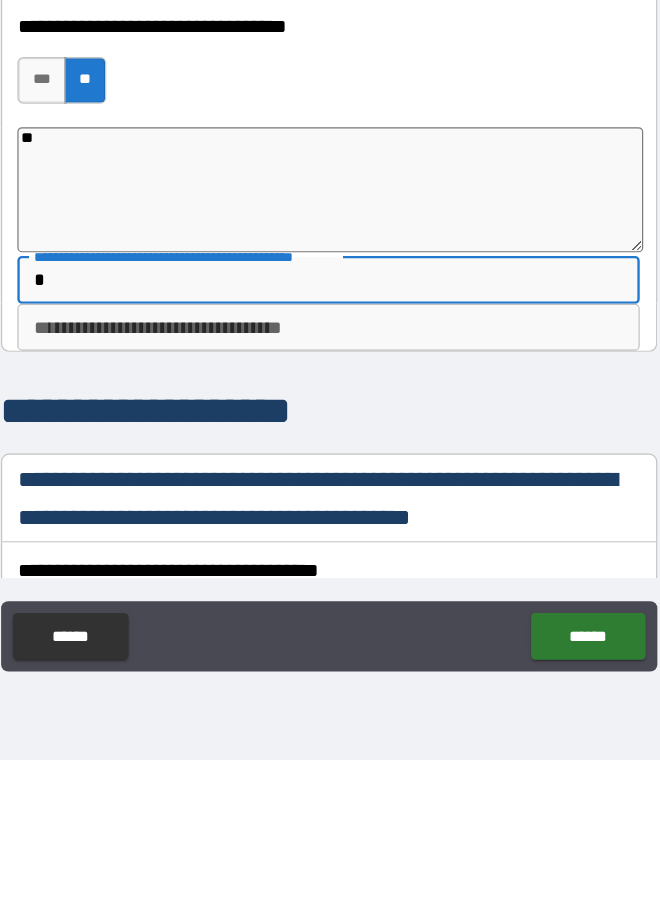type on "*" 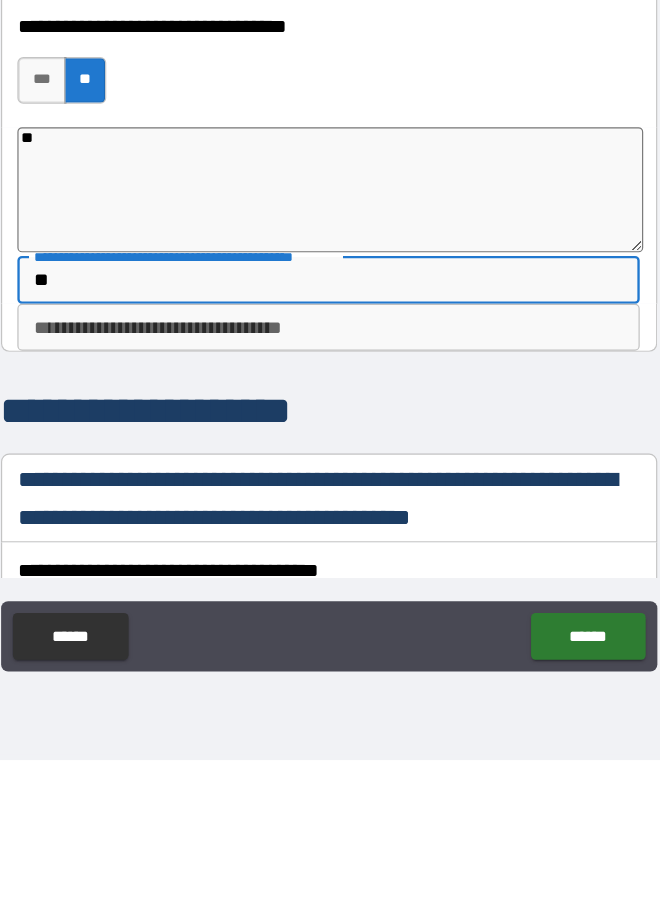 type on "*" 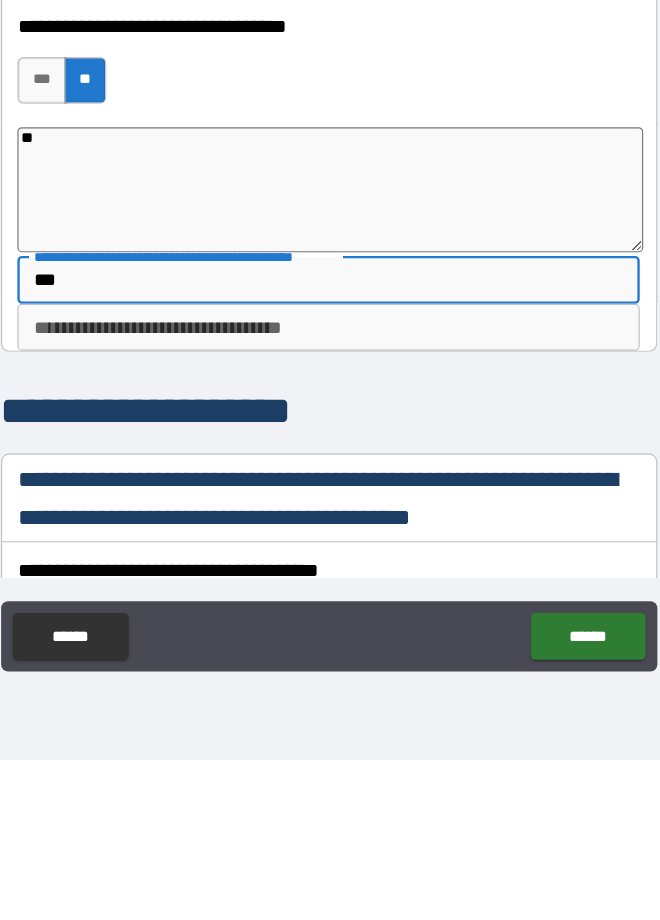 type on "*" 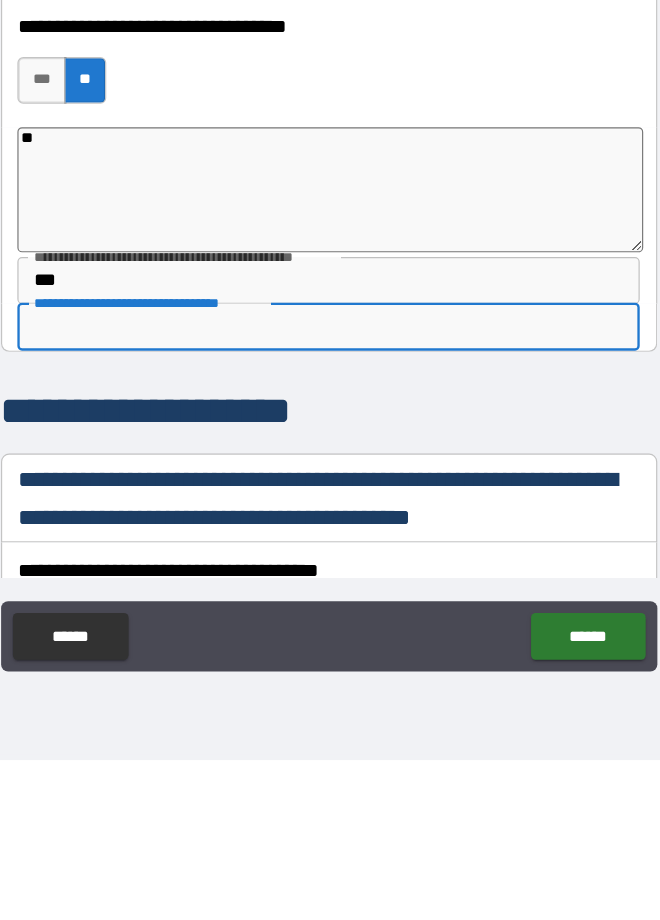 type on "*" 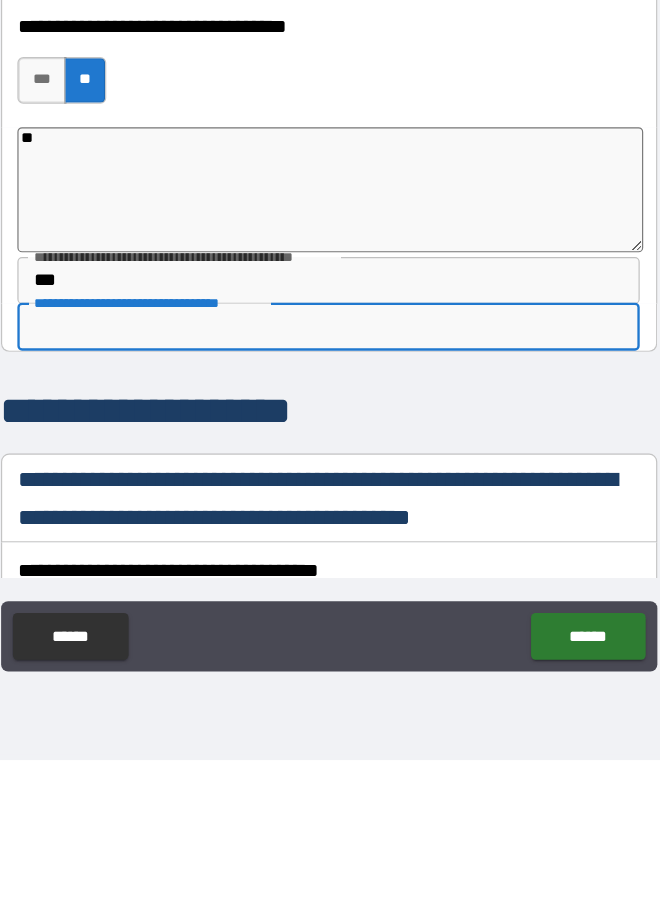 type on "*" 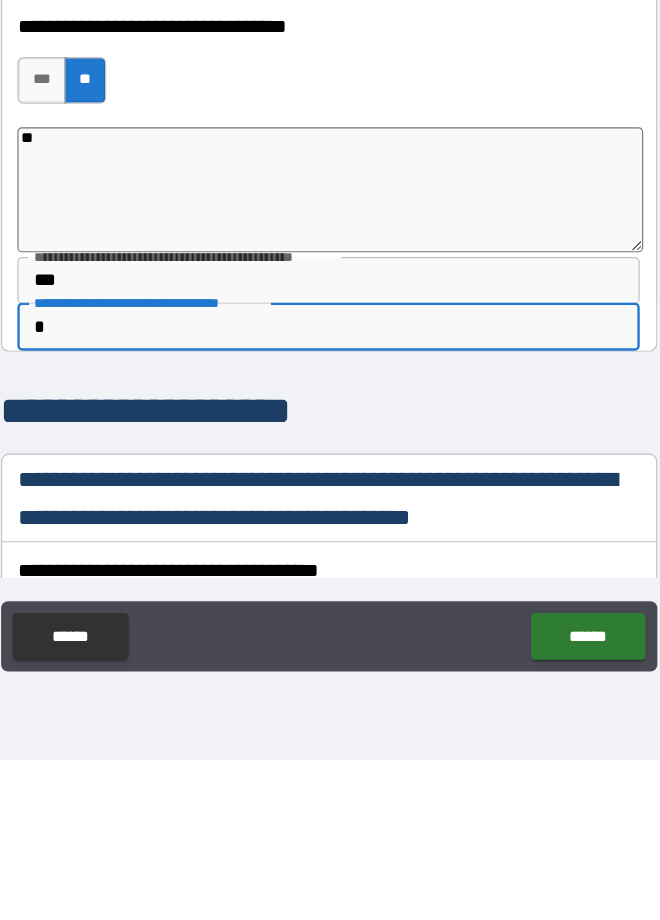 type on "*" 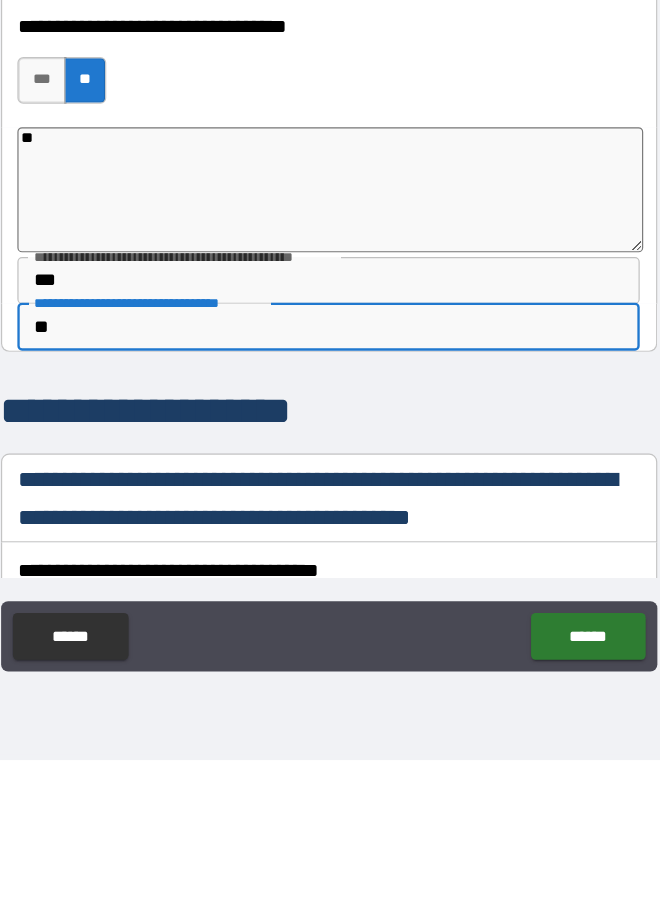 type on "*" 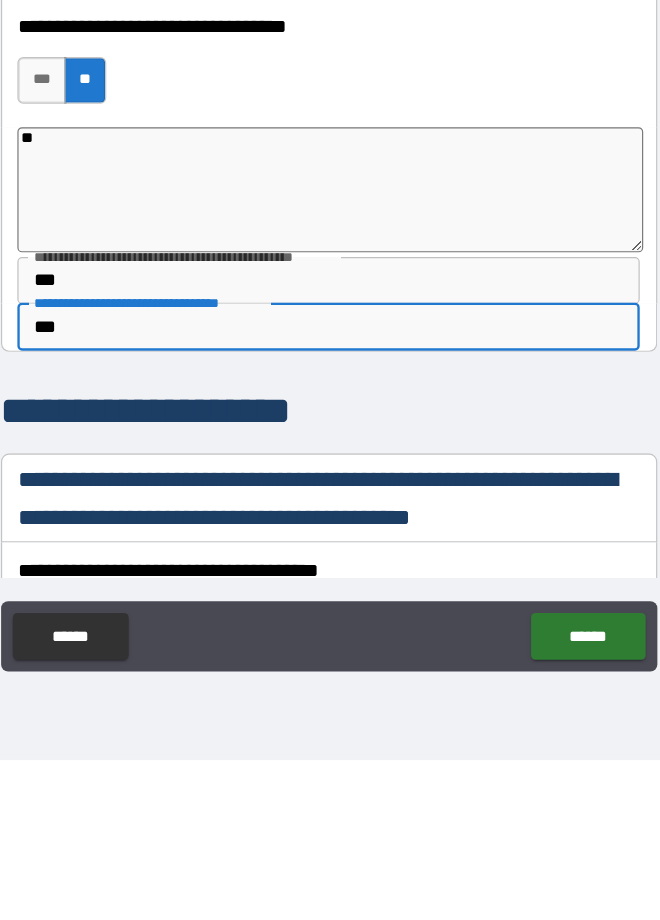 type on "*" 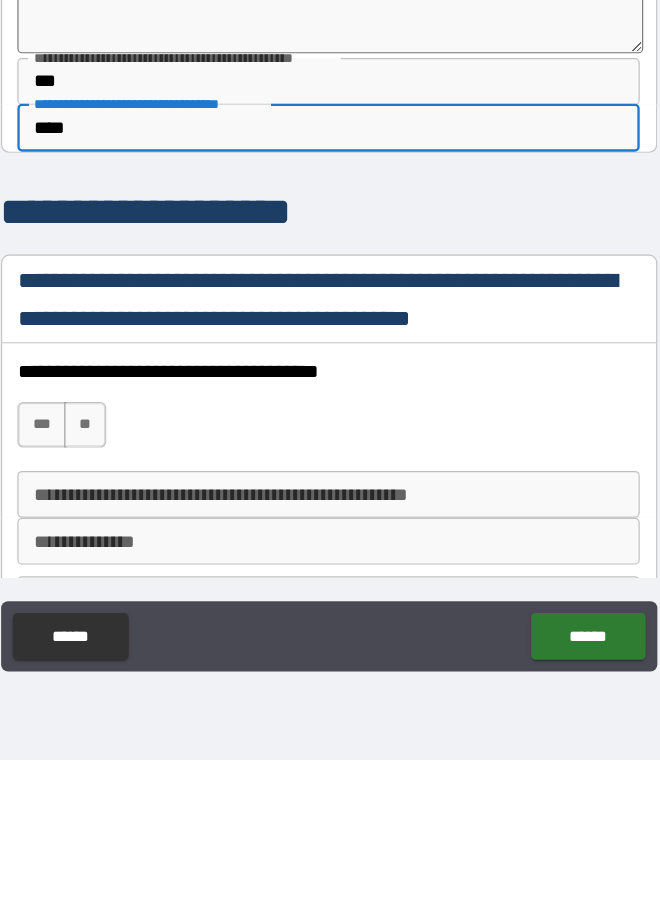 type on "*" 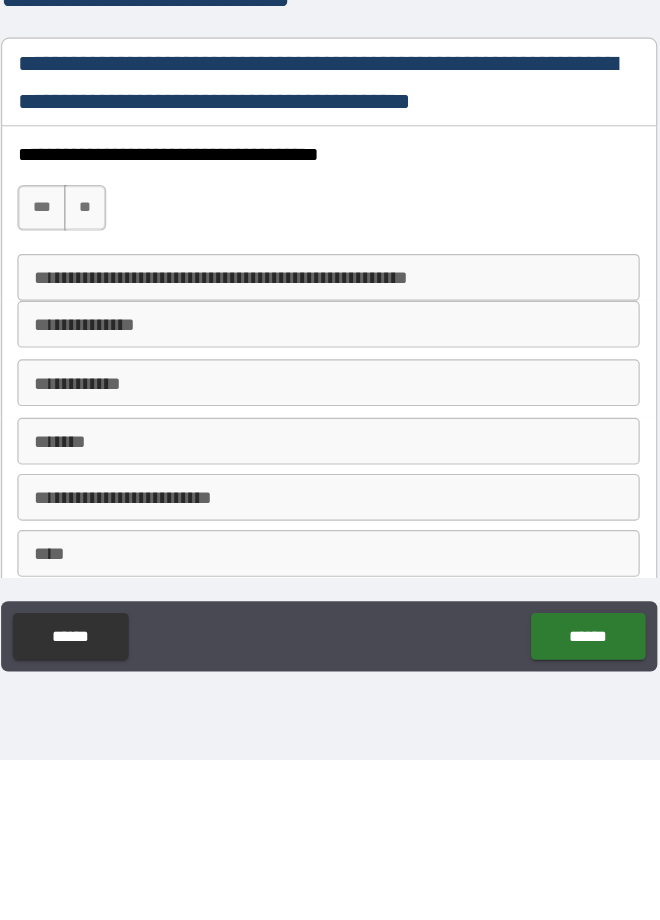 scroll, scrollTop: 3010, scrollLeft: 0, axis: vertical 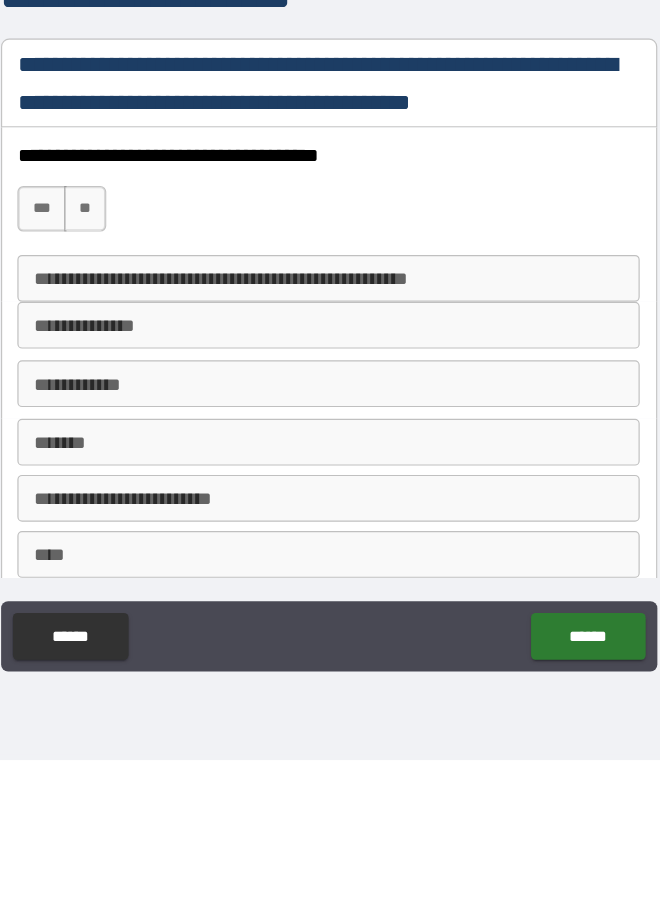 type on "****" 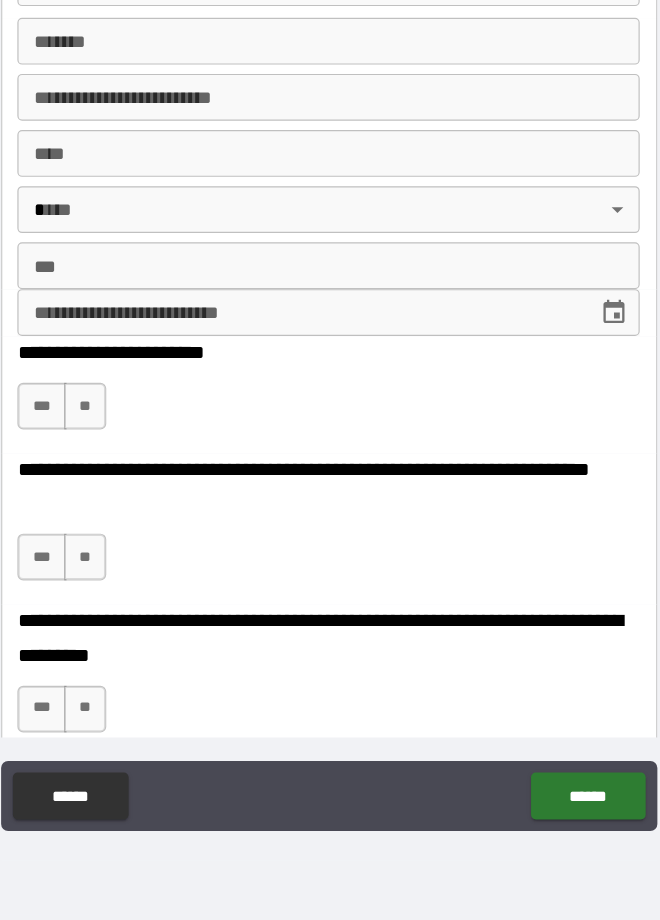 scroll, scrollTop: 3512, scrollLeft: 0, axis: vertical 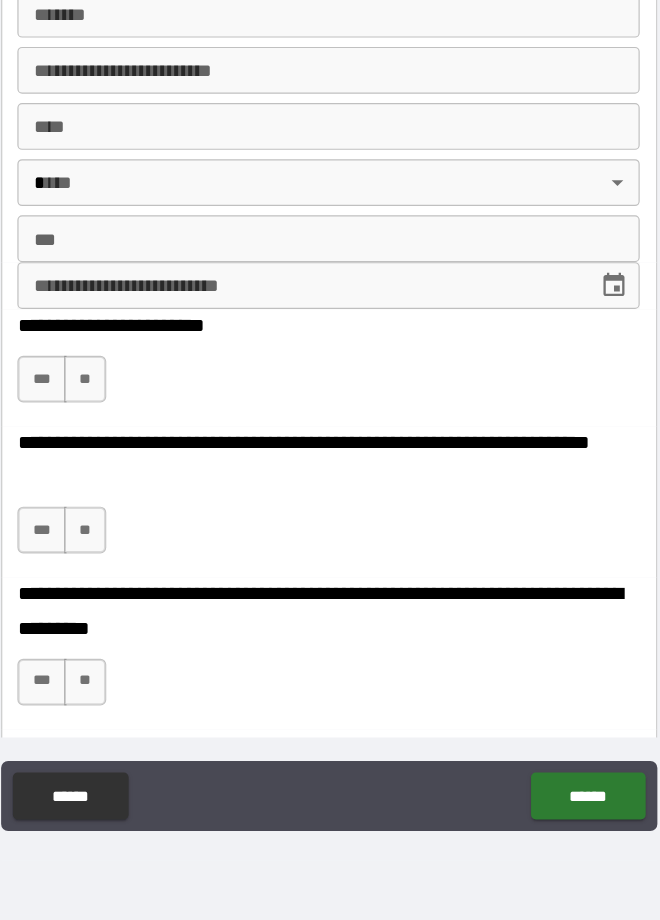 click on "***" at bounding box center (84, 458) 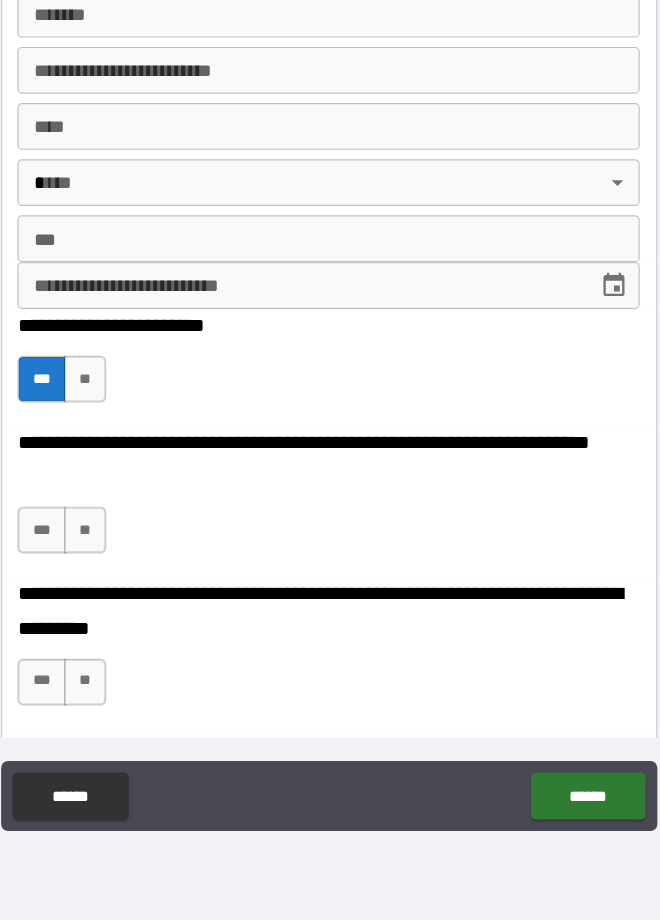 scroll, scrollTop: 3679, scrollLeft: 0, axis: vertical 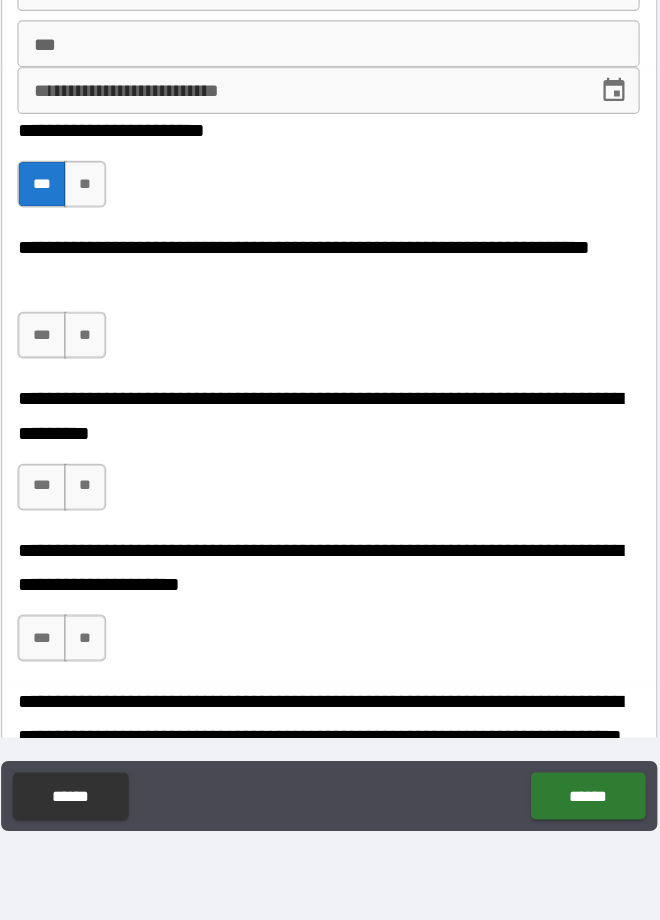 click on "**" at bounding box center [122, 420] 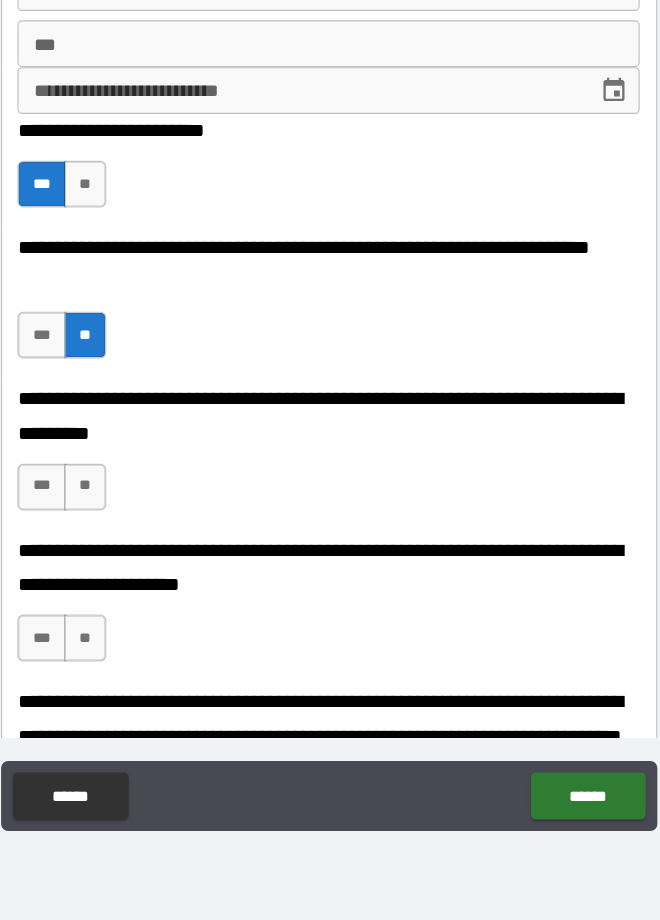 click on "**" at bounding box center [122, 550] 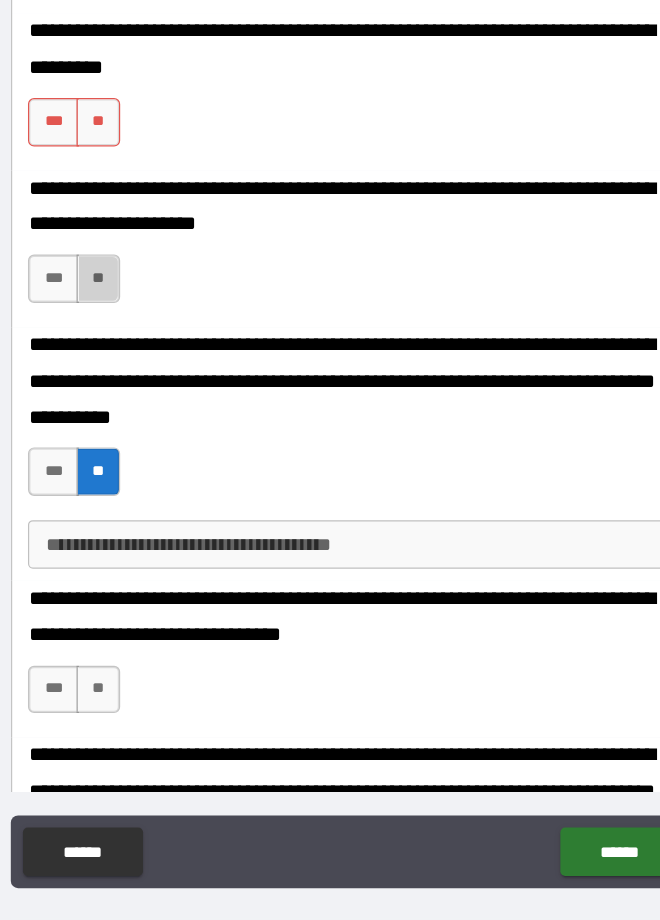 click on "**********" at bounding box center [330, 317] 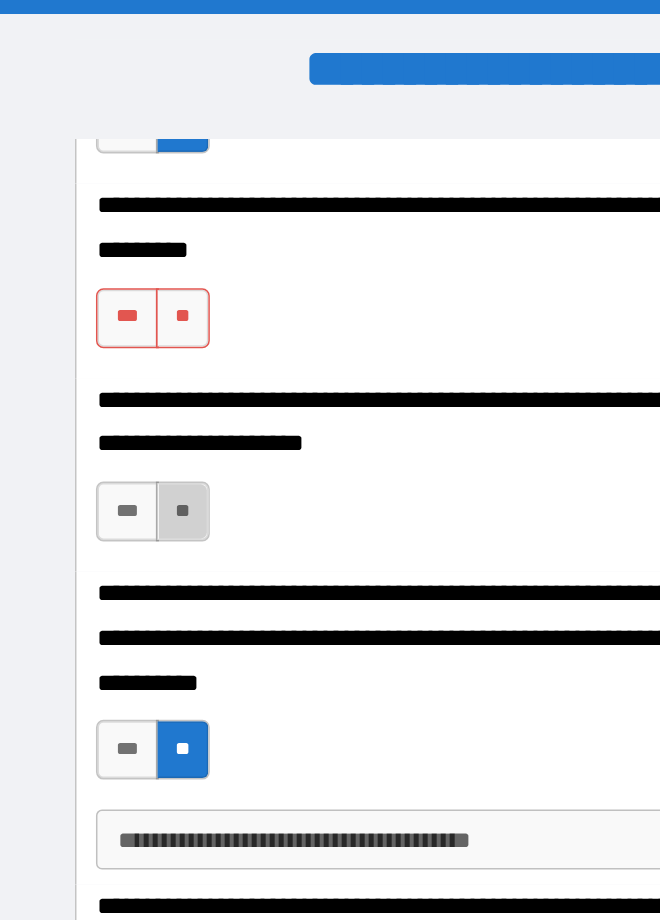 scroll, scrollTop: 4011, scrollLeft: 0, axis: vertical 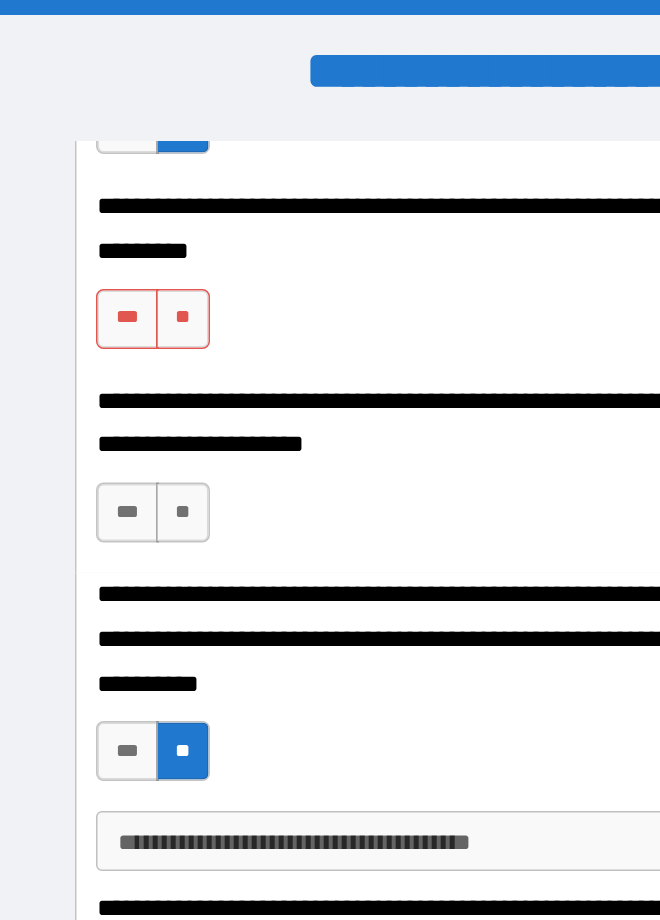 click on "**" at bounding box center (122, 213) 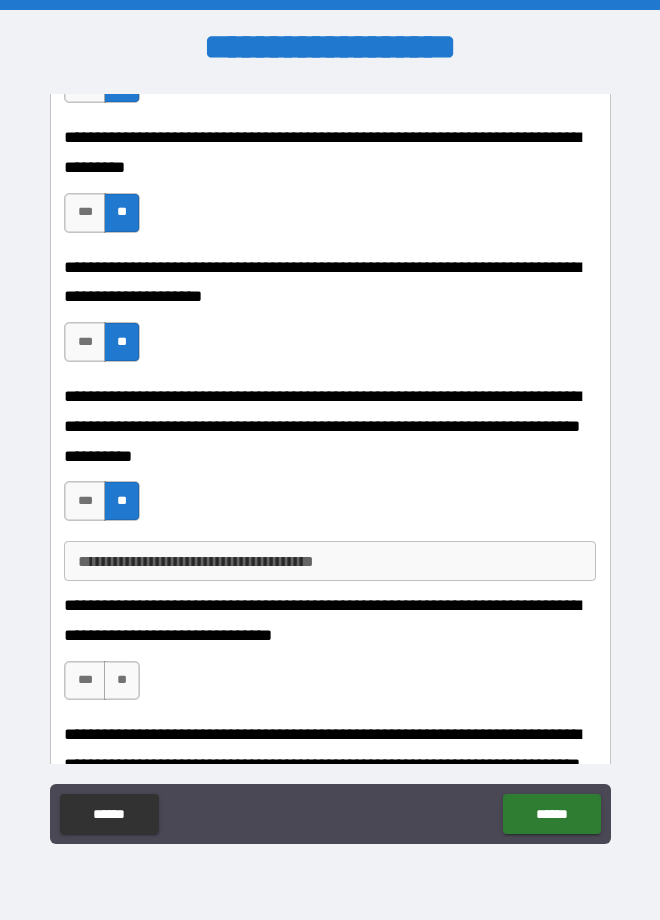 click on "**" at bounding box center [122, 681] 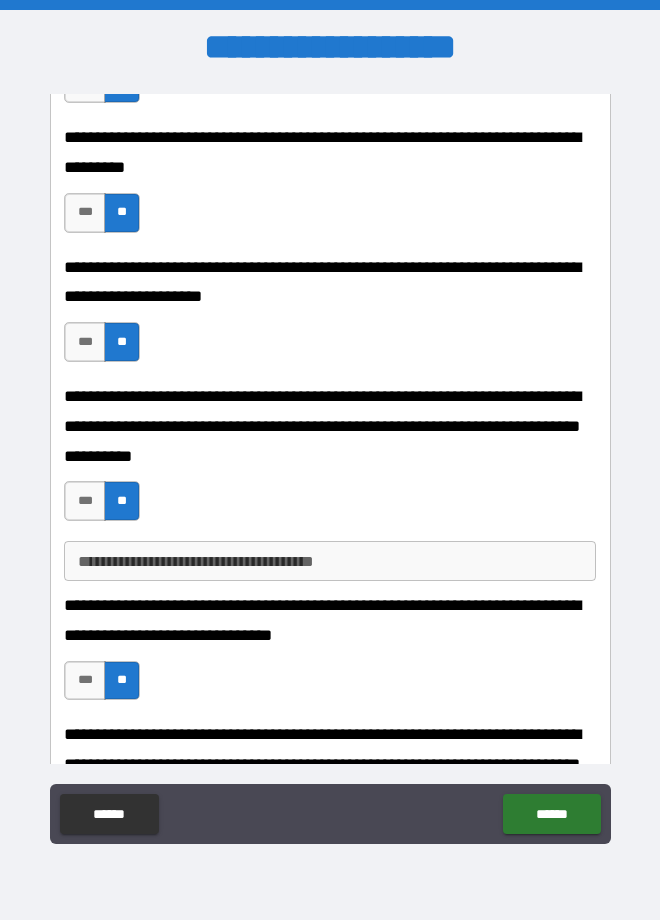 click on "**********" at bounding box center (330, 1014) 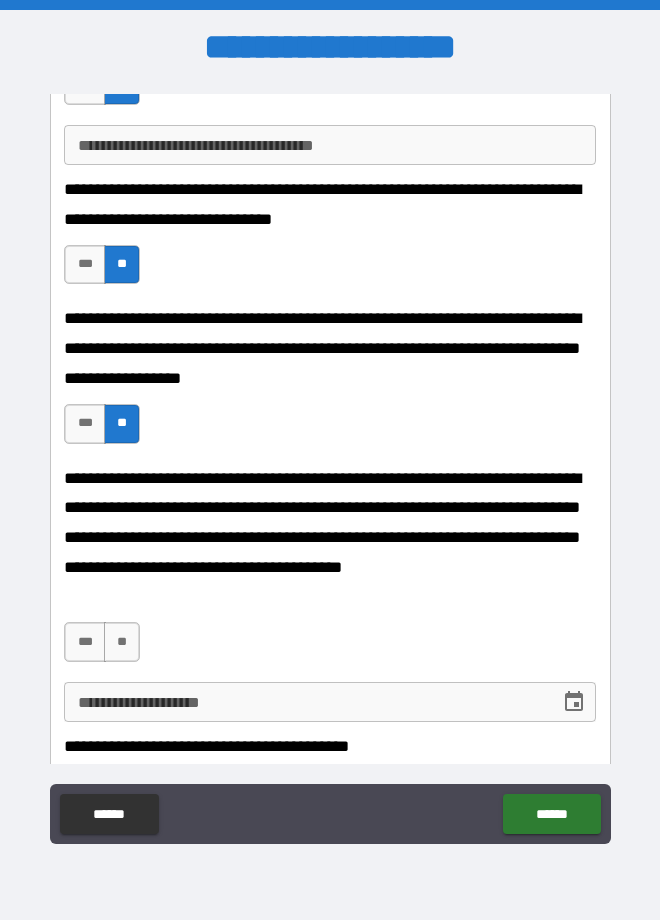 click on "**" at bounding box center (122, 642) 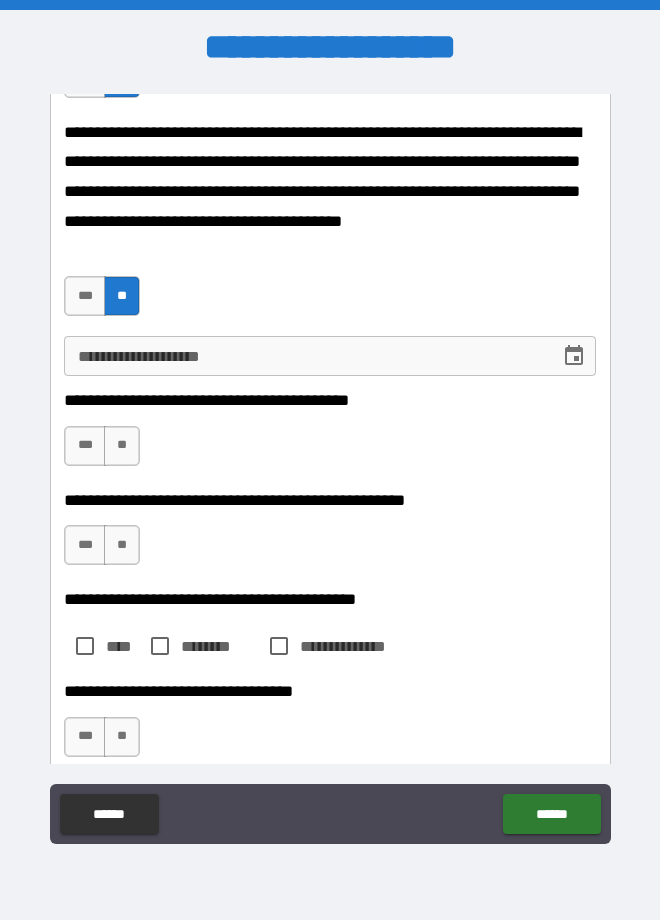 scroll, scrollTop: 4925, scrollLeft: 0, axis: vertical 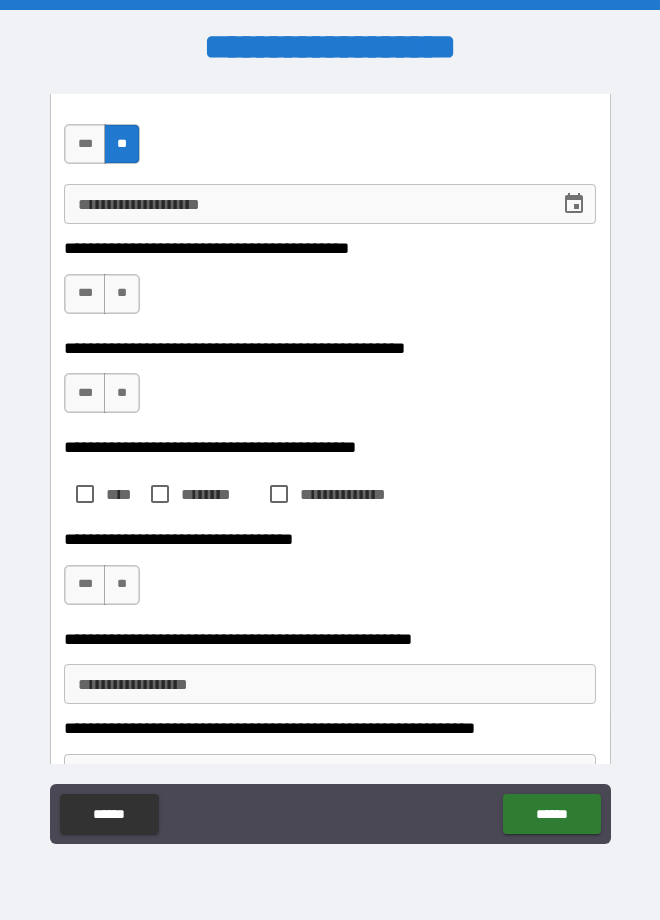 click on "**" at bounding box center (122, 393) 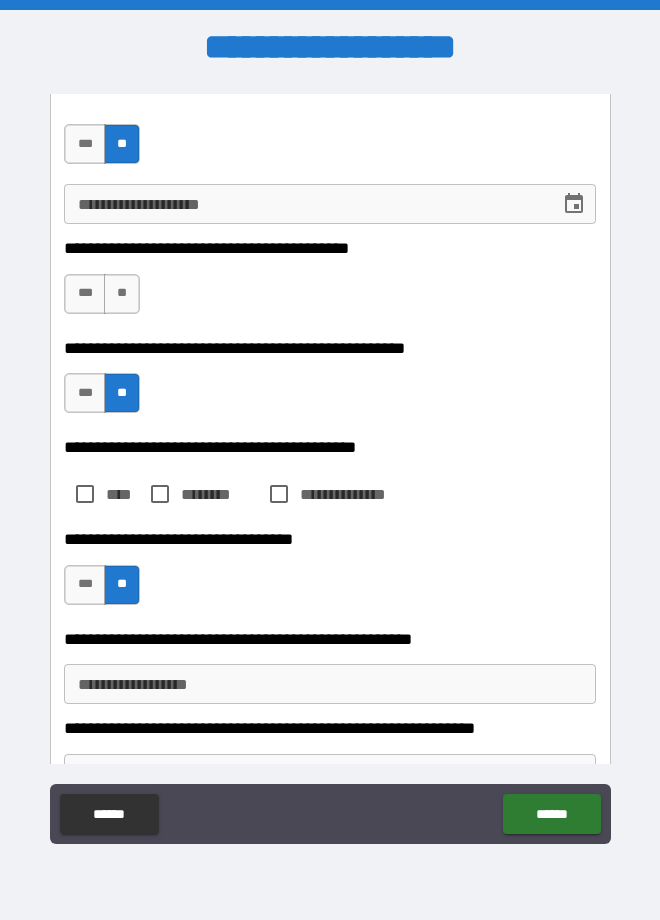 click on "**" at bounding box center [122, 294] 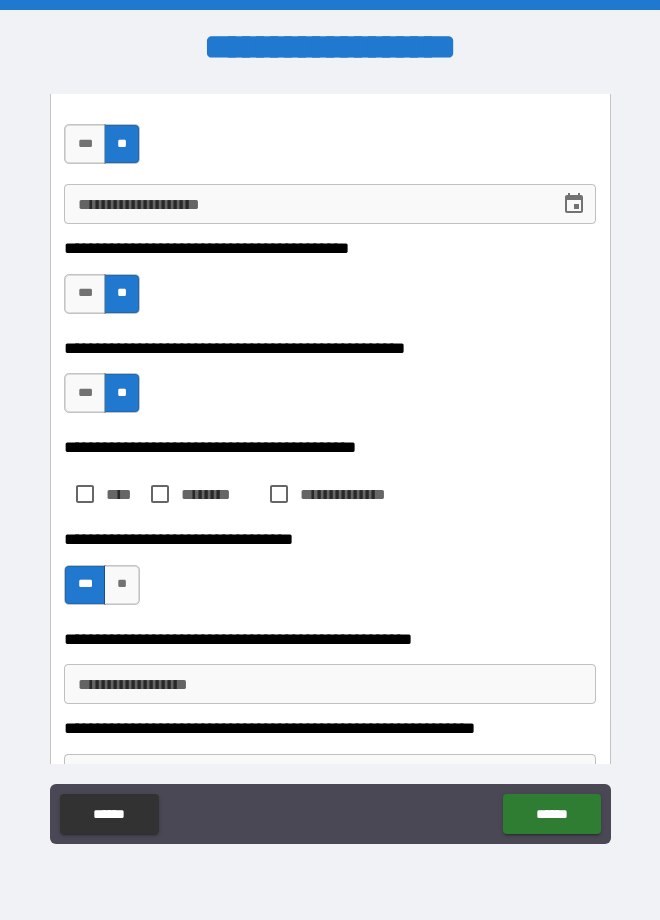type on "*" 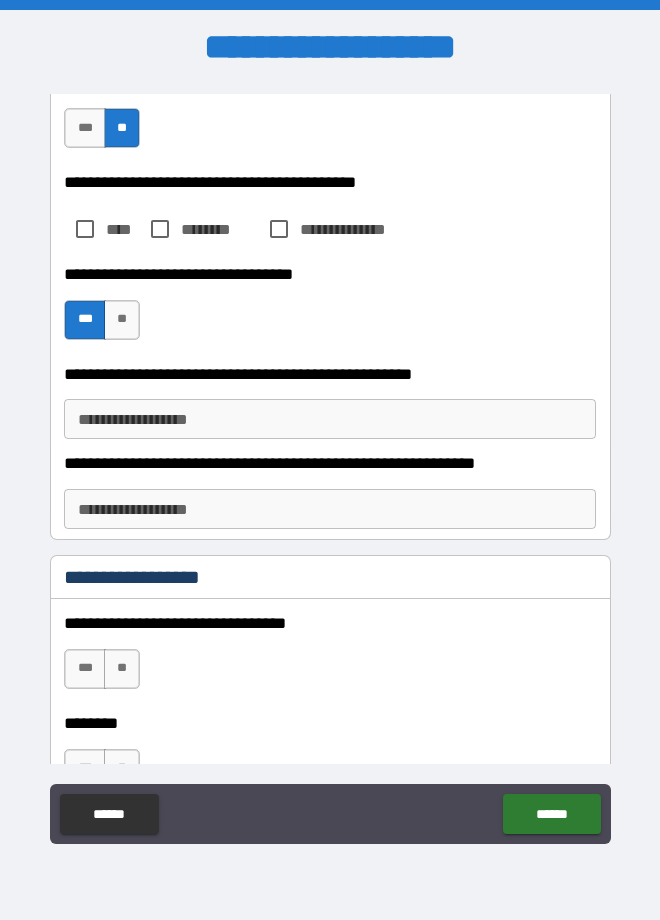scroll, scrollTop: 5255, scrollLeft: 0, axis: vertical 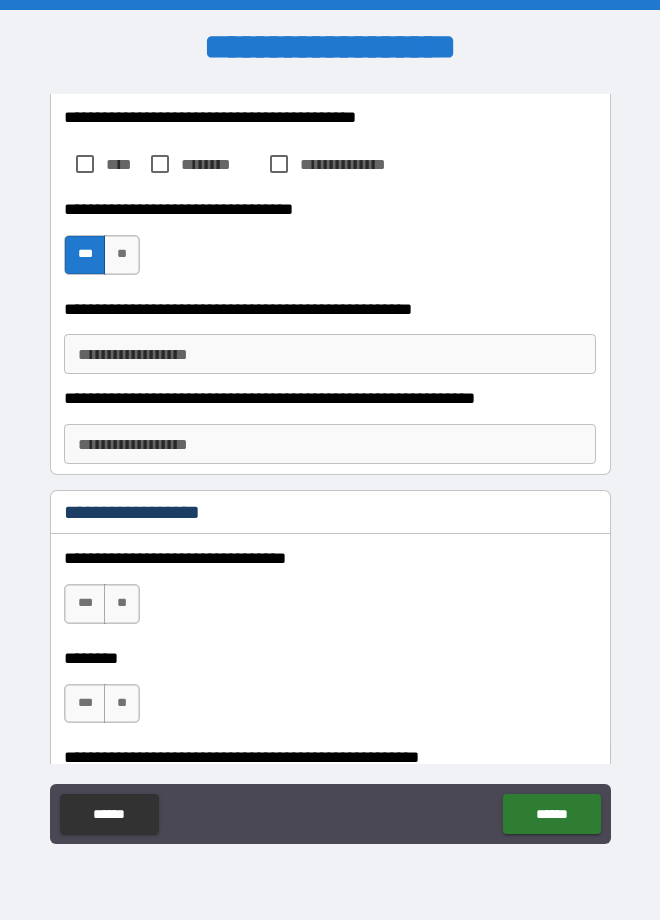 click on "**********" at bounding box center [330, 444] 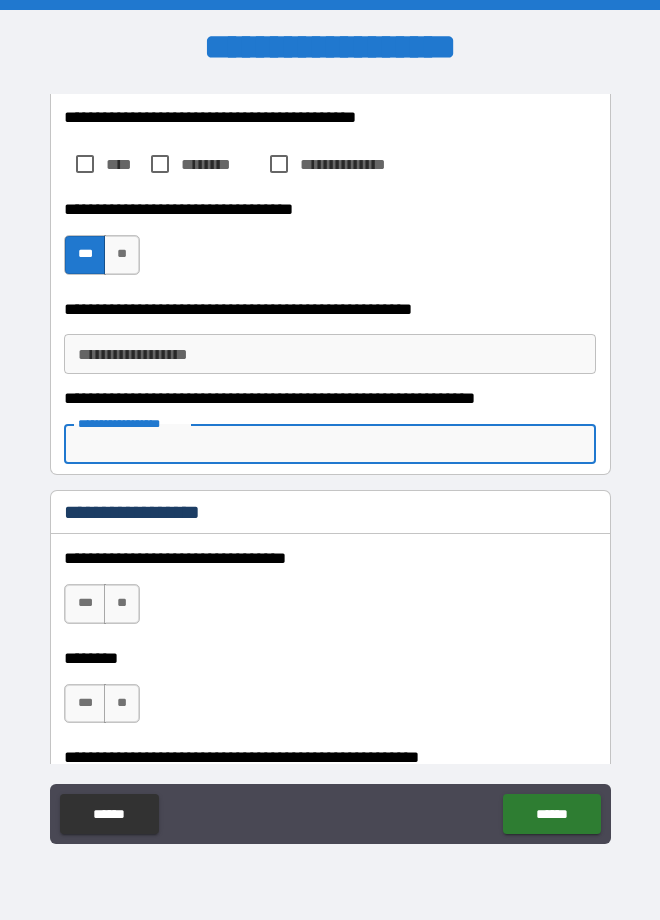 click on "**********" at bounding box center (330, 444) 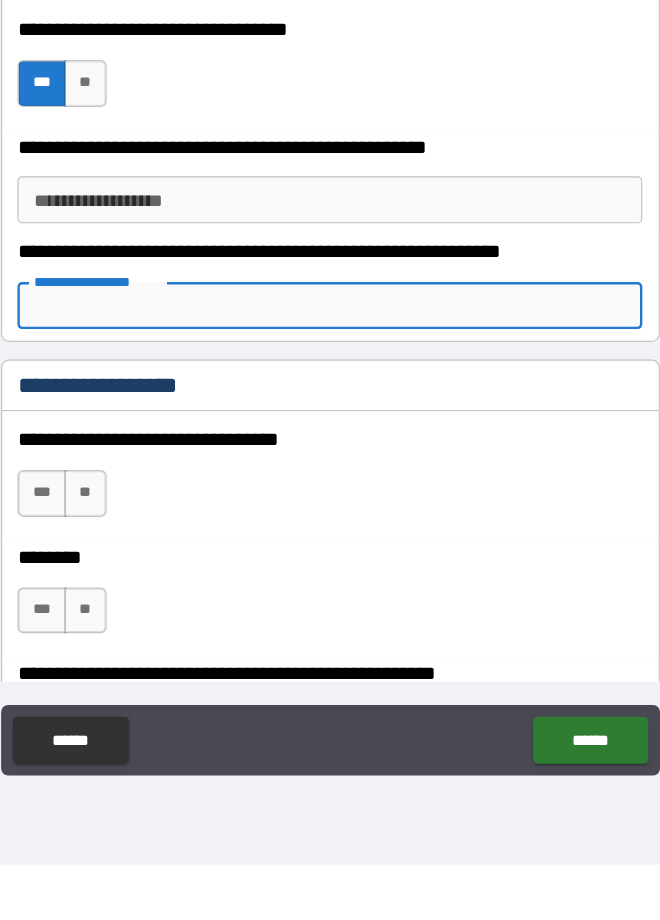 type on "*" 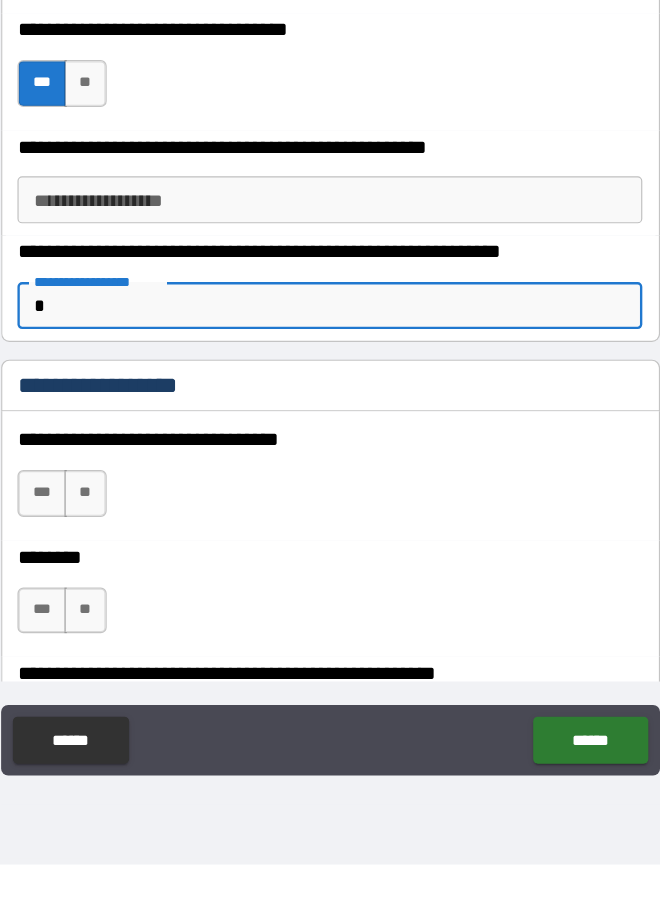 type on "*" 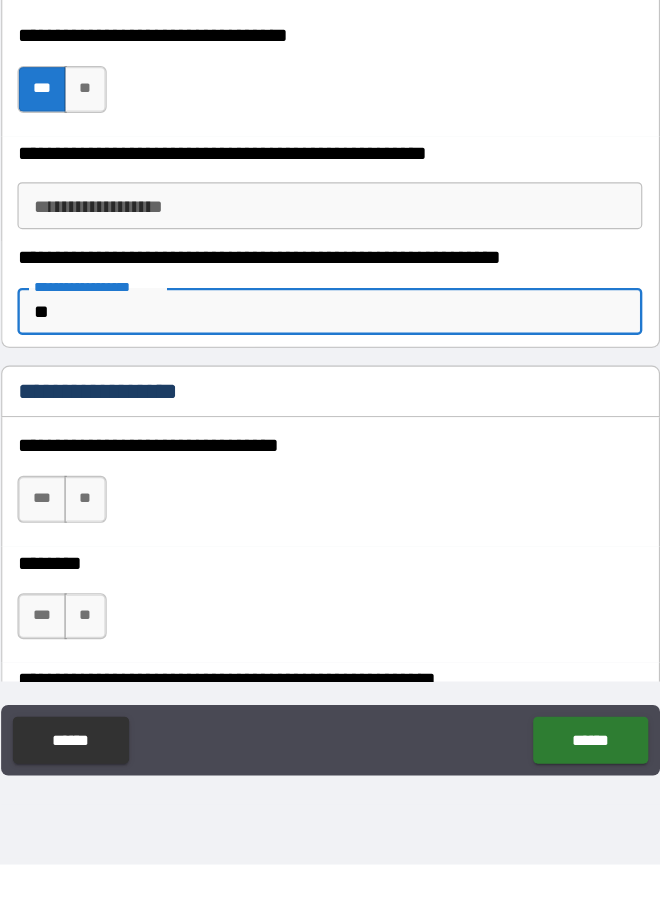 scroll, scrollTop: 5260, scrollLeft: 0, axis: vertical 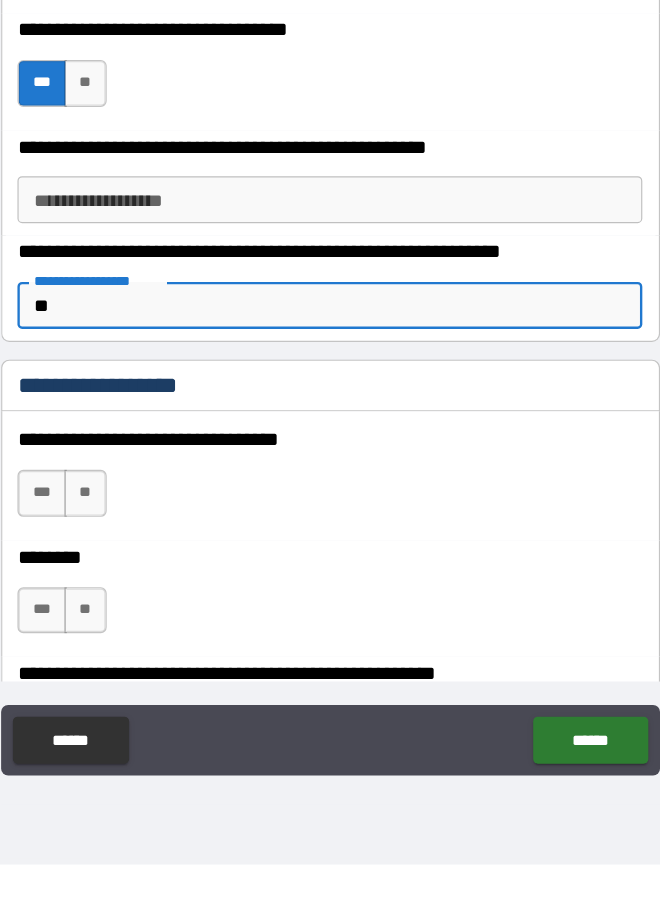 type on "*" 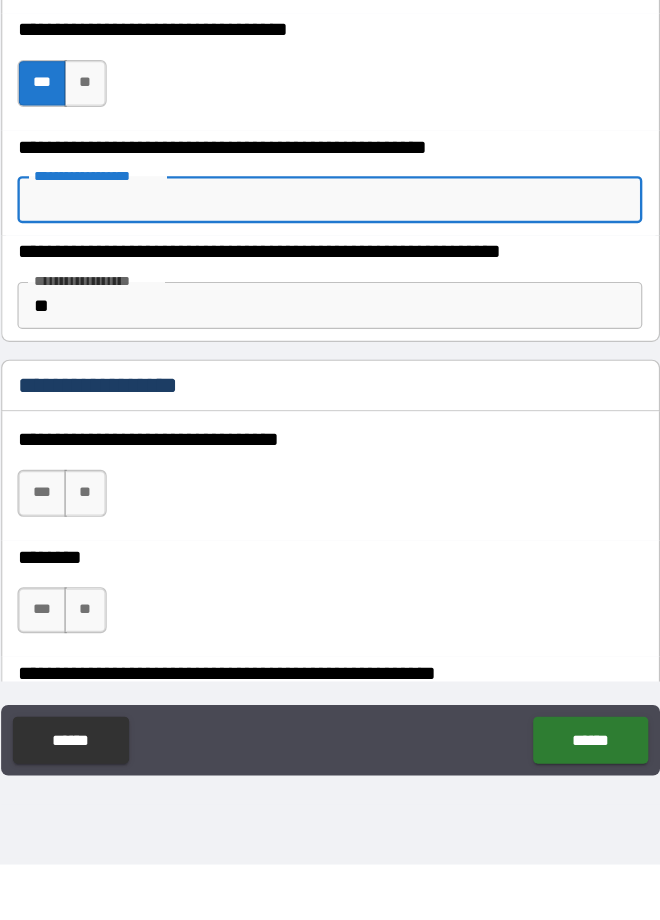 type on "*" 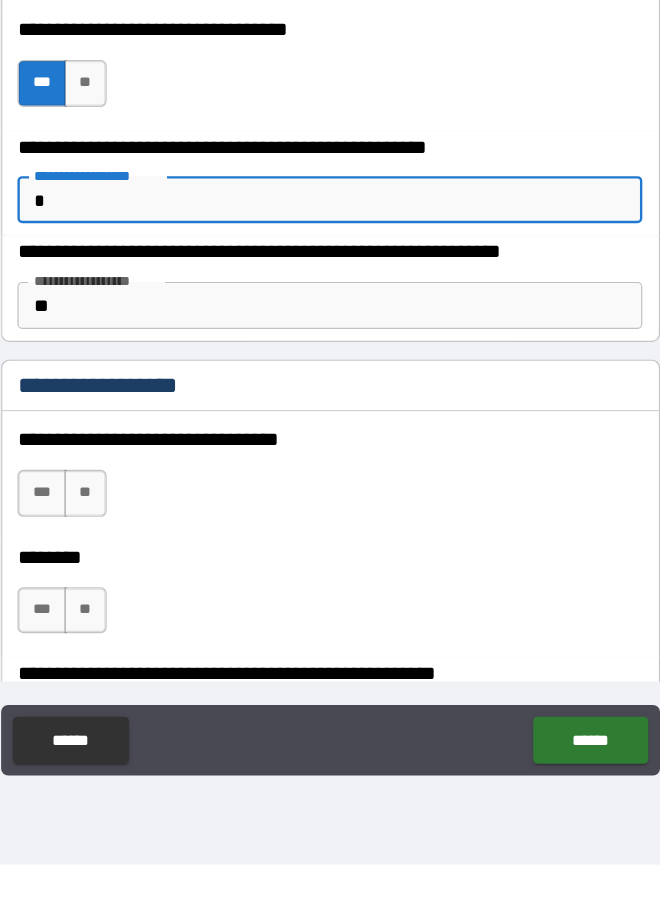 type on "*" 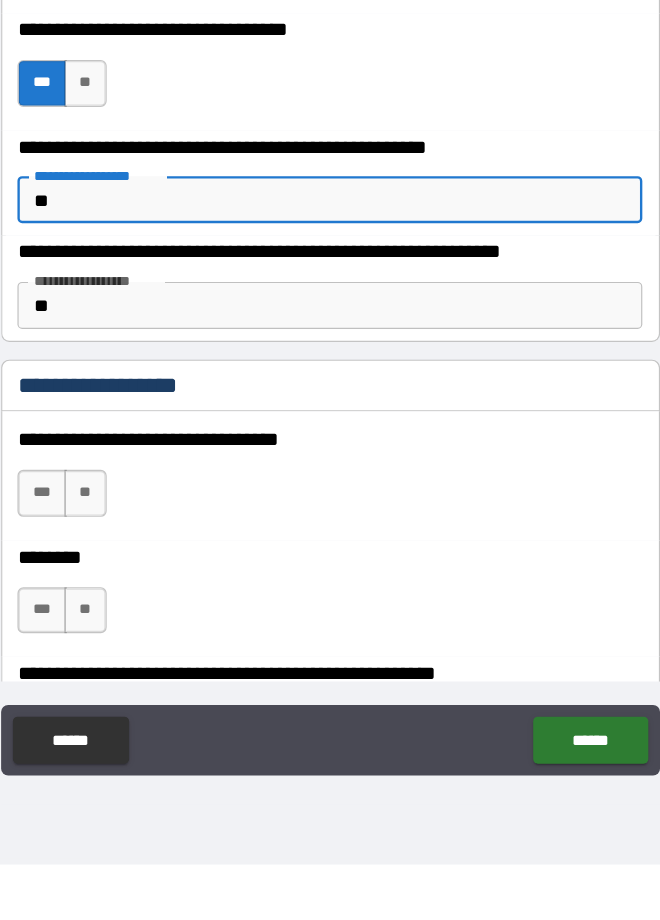 type on "*" 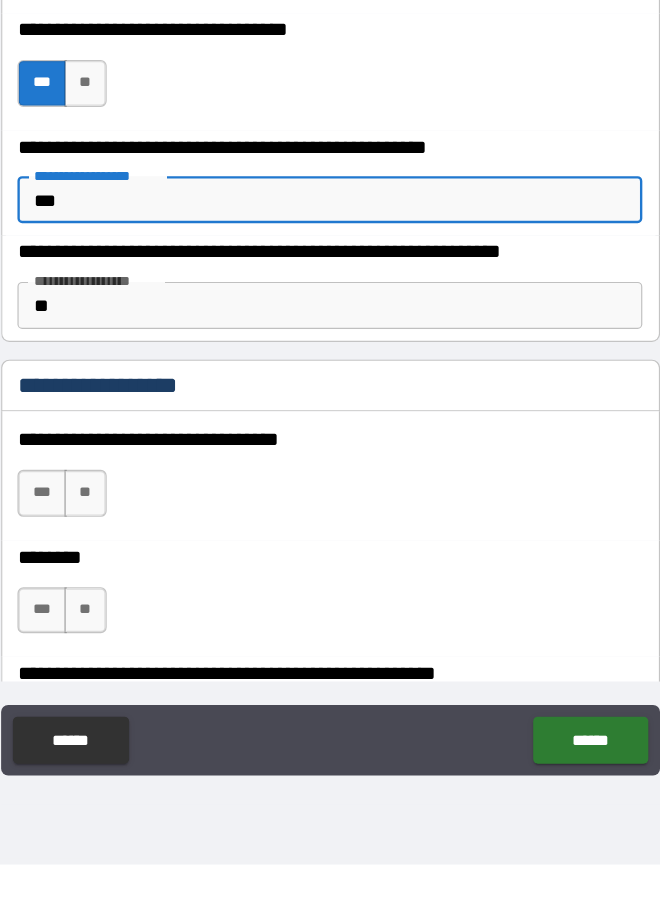 type on "*" 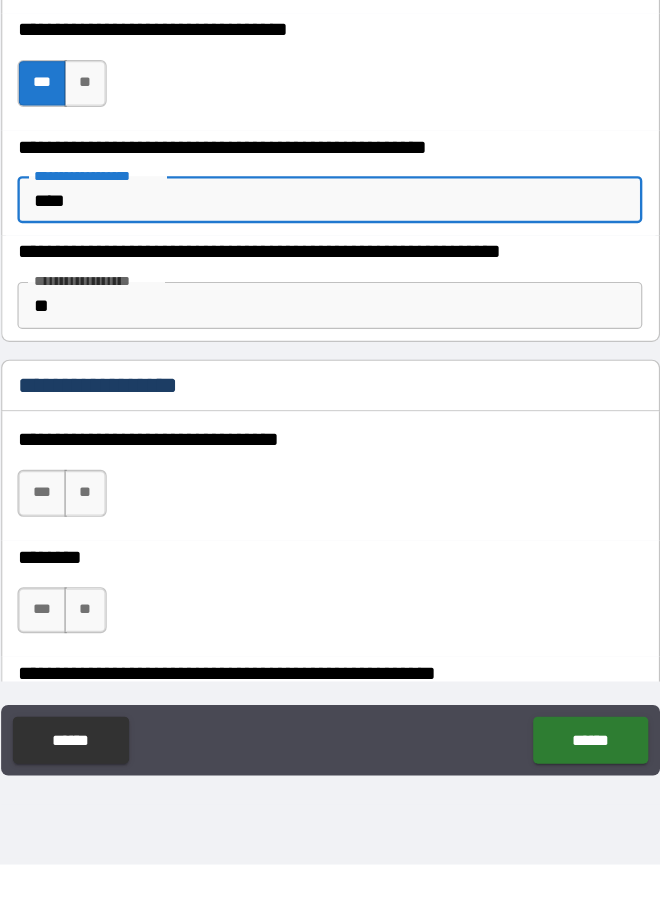 type on "*" 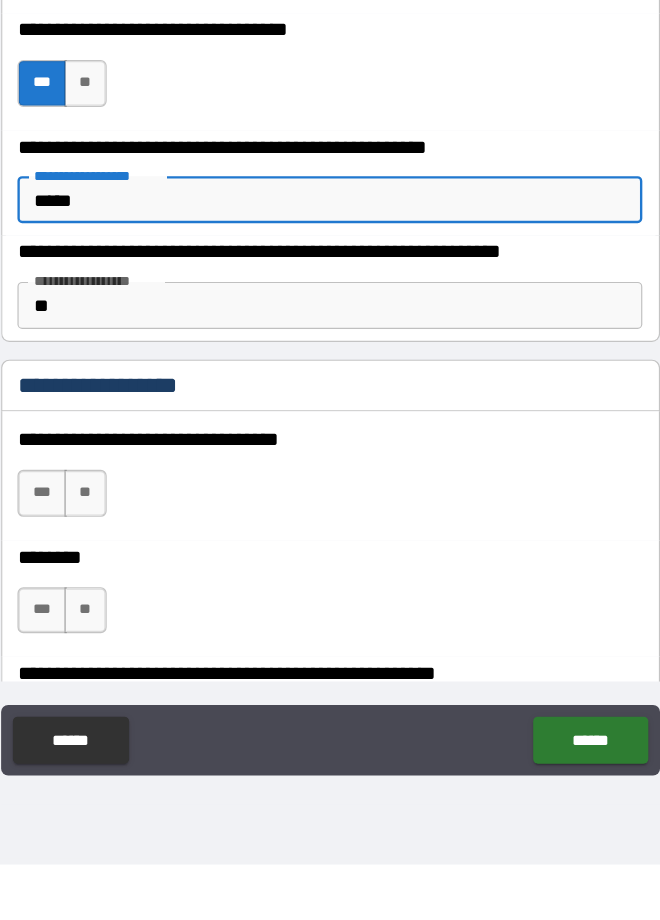 type on "*" 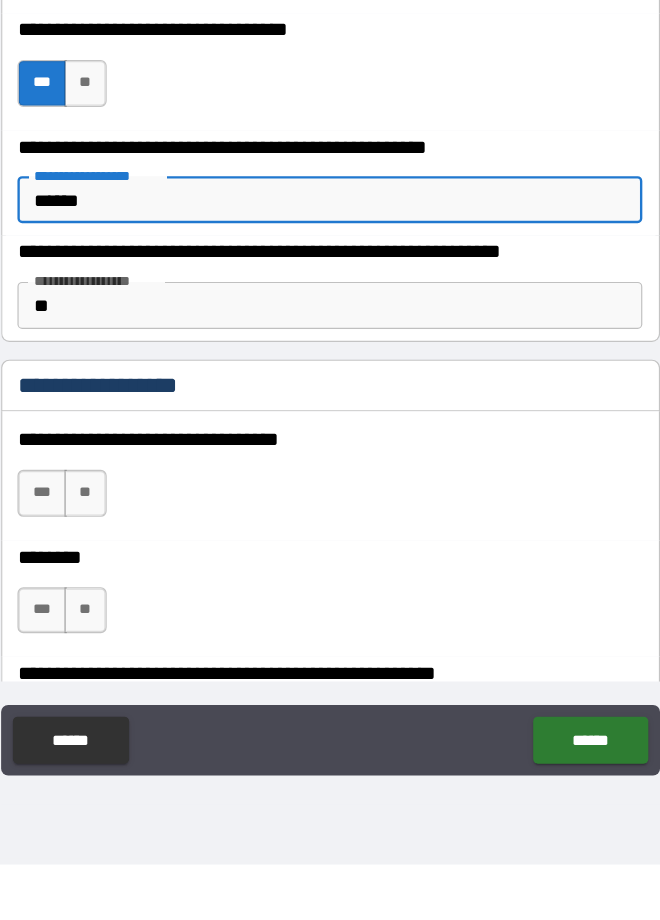 type on "*" 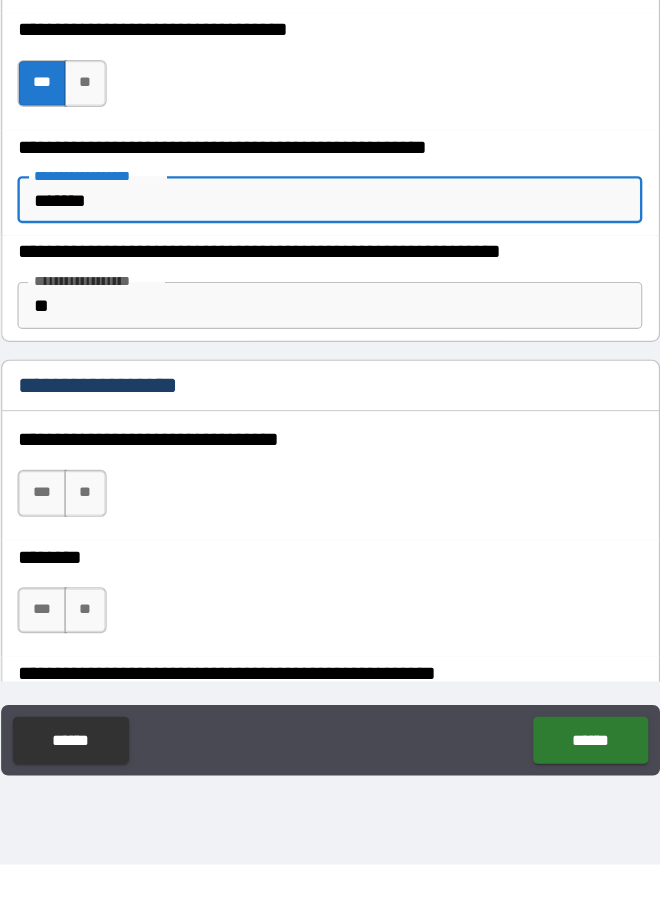 scroll, scrollTop: 5458, scrollLeft: 0, axis: vertical 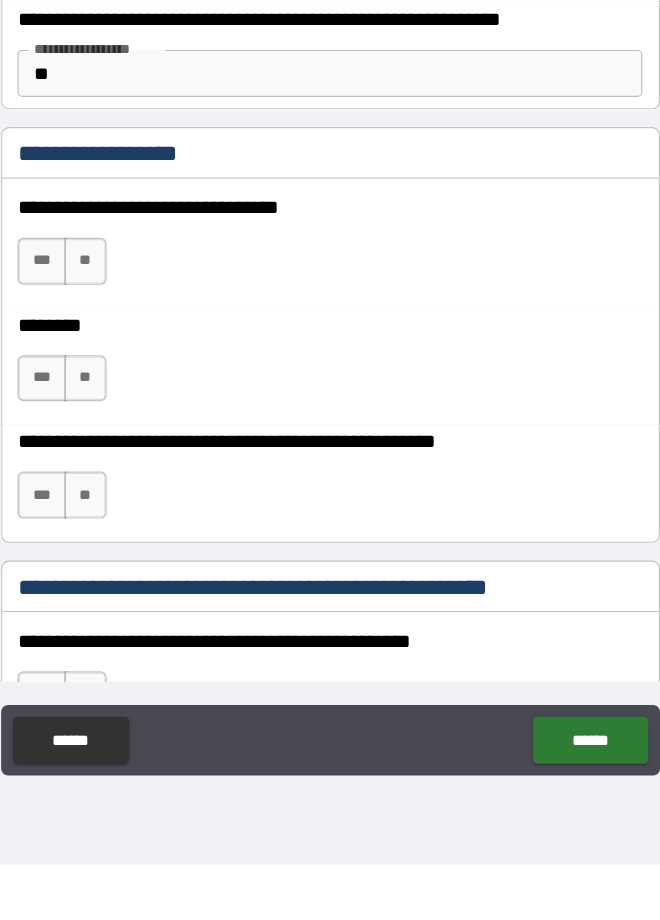 type on "*" 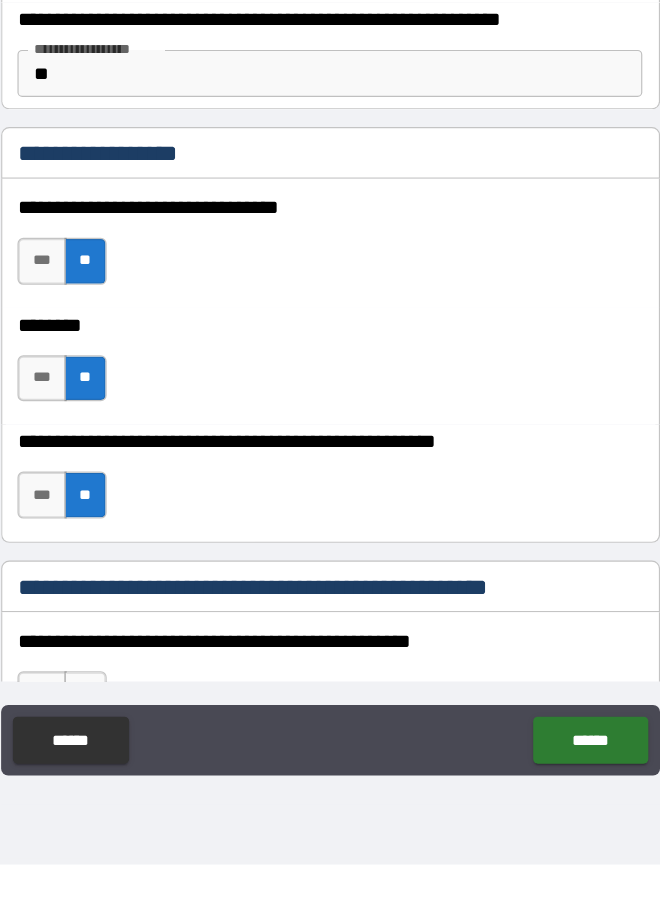 click on "**********" at bounding box center (330, 560) 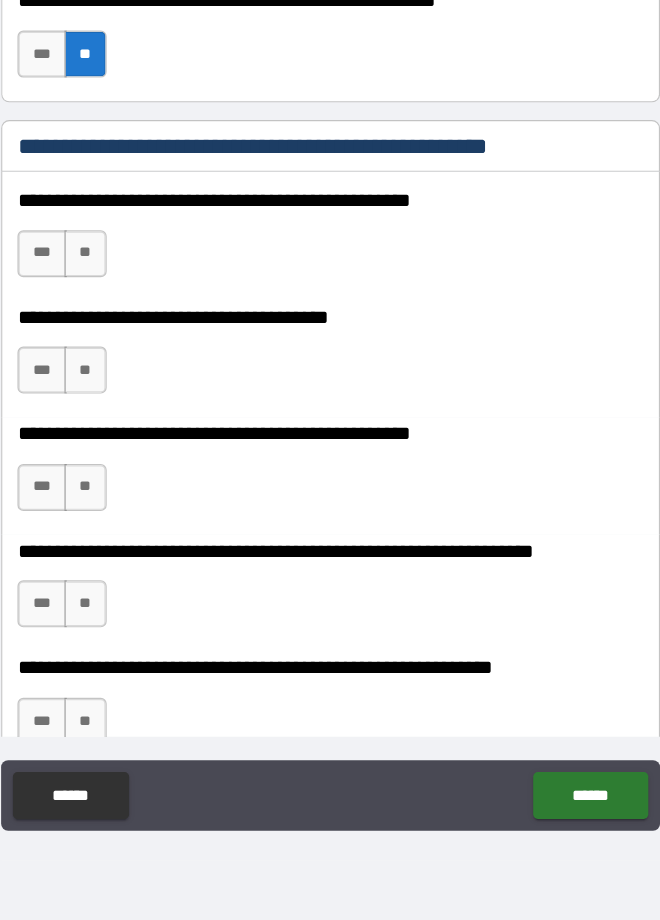 scroll, scrollTop: 5944, scrollLeft: 0, axis: vertical 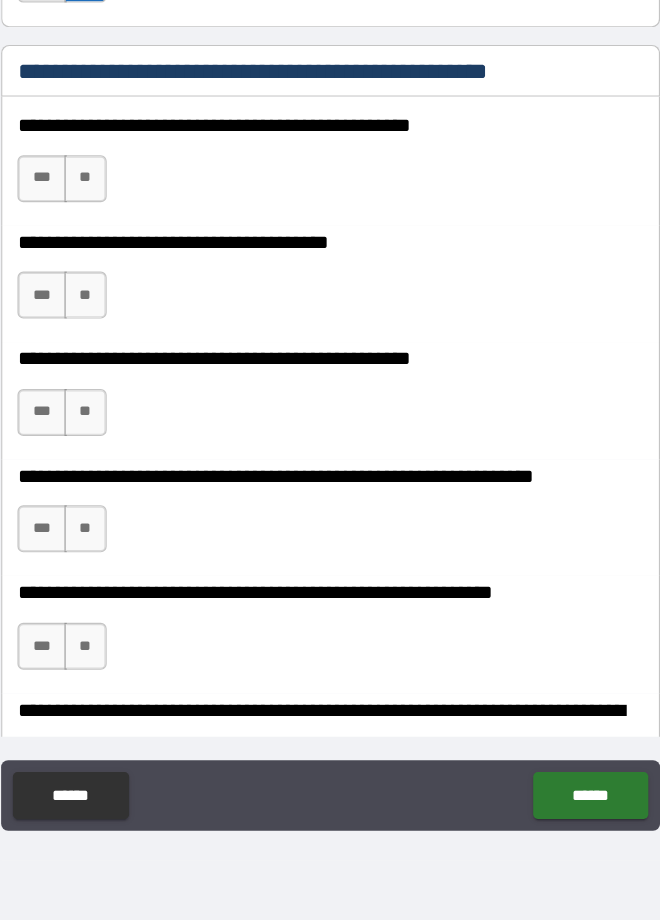 click on "**" at bounding box center (122, 289) 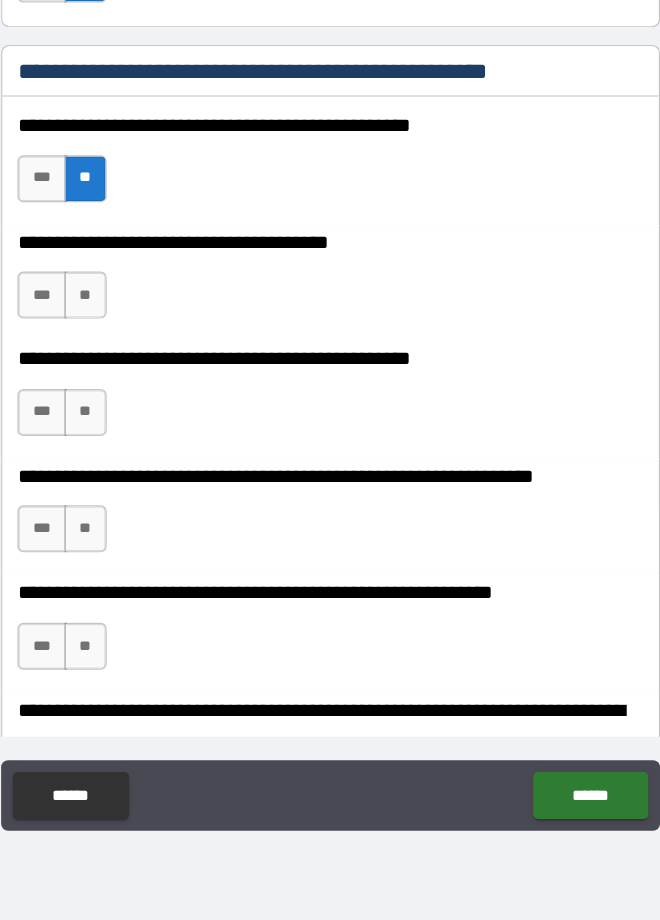 click on "**" at bounding box center (122, 388) 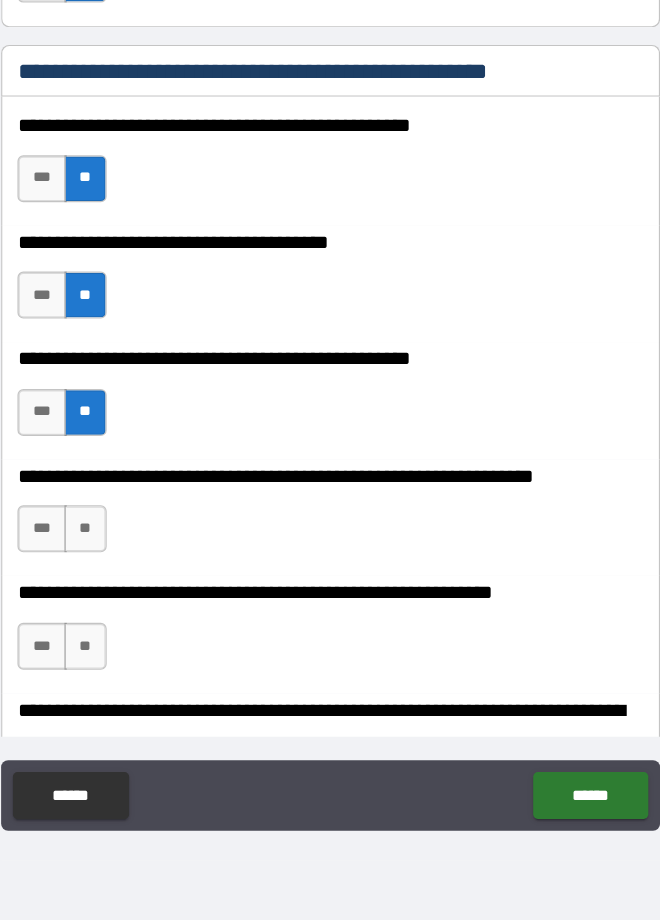 click on "**" at bounding box center [122, 289] 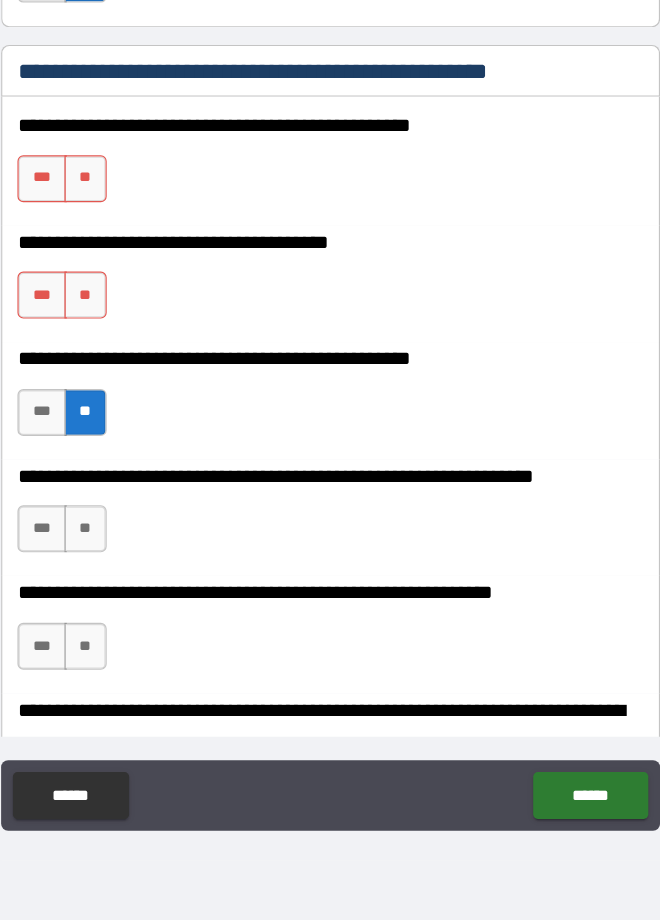 click on "**" at bounding box center (122, 488) 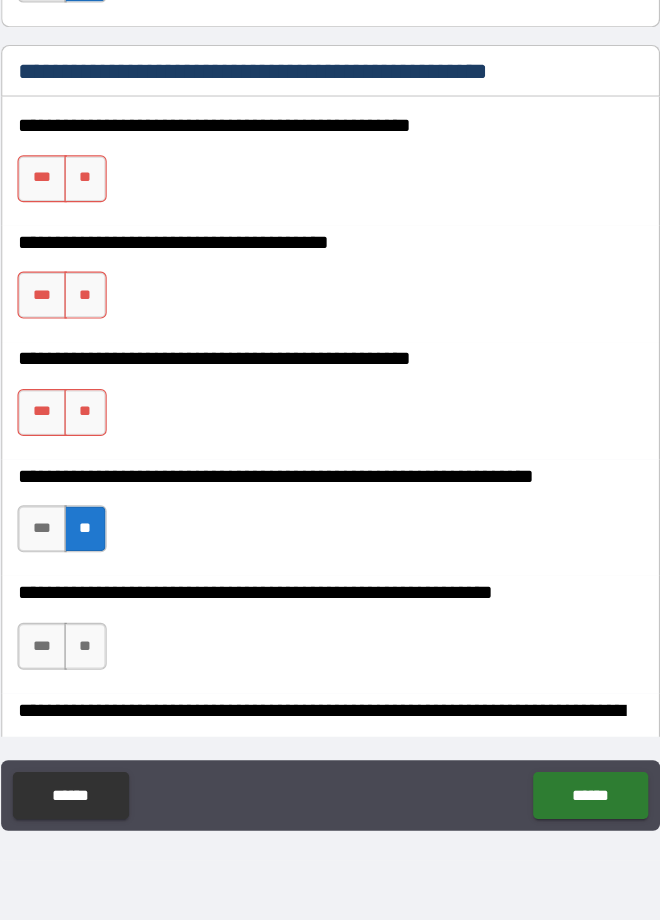 click on "**" at bounding box center (122, 687) 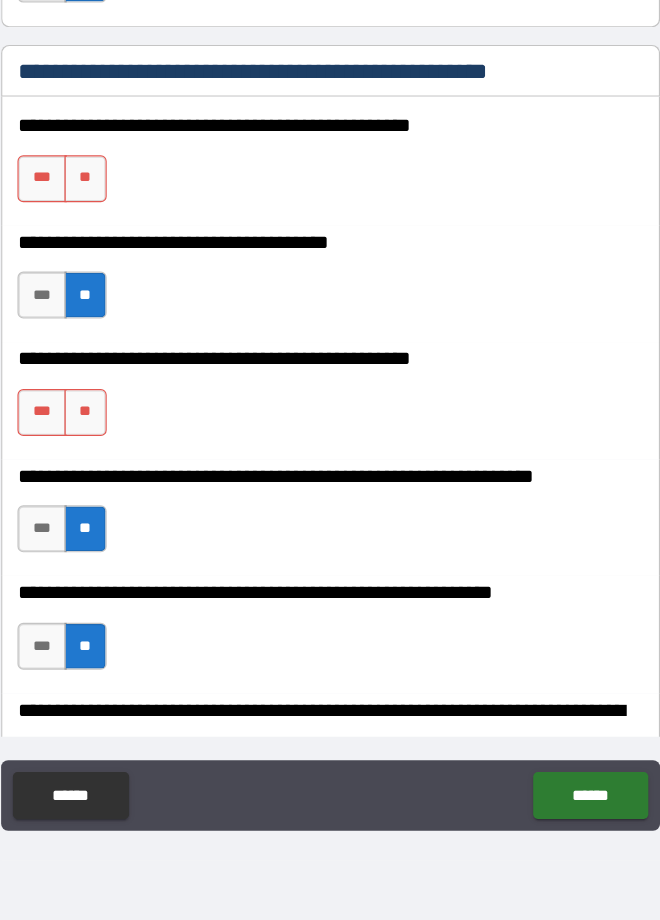 click on "**" at bounding box center [122, 289] 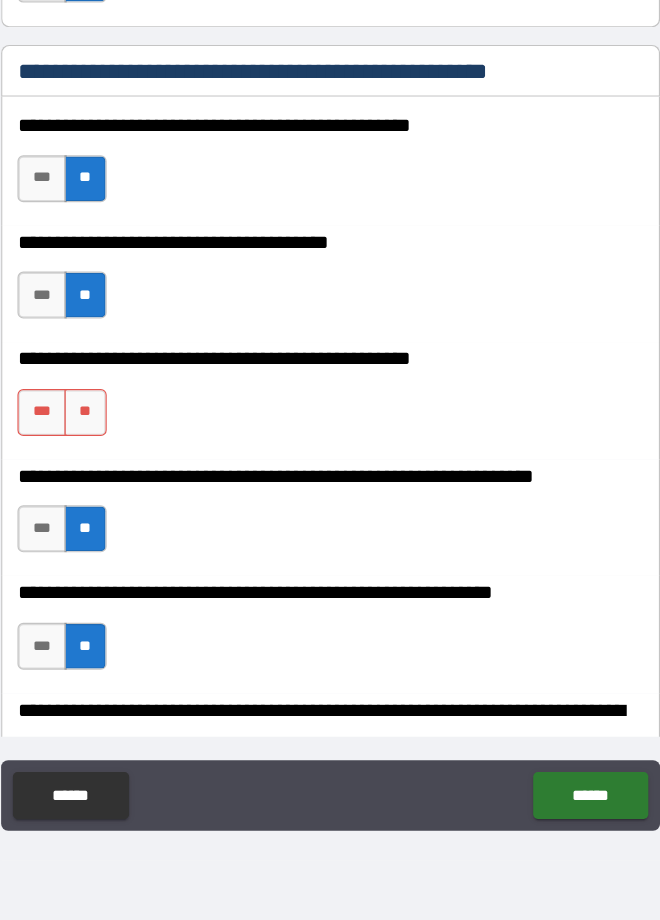 click on "**" at bounding box center (122, 488) 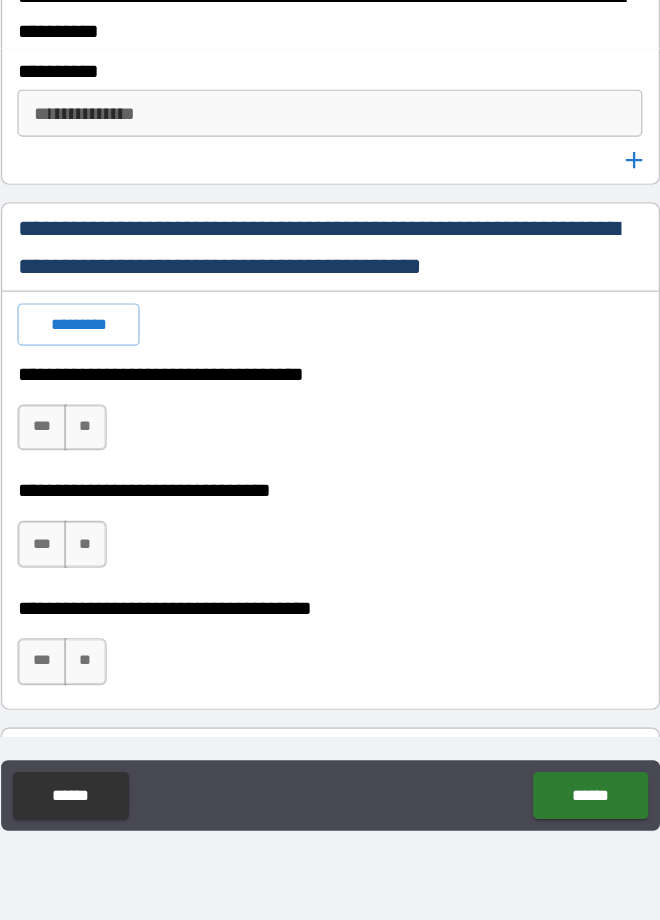 scroll, scrollTop: 6575, scrollLeft: 0, axis: vertical 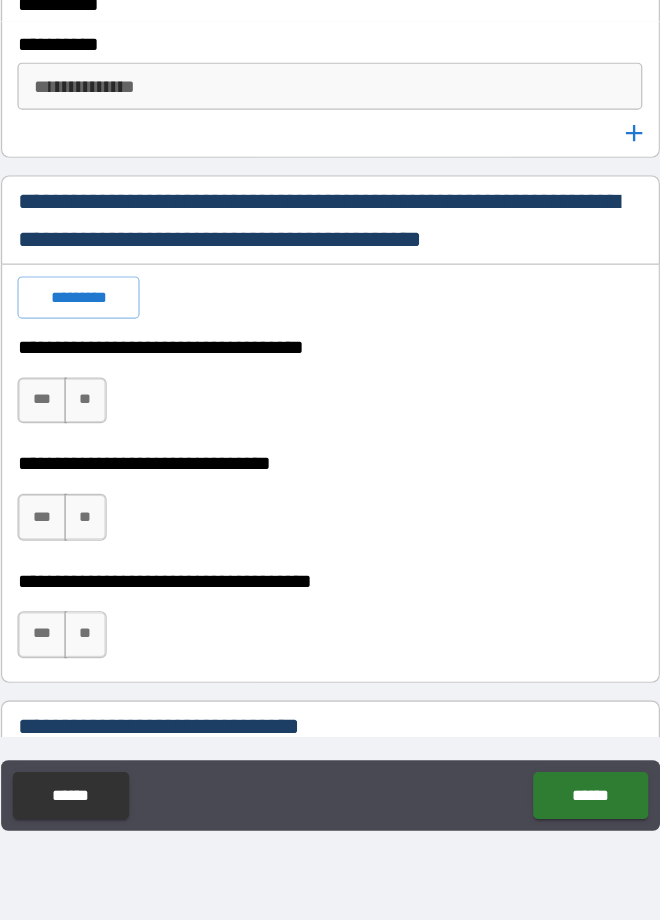 click on "*********" at bounding box center [116, 390] 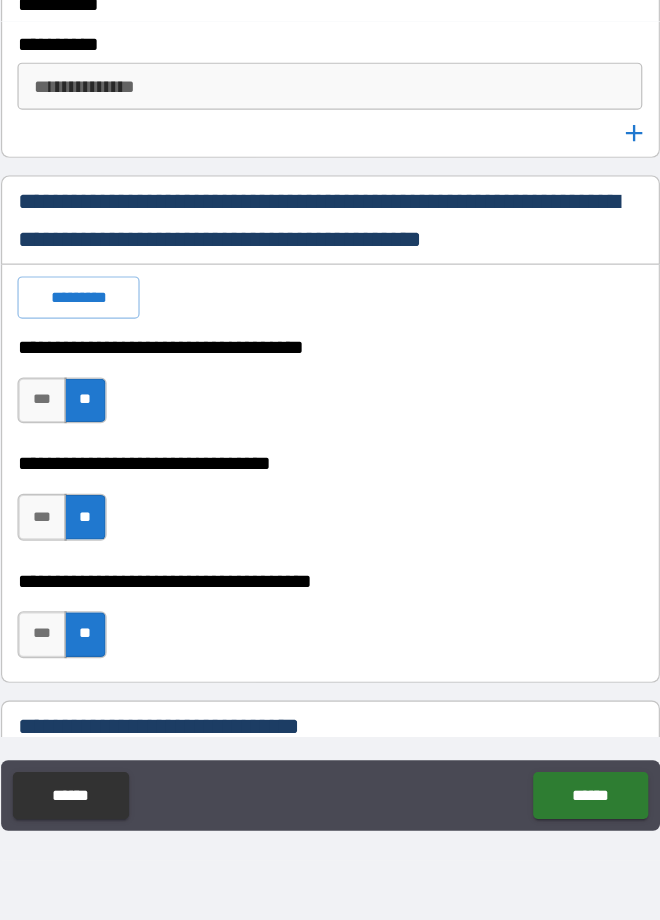 click on "*********" at bounding box center (116, 805) 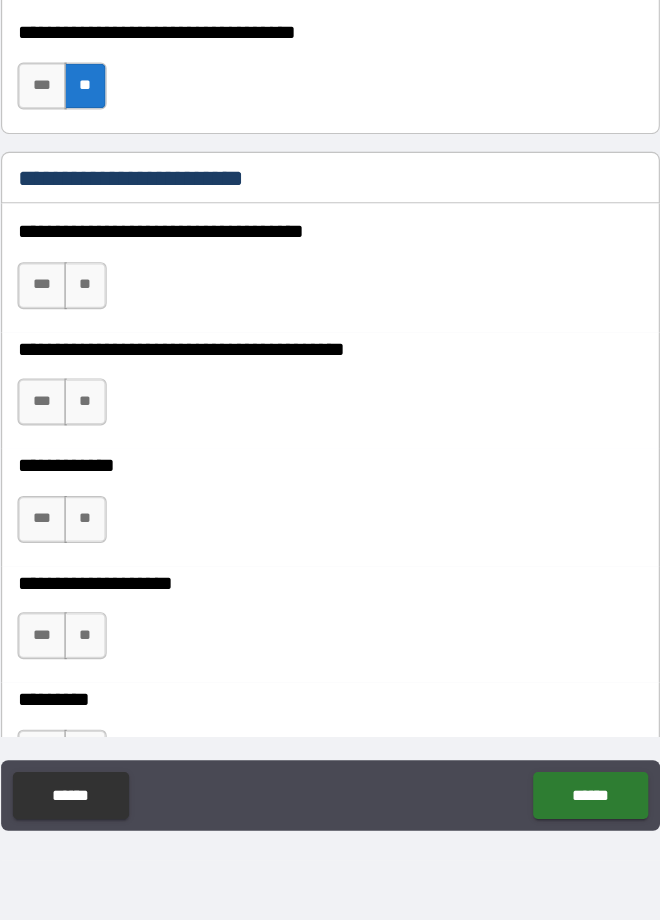 scroll, scrollTop: 7470, scrollLeft: 0, axis: vertical 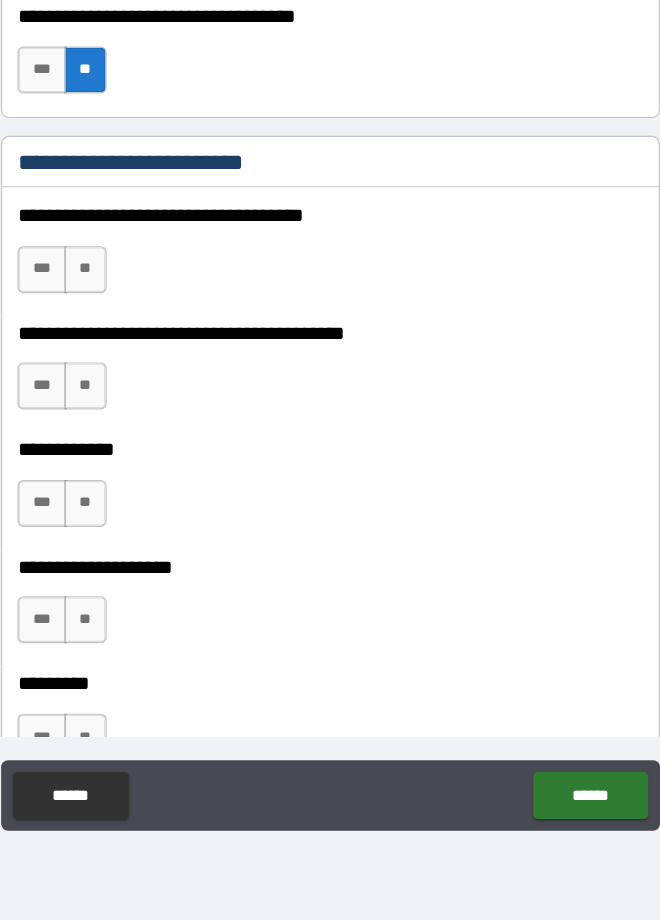 click on "**" at bounding box center (122, 366) 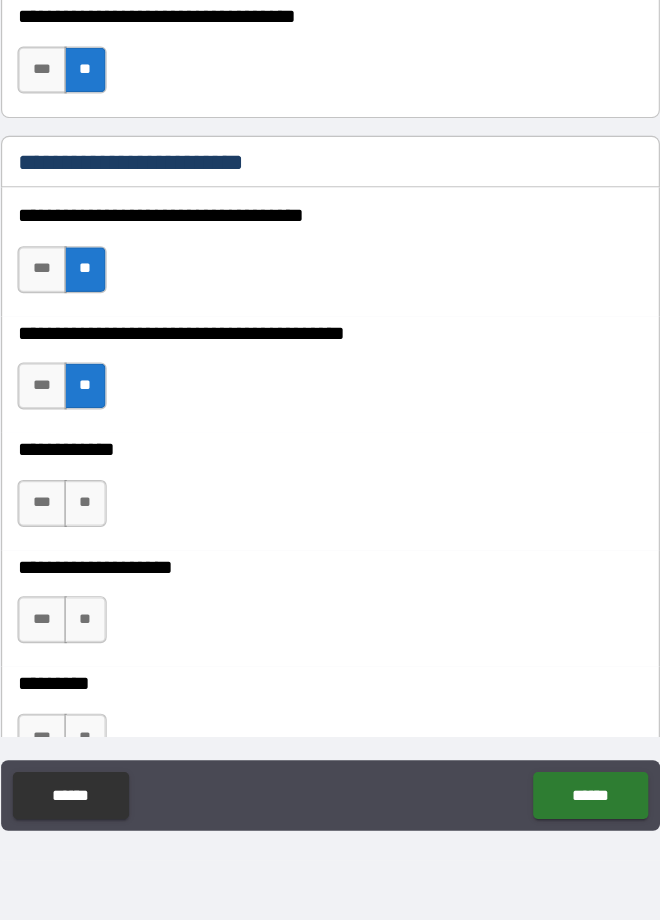 click on "**" at bounding box center (122, 565) 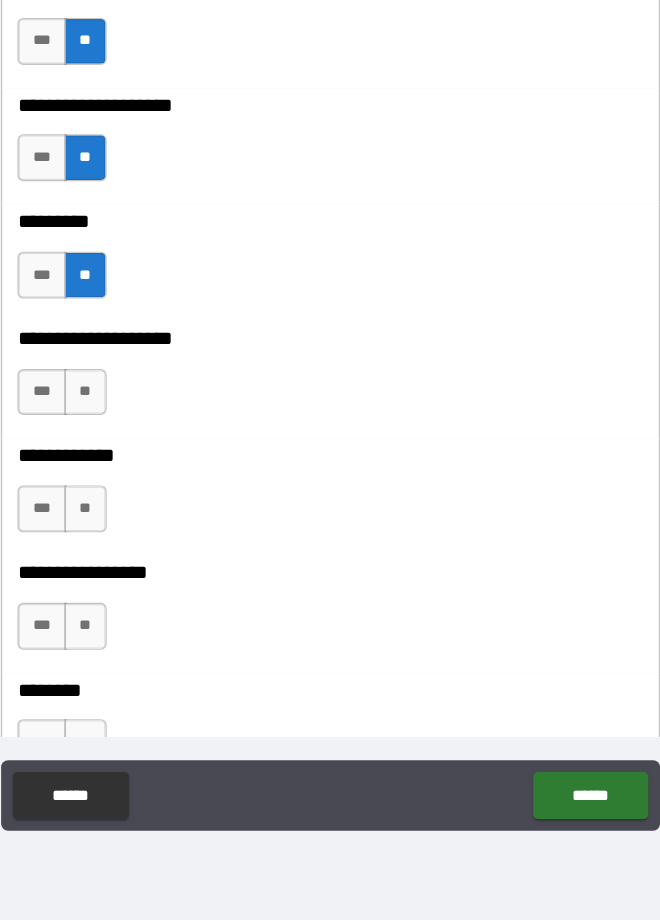 scroll, scrollTop: 7972, scrollLeft: 0, axis: vertical 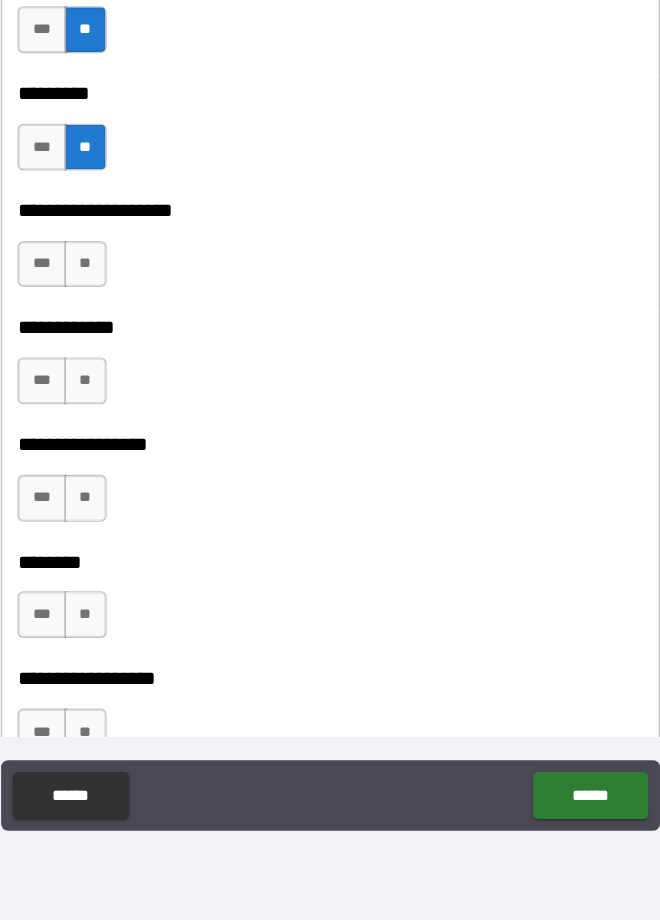 click on "**" at bounding box center (122, 461) 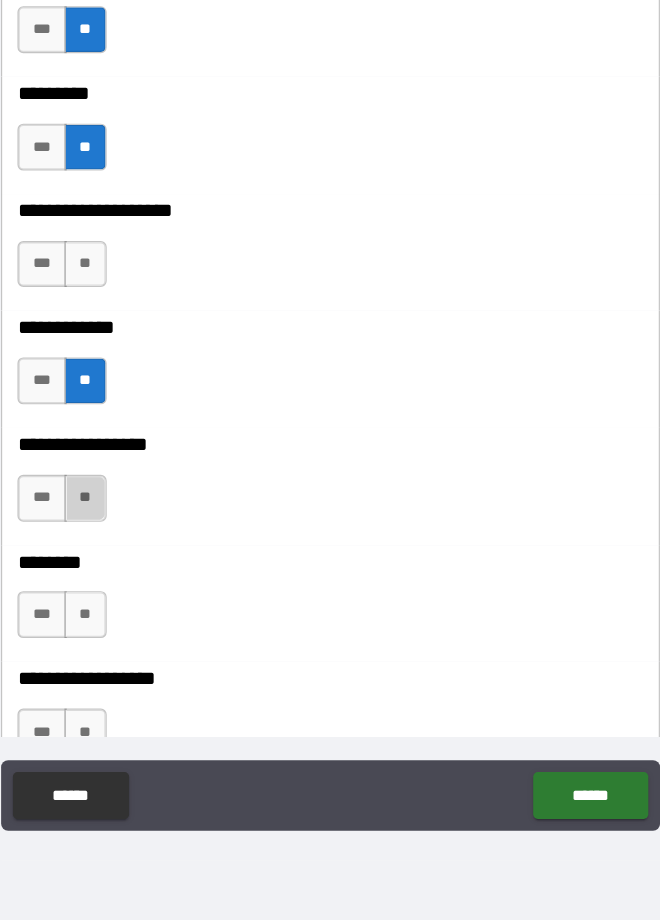 click on "**" at bounding box center [122, 561] 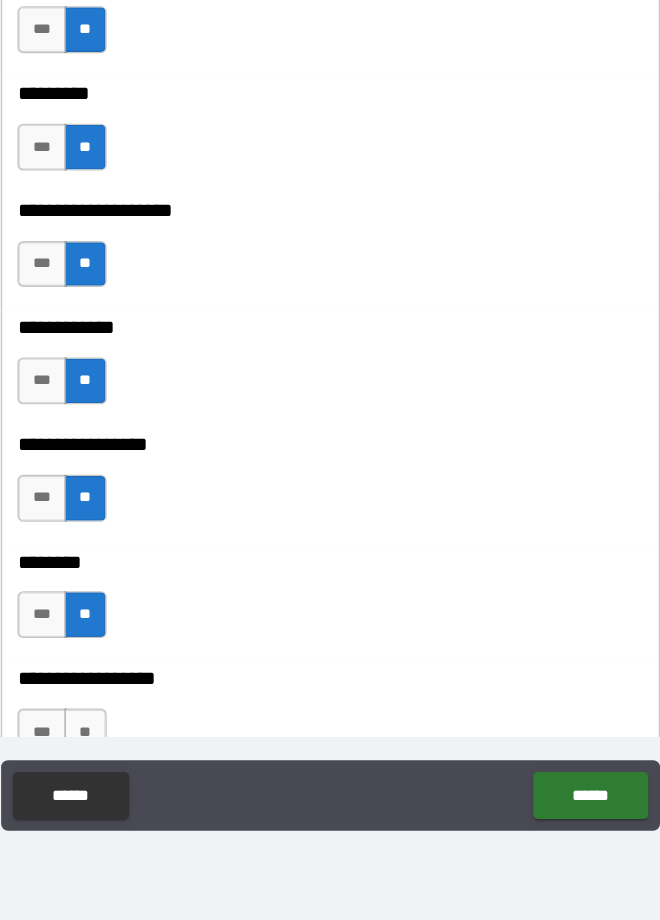 click on "**" at bounding box center [122, 760] 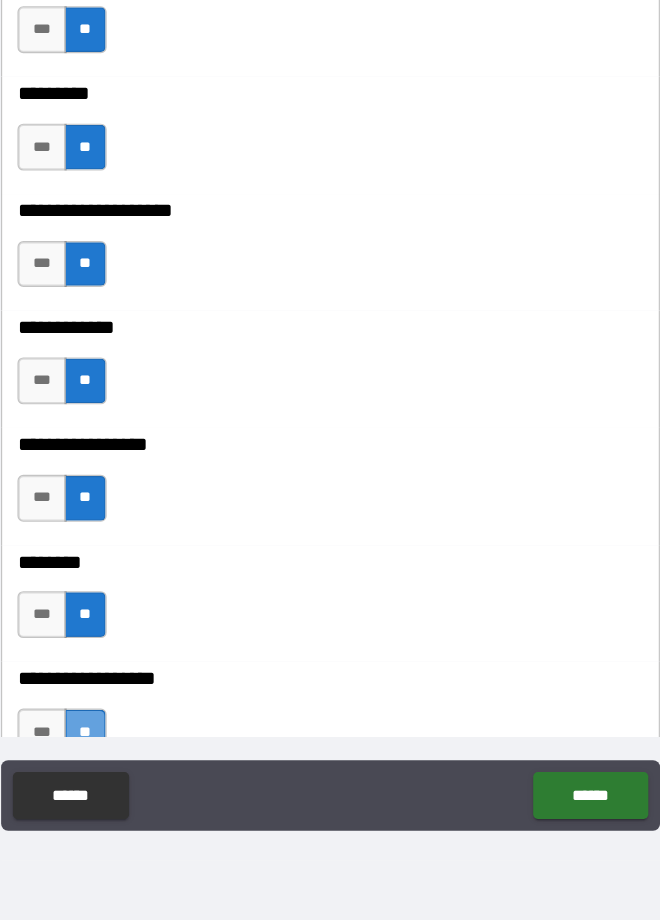 scroll, scrollTop: 8142, scrollLeft: 0, axis: vertical 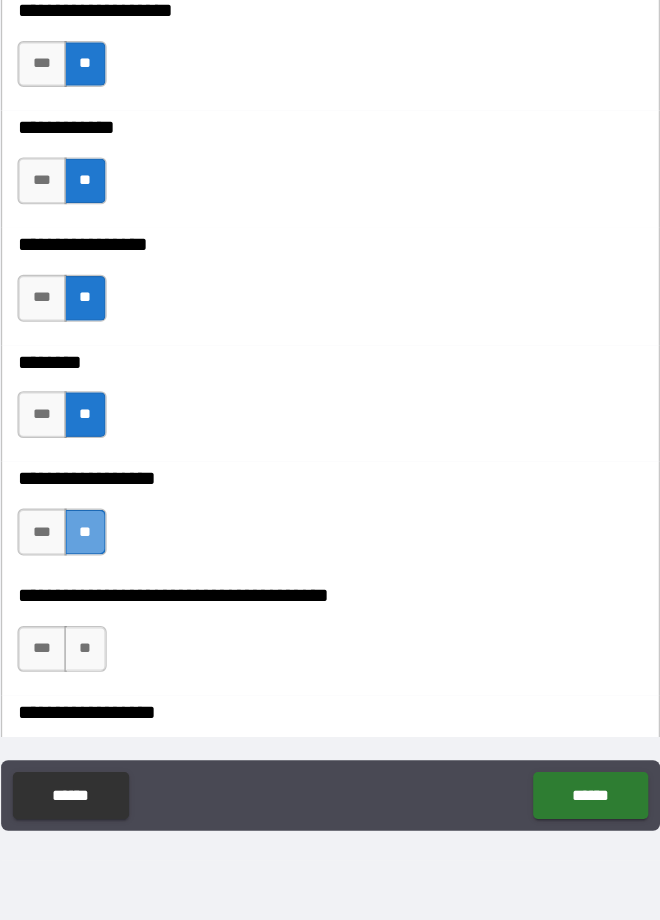 click on "**" at bounding box center (122, 590) 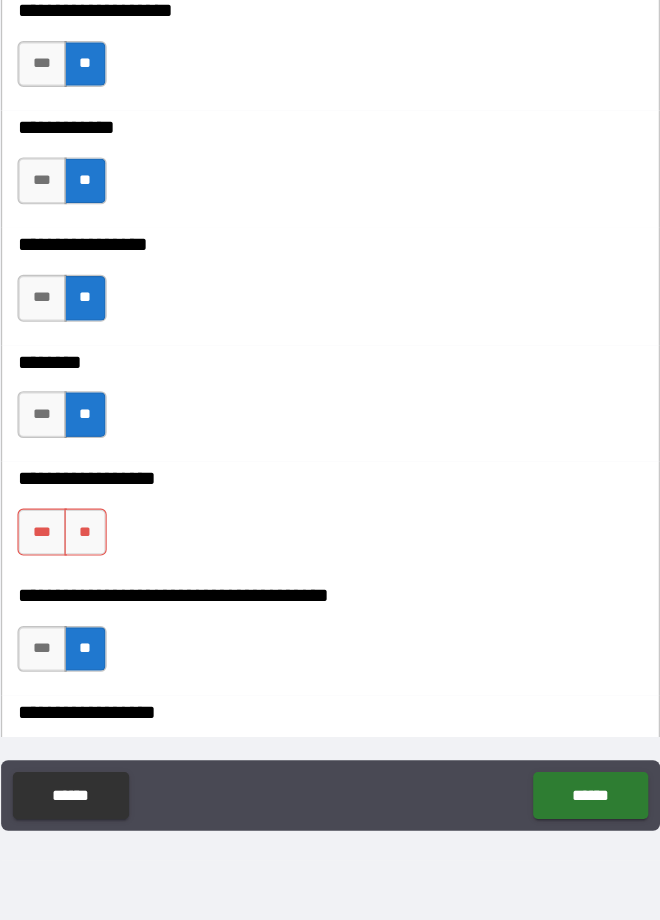 click on "**" at bounding box center (122, 590) 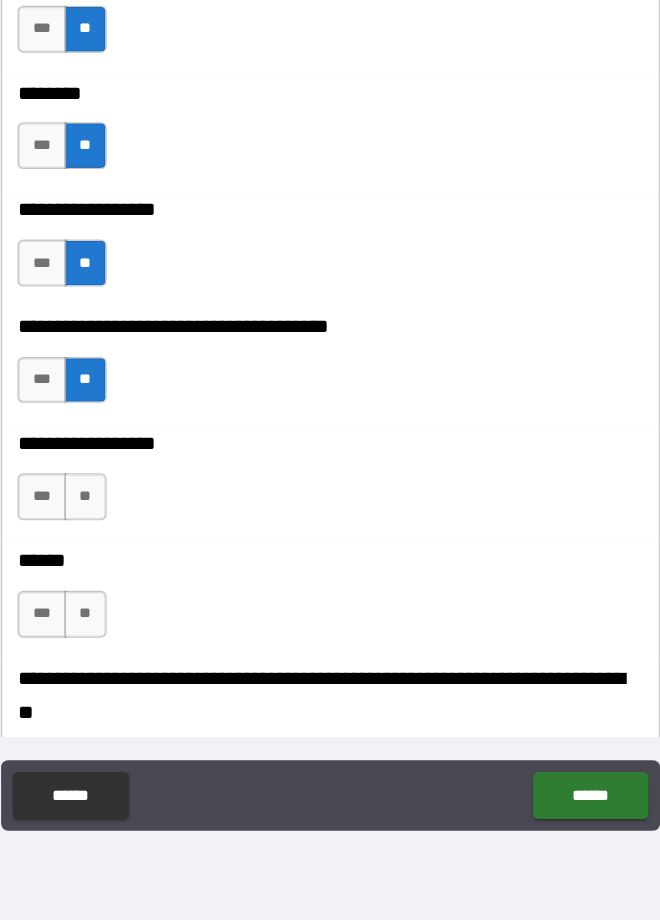 scroll, scrollTop: 8392, scrollLeft: 0, axis: vertical 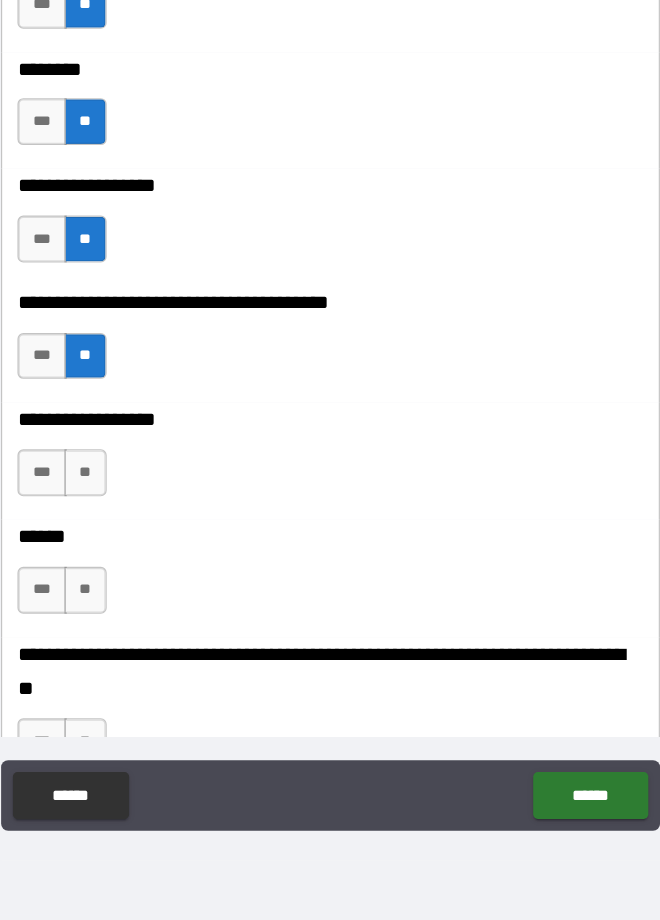 click on "**" at bounding box center [122, 539] 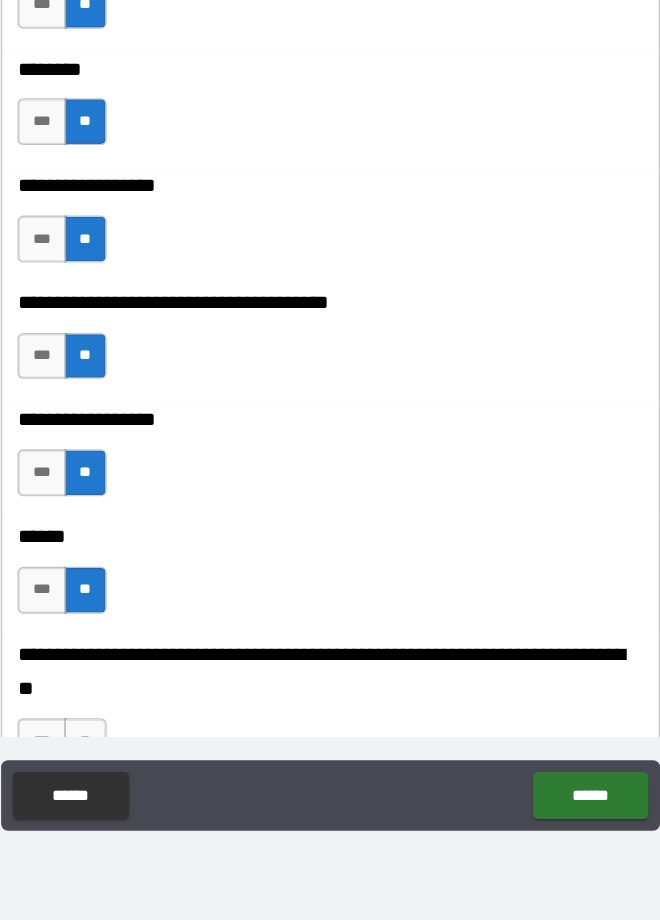 click on "**" at bounding box center [122, 768] 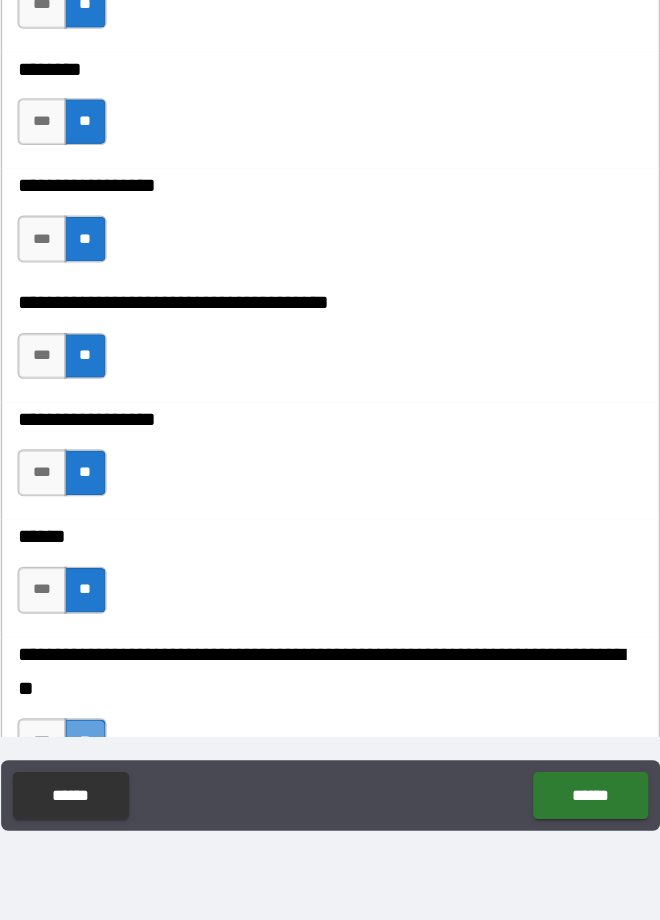 click on "**" at bounding box center (122, 768) 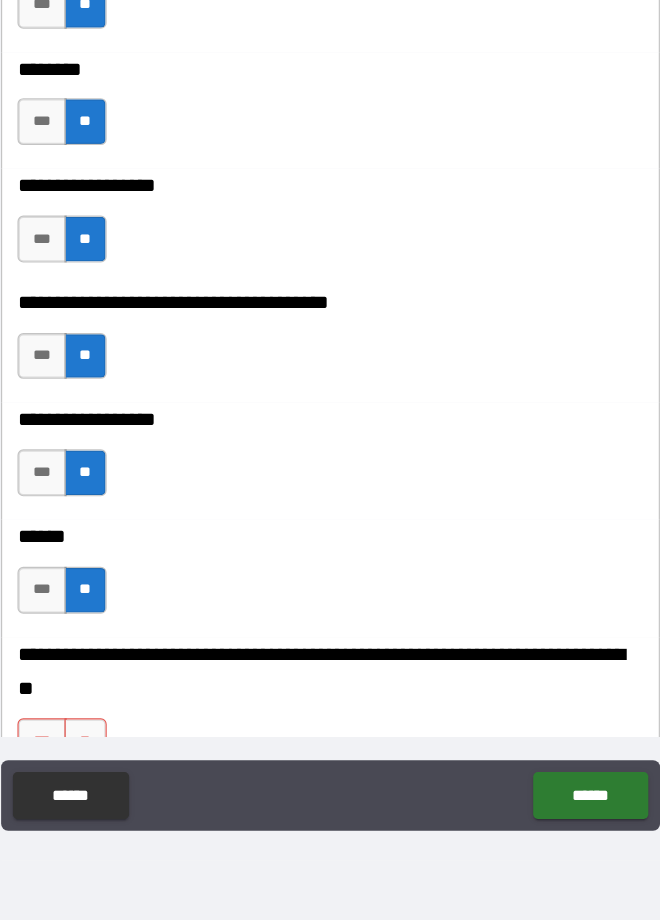 scroll, scrollTop: 8644, scrollLeft: 0, axis: vertical 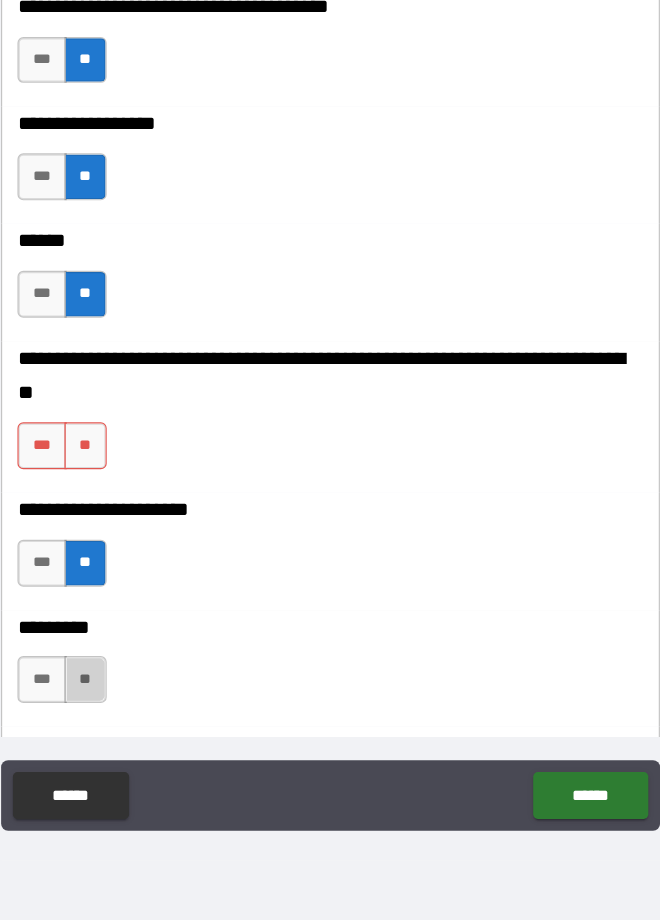 click on "**" at bounding box center (122, 715) 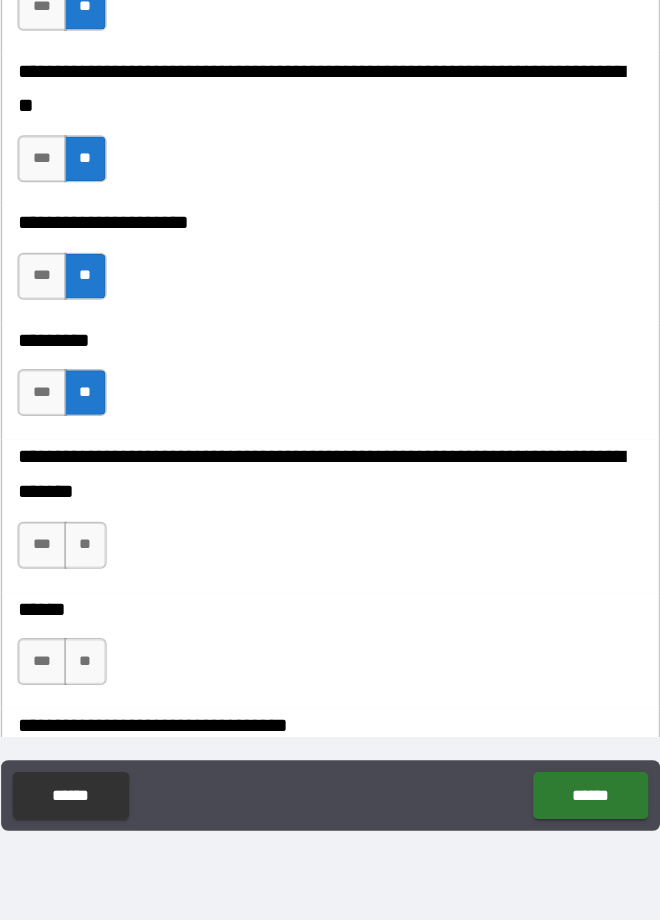 scroll, scrollTop: 8928, scrollLeft: 0, axis: vertical 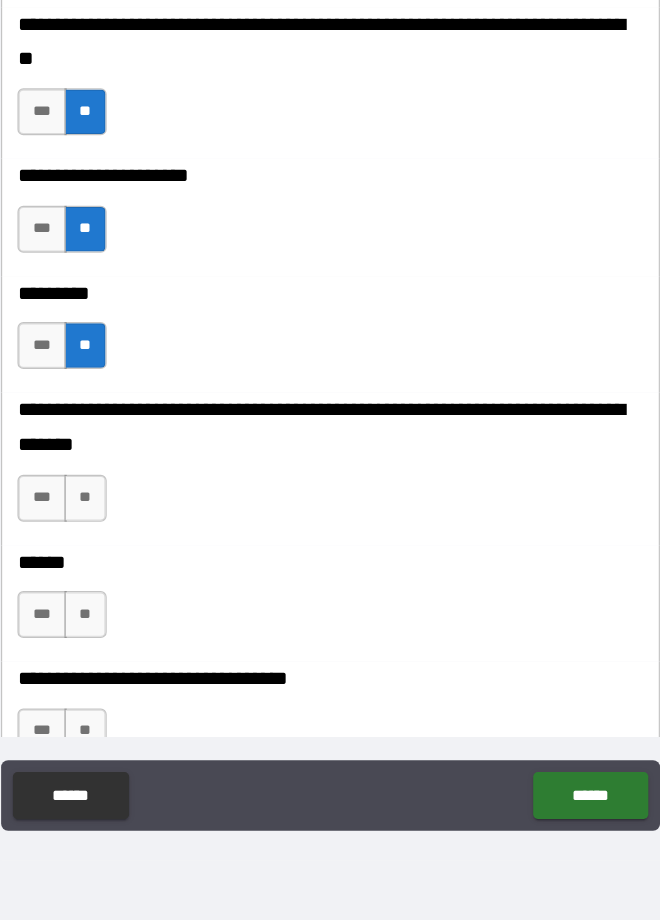 click on "**" at bounding box center (122, 561) 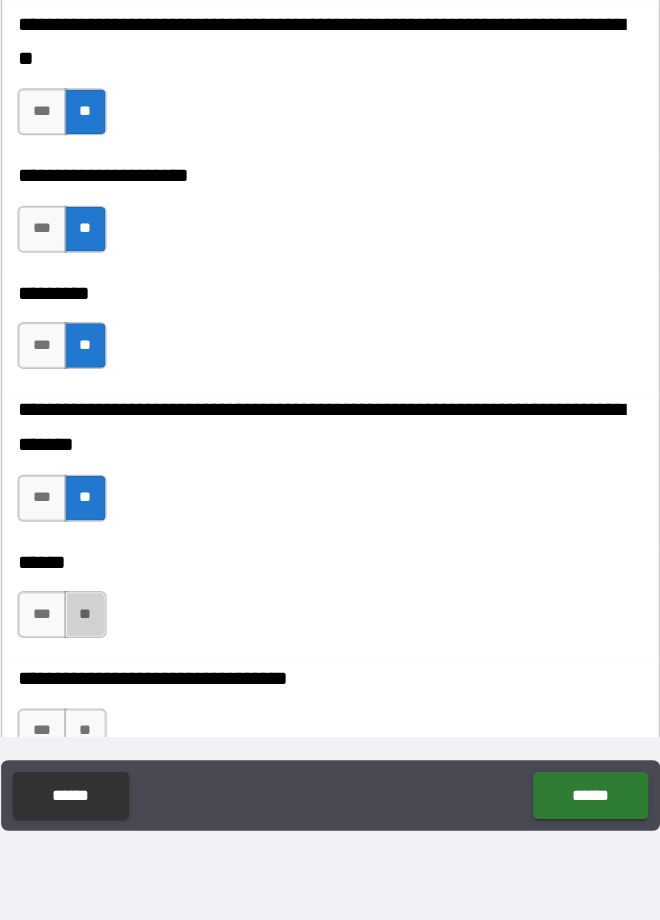 scroll, scrollTop: 9065, scrollLeft: 0, axis: vertical 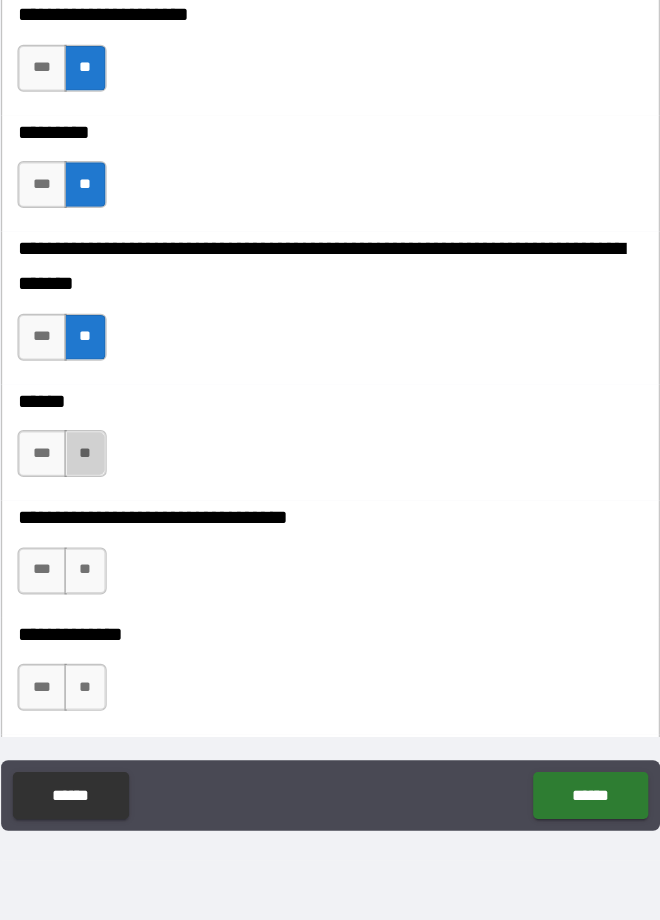 click on "**" at bounding box center (122, 623) 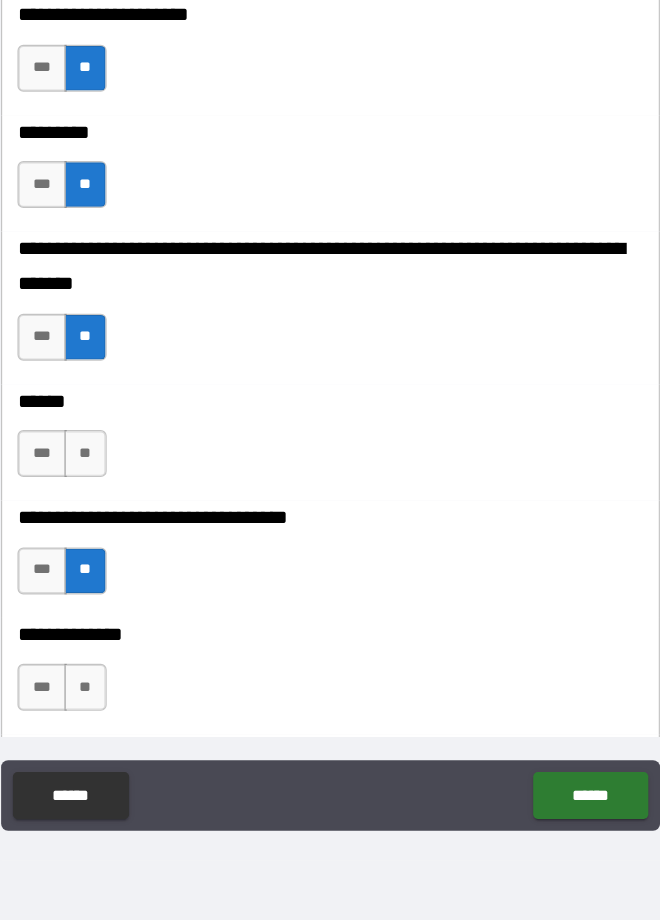 click on "**********" at bounding box center (330, 877) 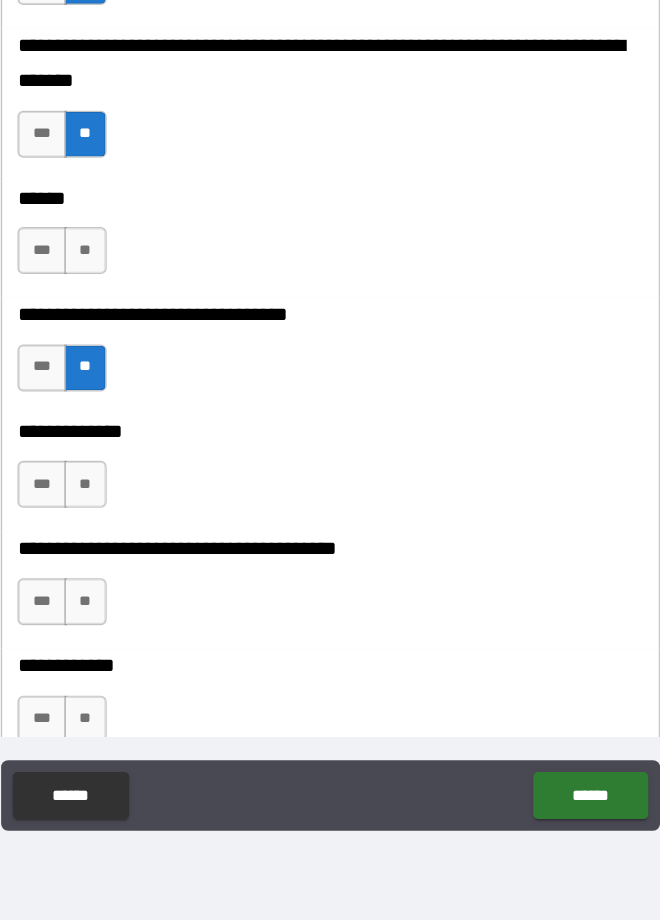 click on "**" at bounding box center (122, 350) 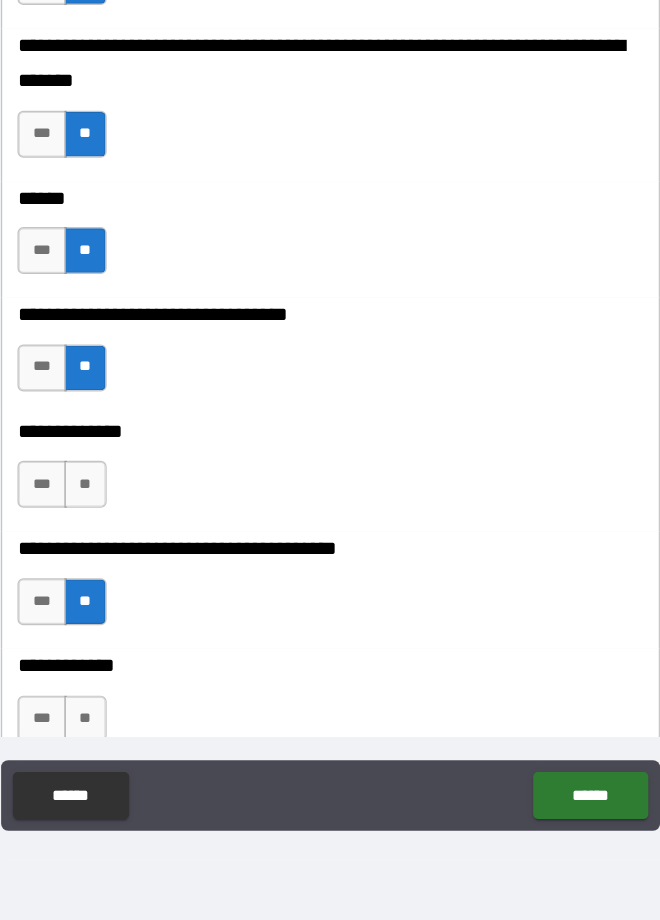 click on "**" at bounding box center [122, 749] 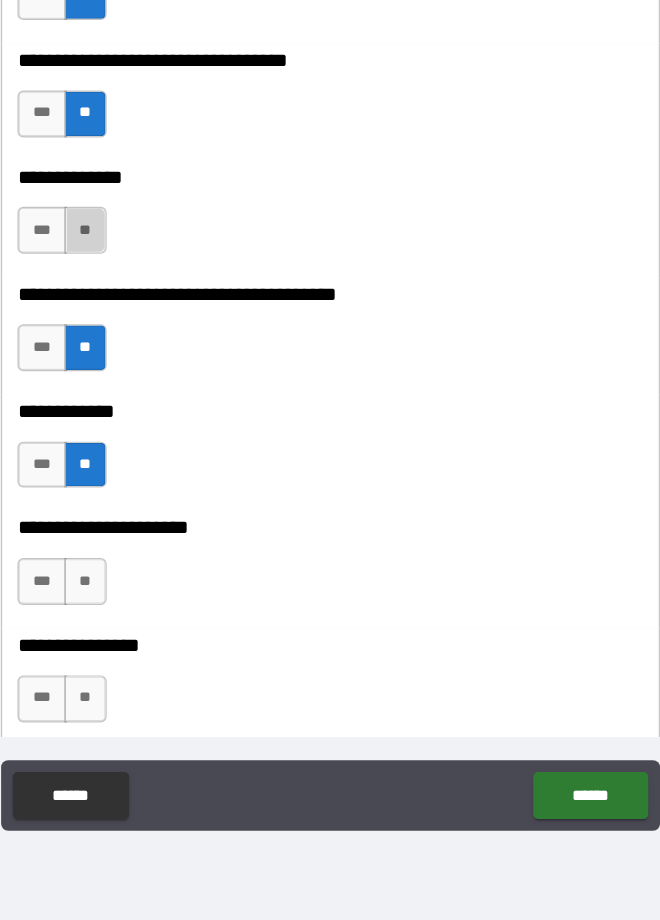 scroll, scrollTop: 9475, scrollLeft: 0, axis: vertical 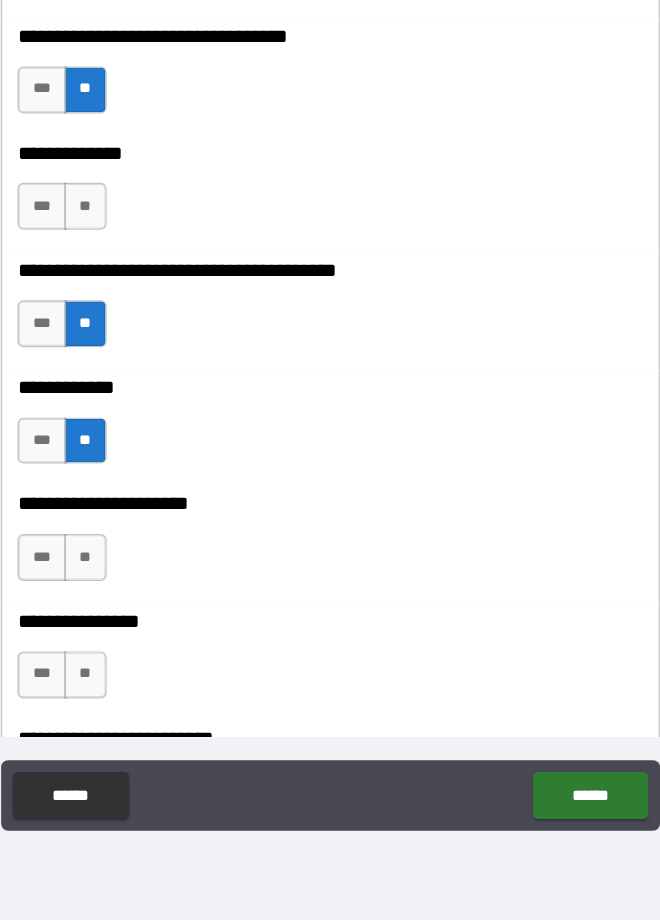 click on "**" at bounding box center (122, 611) 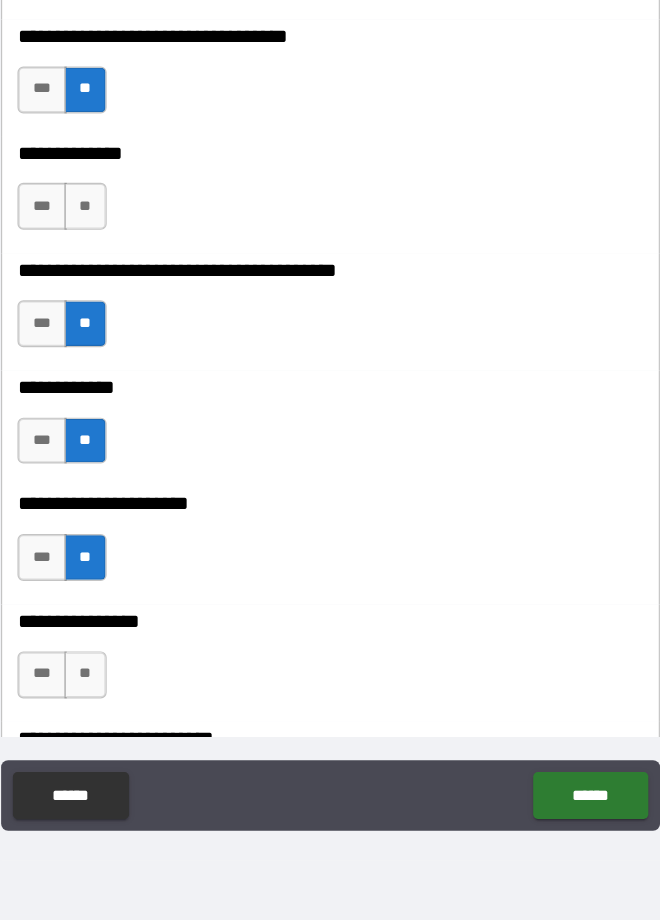 click on "**" at bounding box center [122, 810] 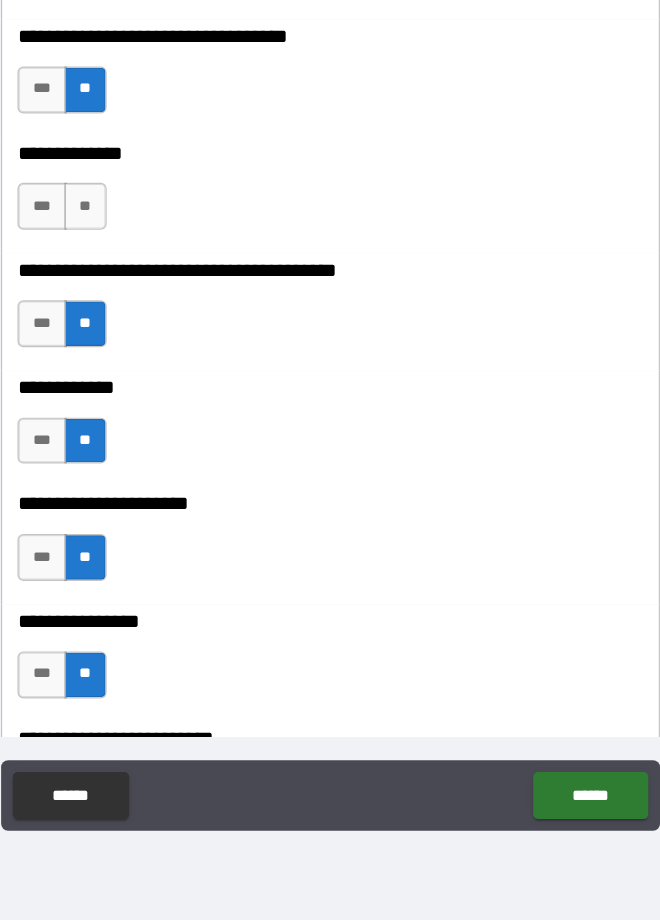 click on "**" at bounding box center [122, 711] 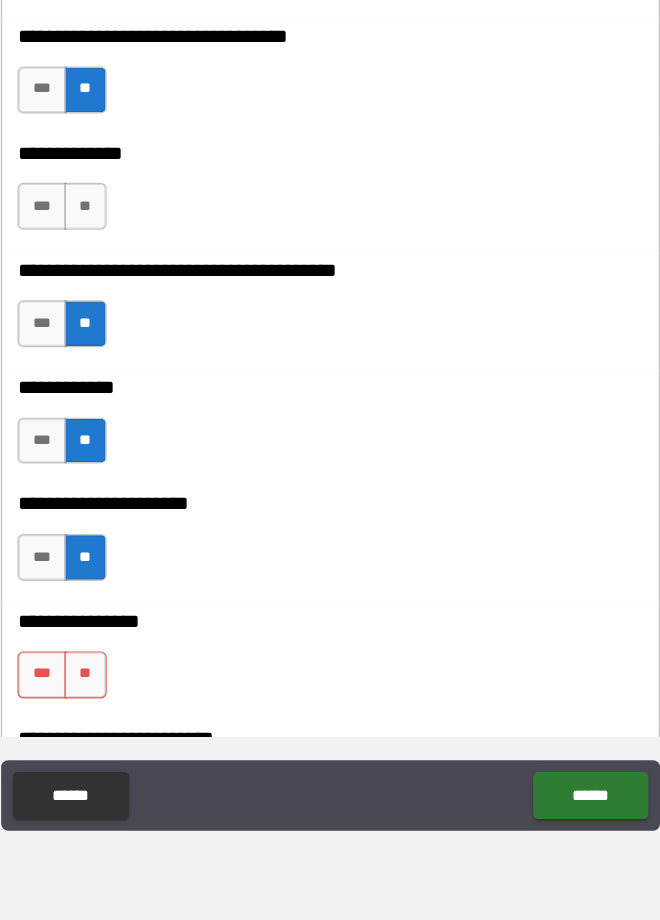 scroll, scrollTop: 9702, scrollLeft: 0, axis: vertical 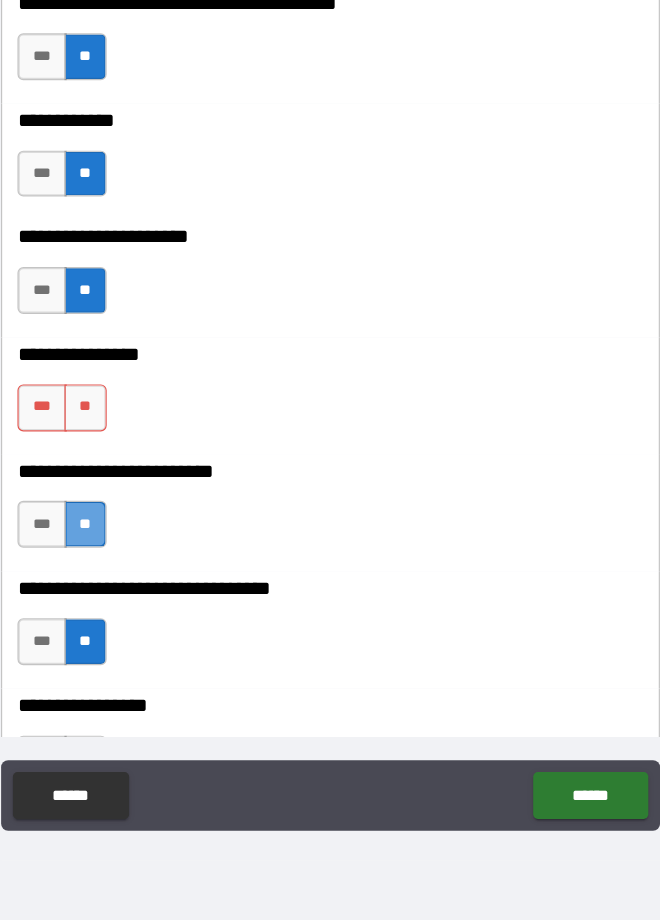 click on "**" at bounding box center (122, 583) 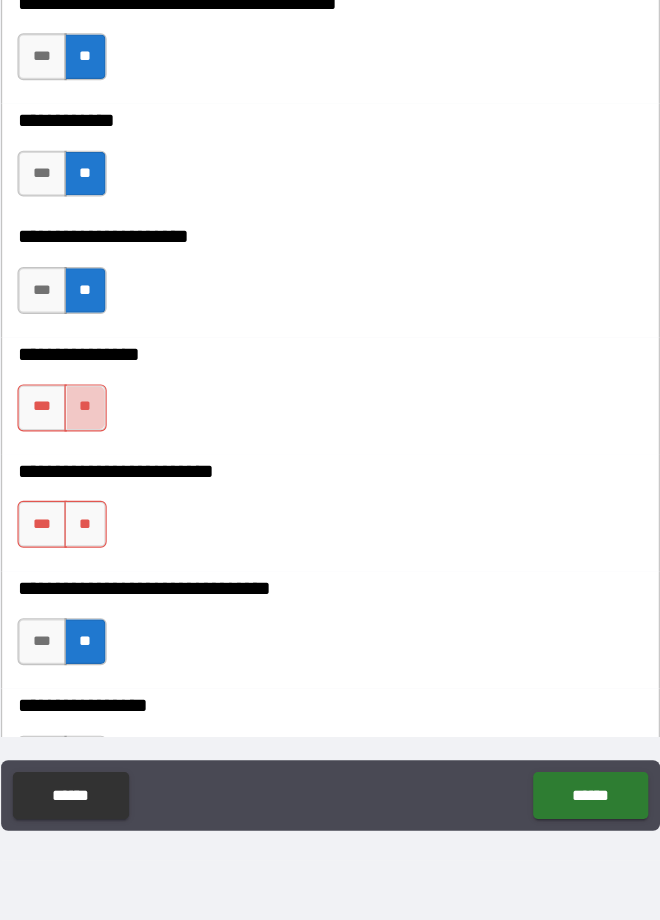 click on "**" at bounding box center (122, 484) 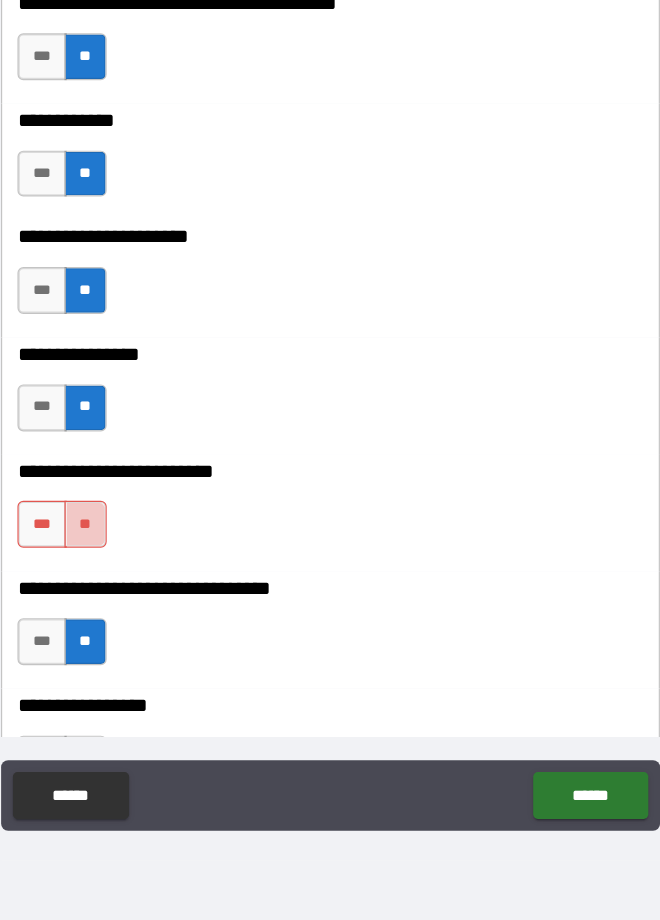 click on "**" at bounding box center [122, 583] 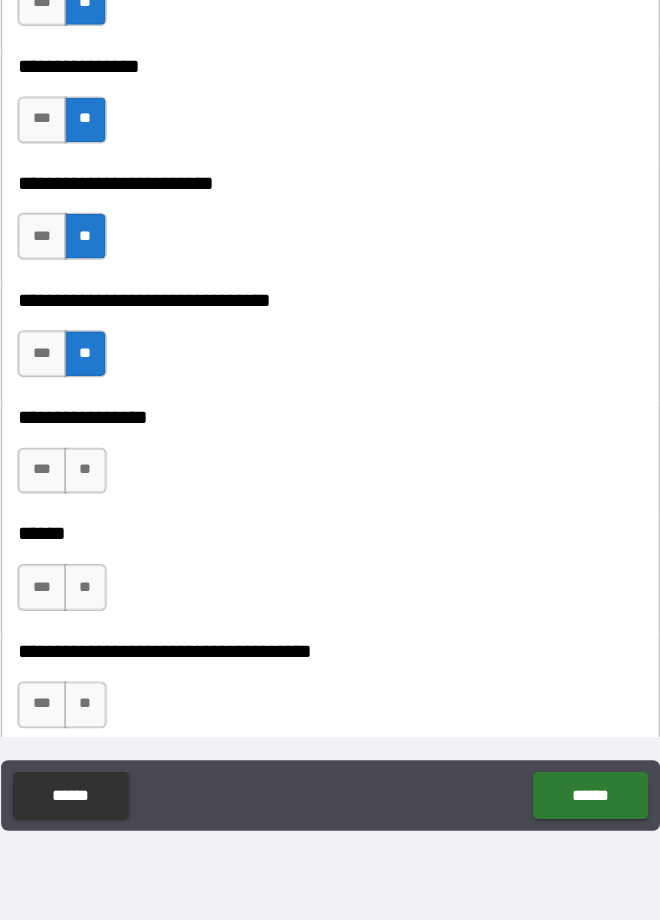 scroll, scrollTop: 9954, scrollLeft: 0, axis: vertical 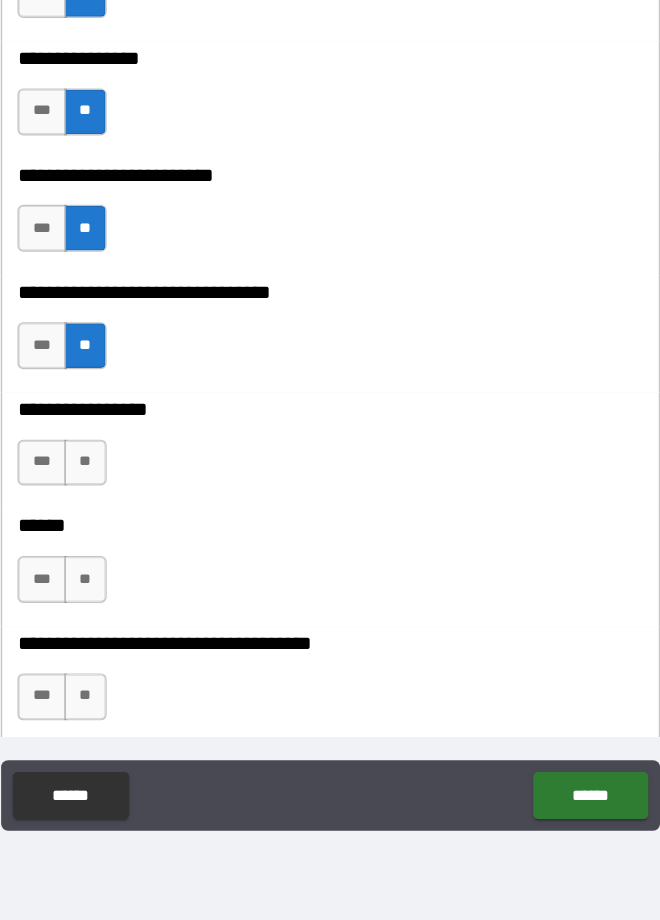 click on "**" at bounding box center [122, 531] 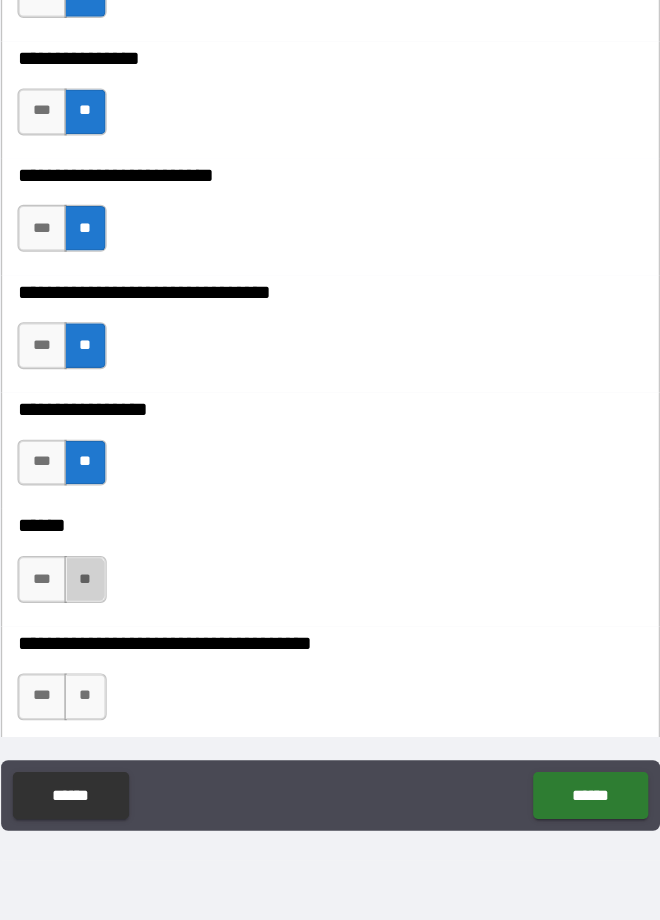 click on "**" at bounding box center [122, 630] 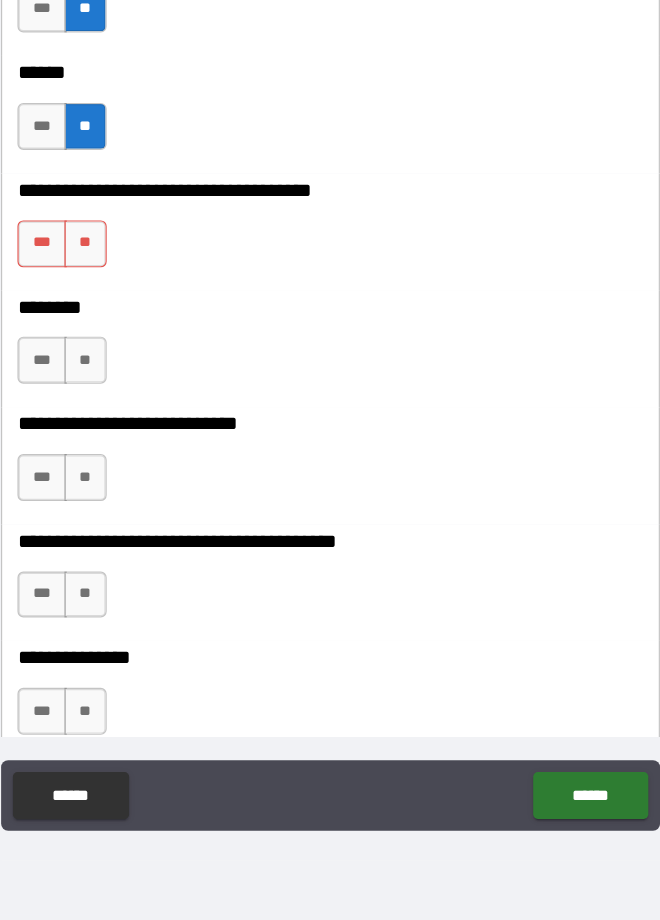 scroll, scrollTop: 10352, scrollLeft: 0, axis: vertical 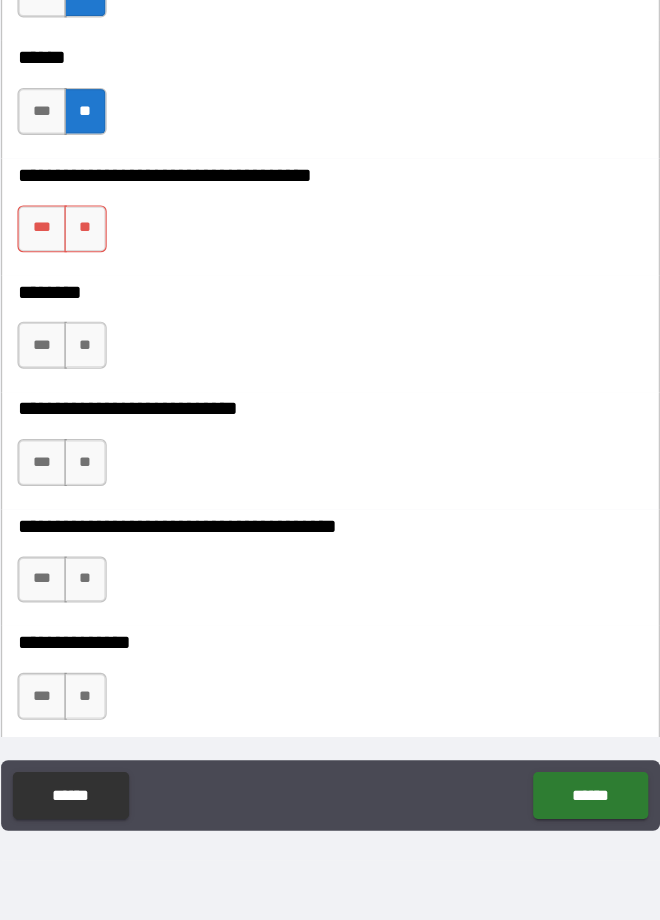 click on "**" at bounding box center (122, 332) 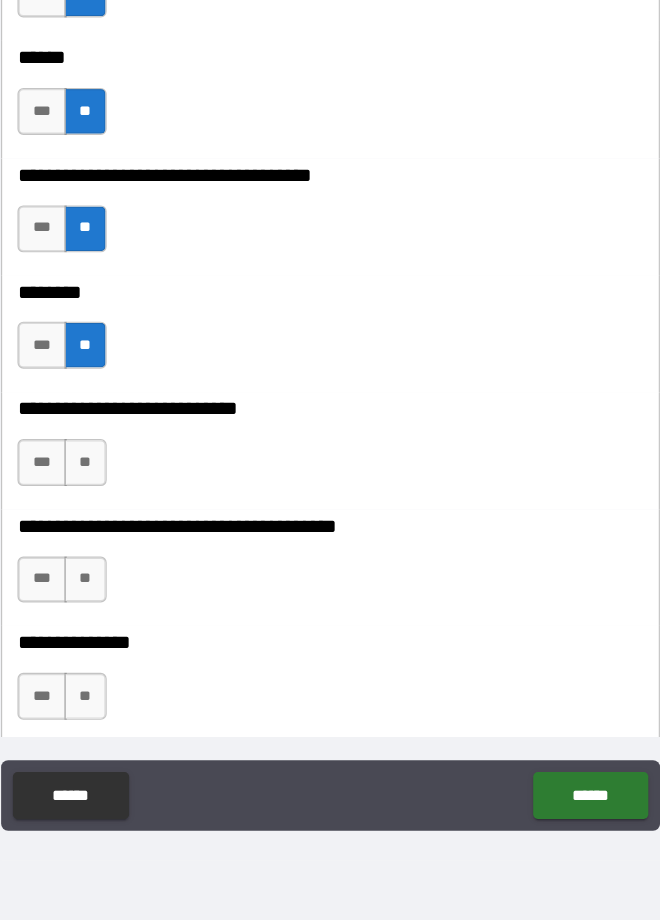 click on "**" at bounding box center (122, 531) 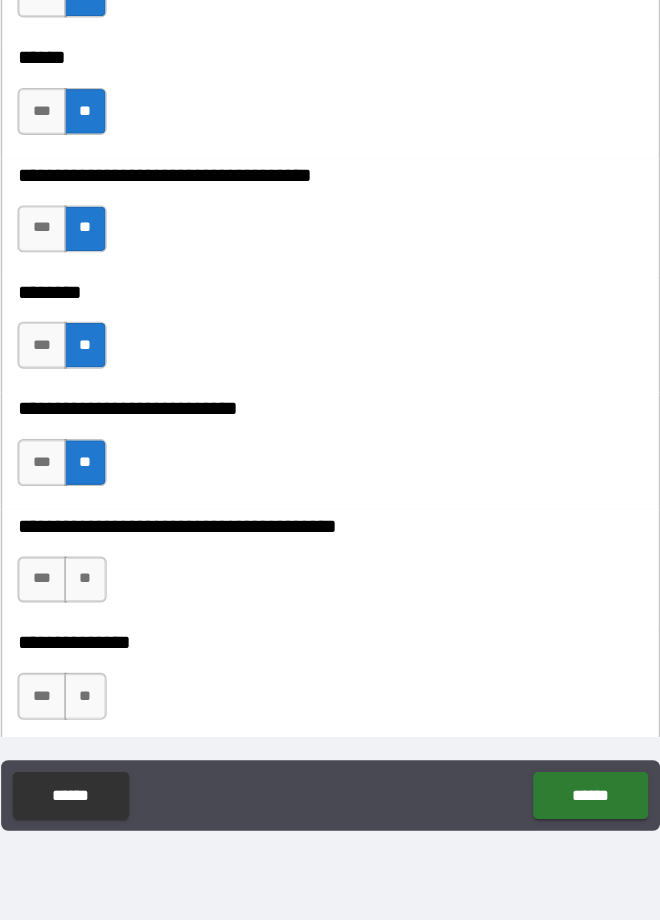 click on "**" at bounding box center [122, 631] 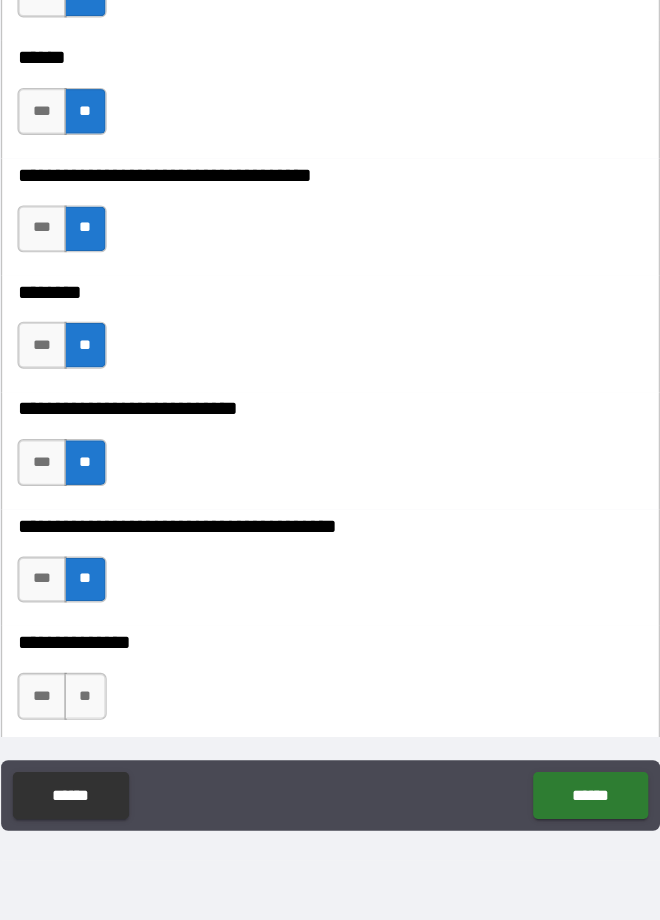 click on "**" at bounding box center (122, 730) 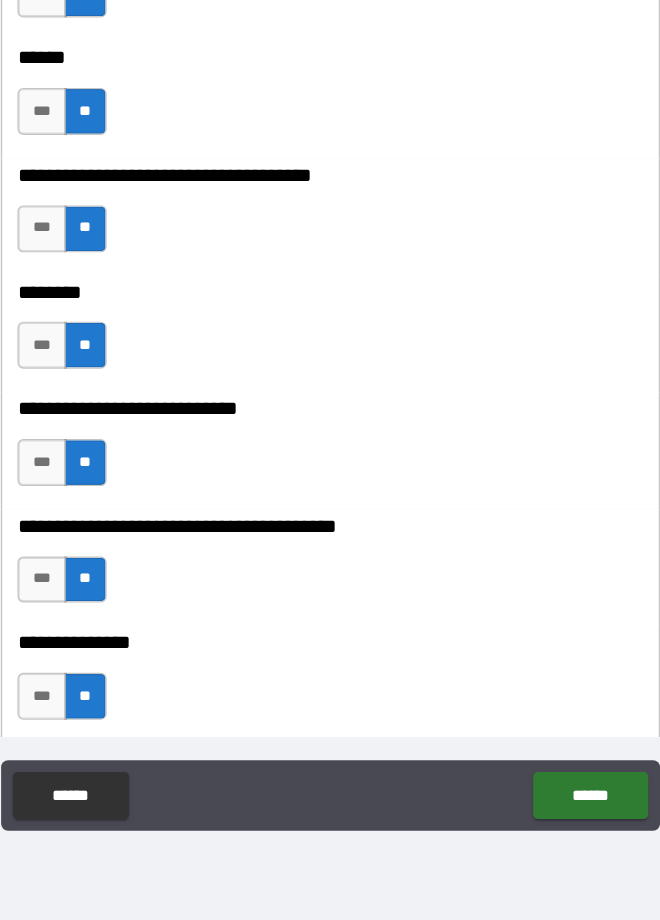 click on "**" at bounding box center [122, 730] 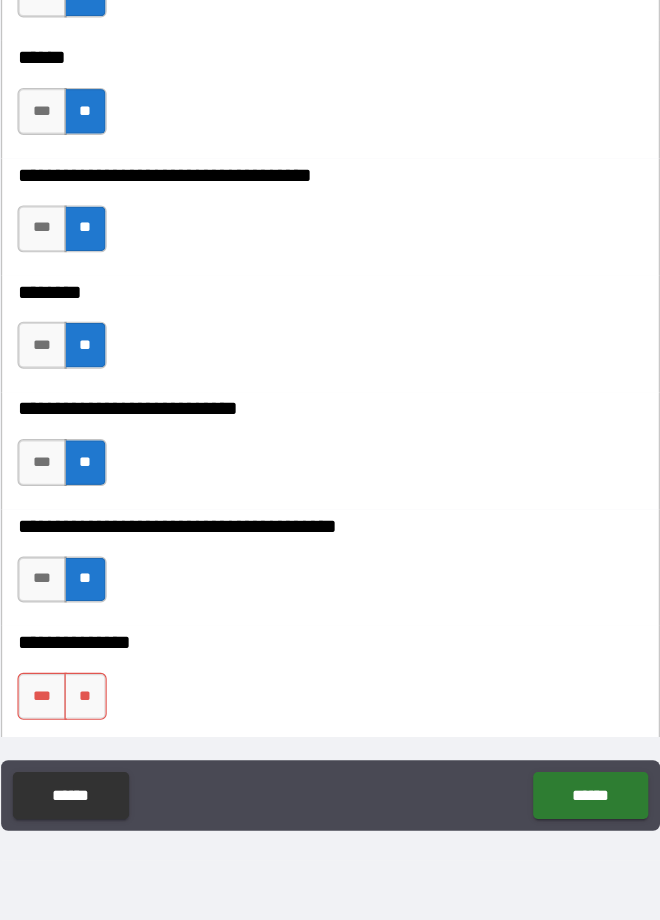 click on "**" at bounding box center [122, 730] 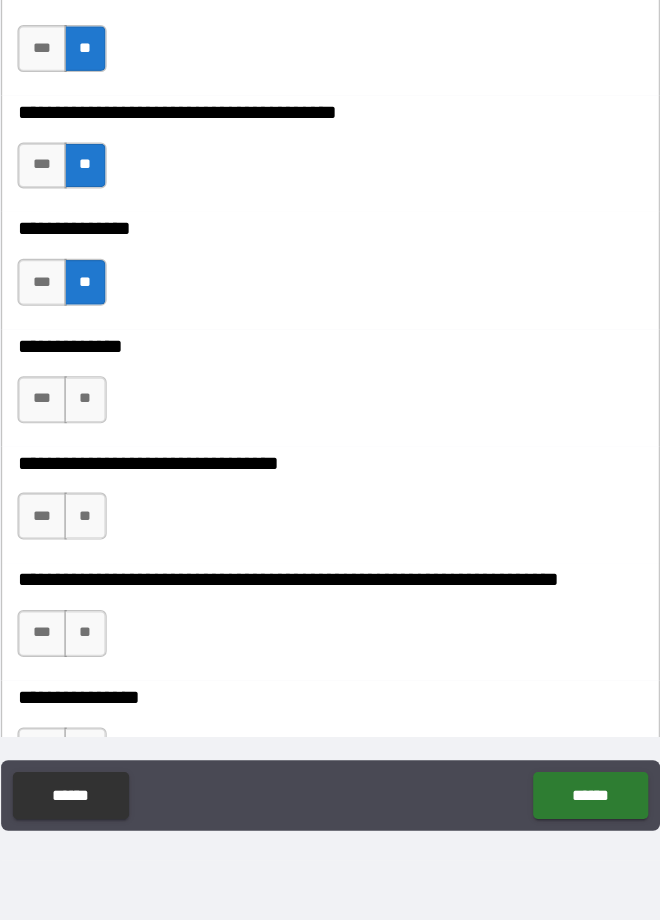 scroll, scrollTop: 10748, scrollLeft: 0, axis: vertical 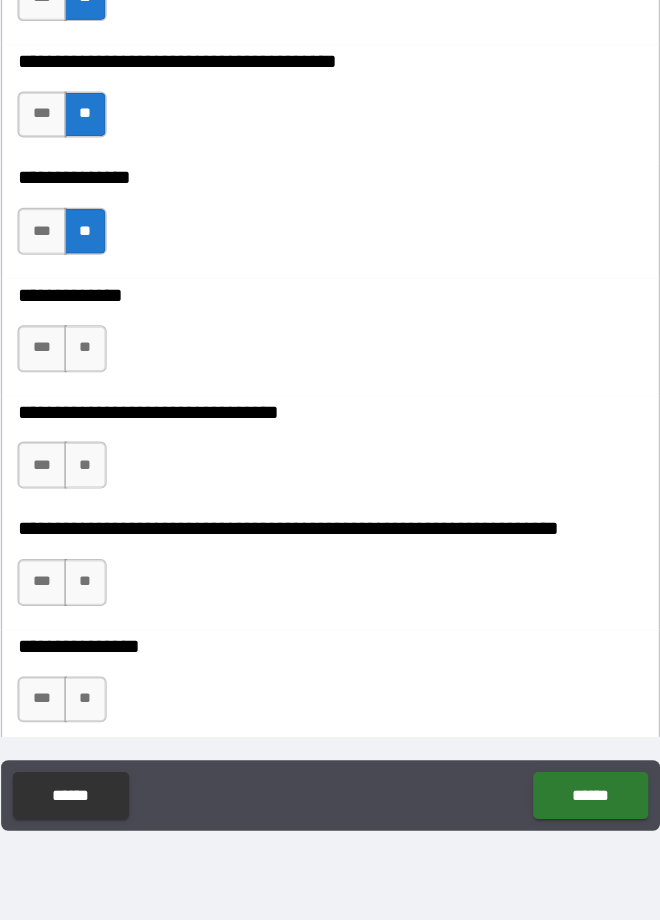 click on "**" at bounding box center (122, 434) 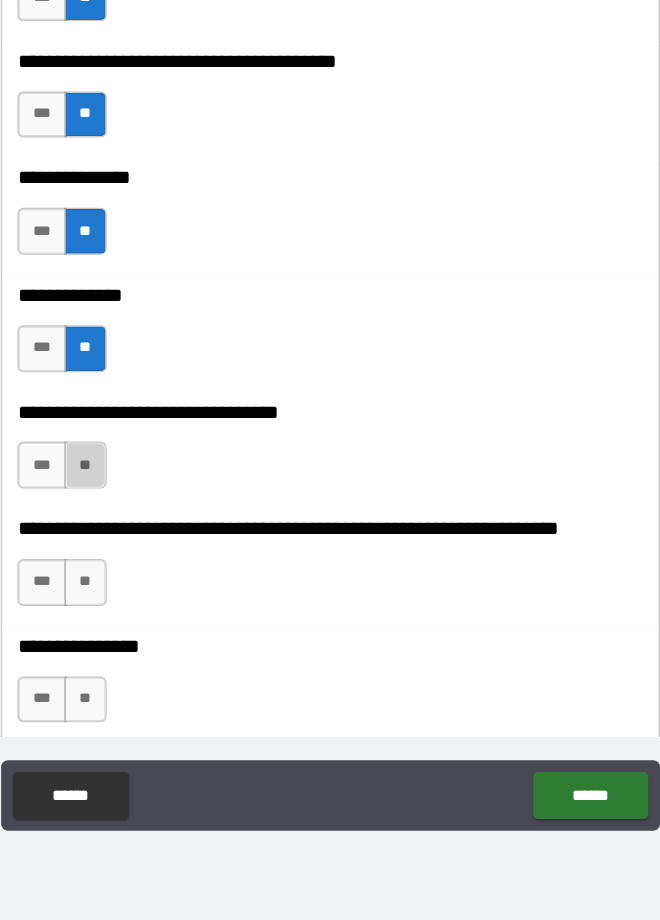 click on "**" at bounding box center (122, 533) 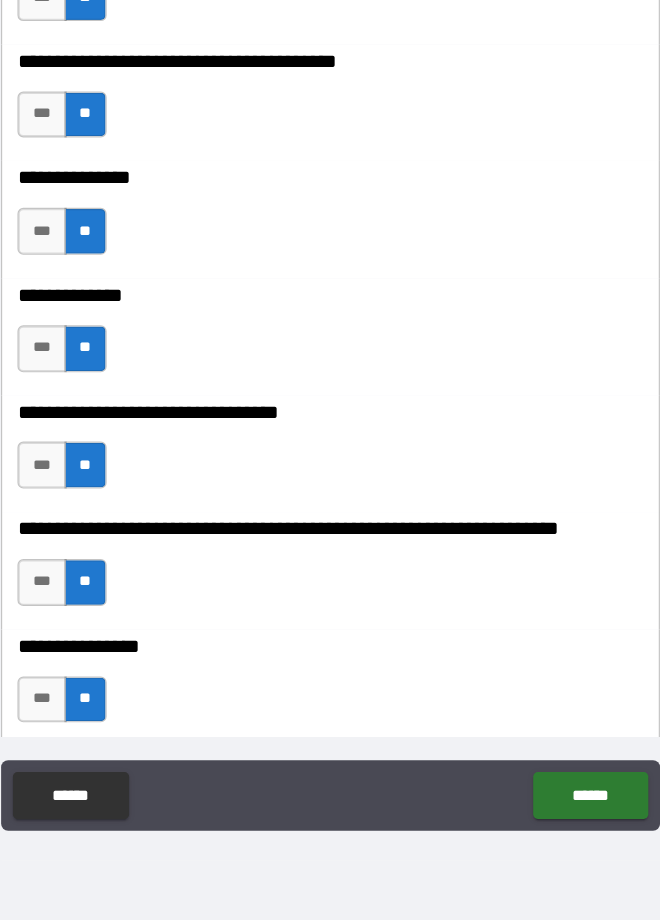 click on "**" at bounding box center (122, 633) 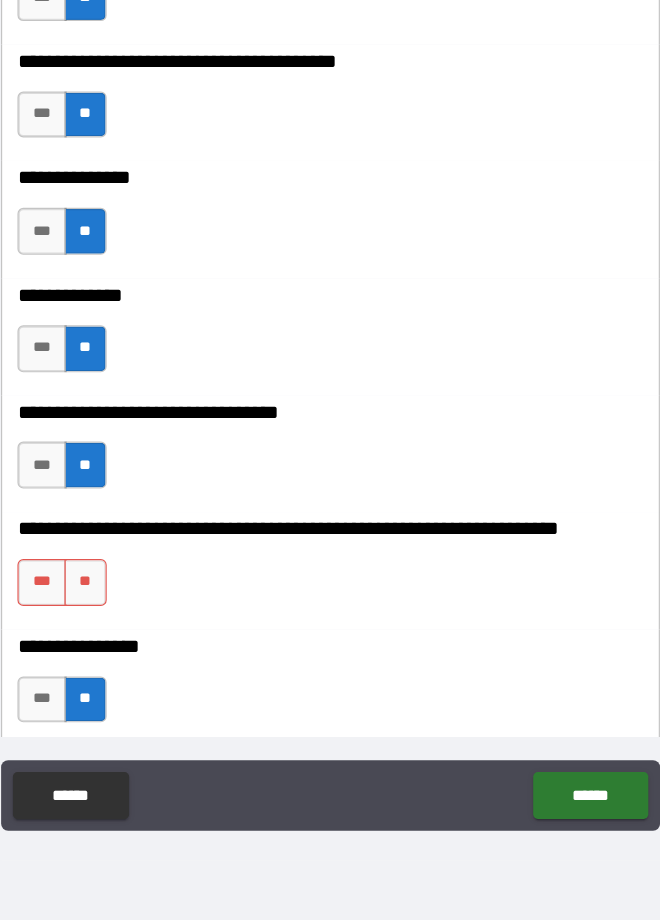 click on "**" at bounding box center [122, 932] 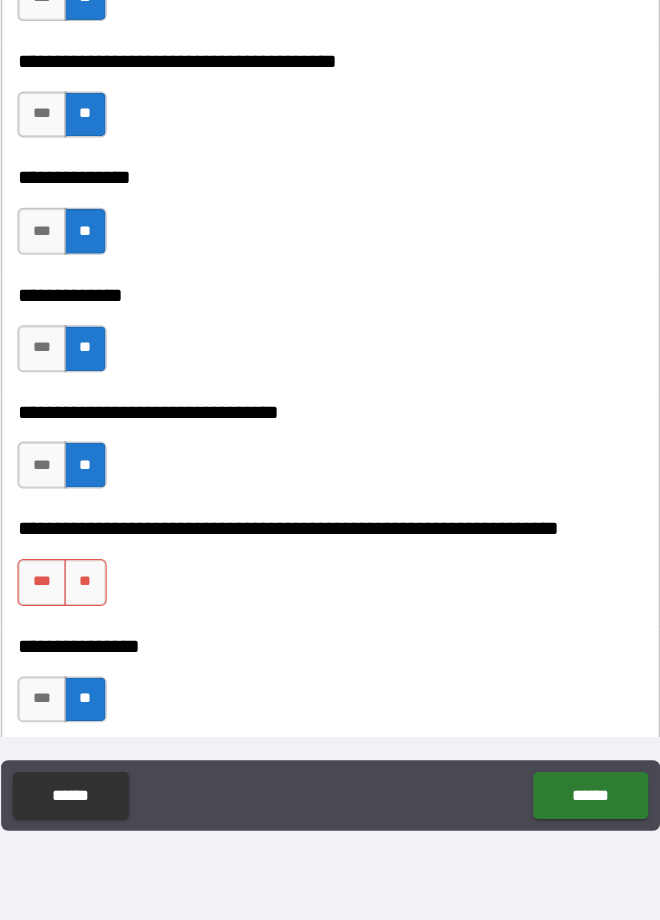 click on "**" at bounding box center (122, 1131) 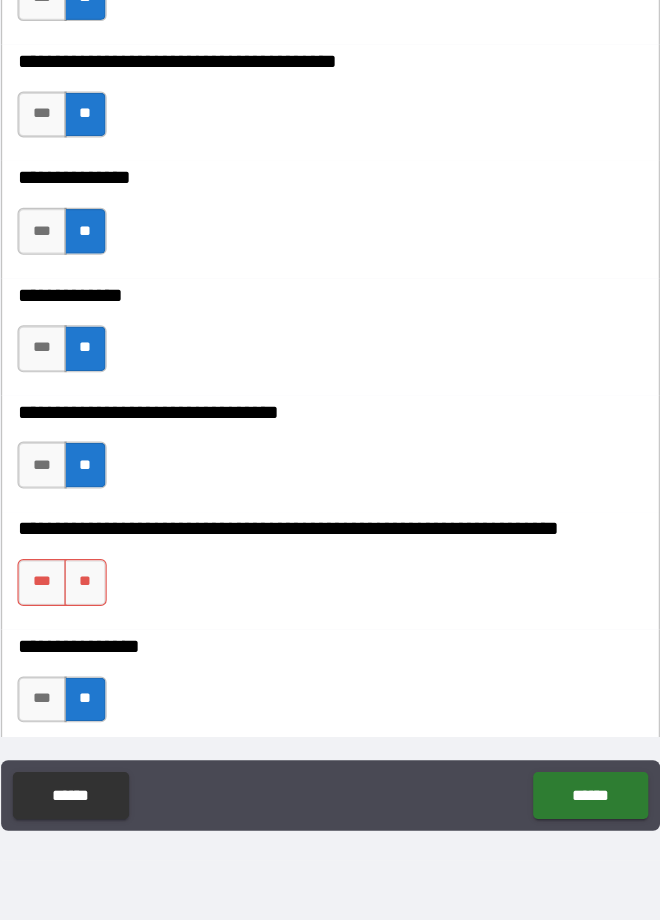 scroll, scrollTop: 11120, scrollLeft: 0, axis: vertical 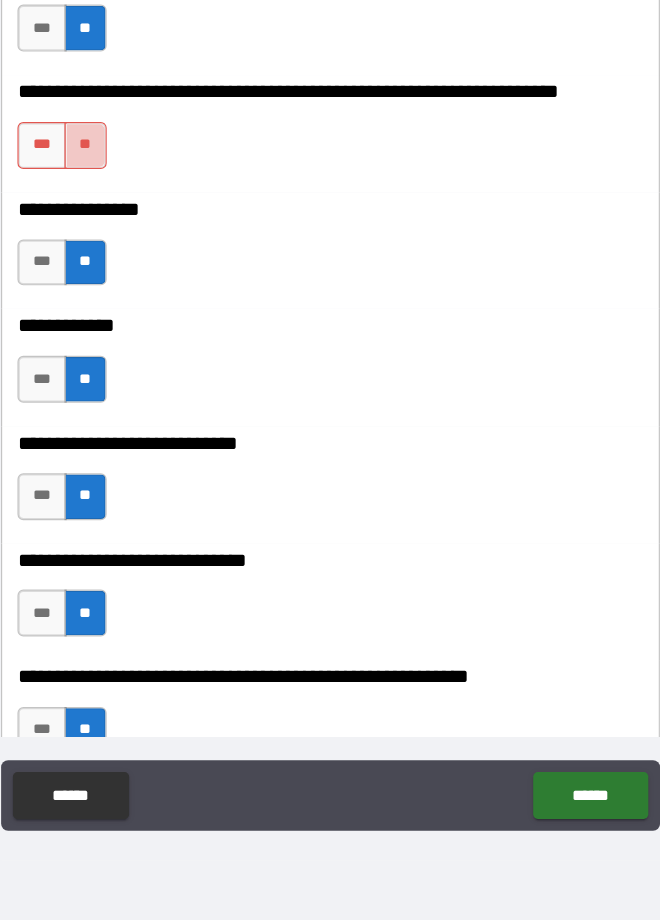click on "**" at bounding box center (122, 261) 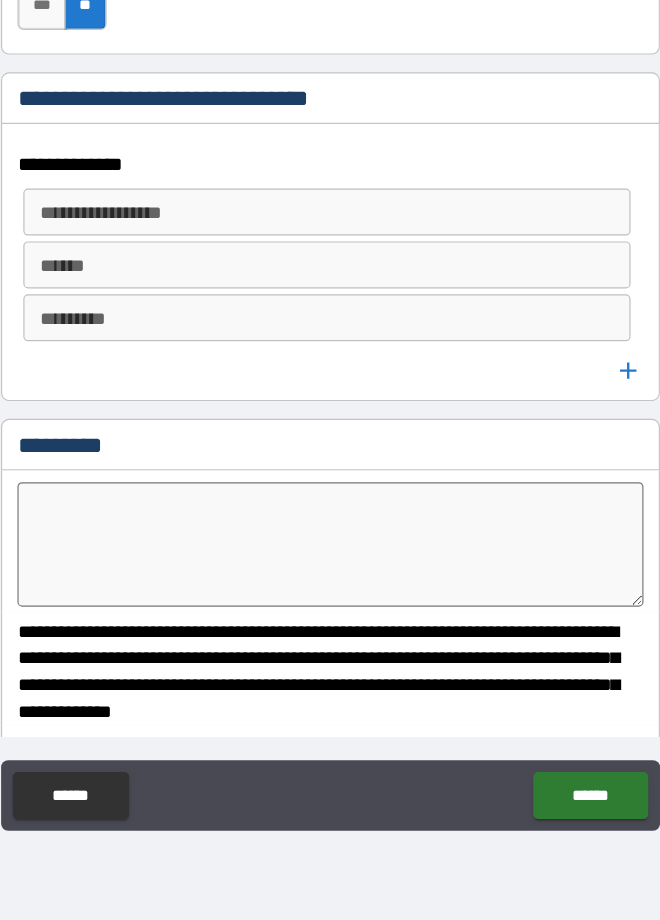 scroll, scrollTop: 11783, scrollLeft: 0, axis: vertical 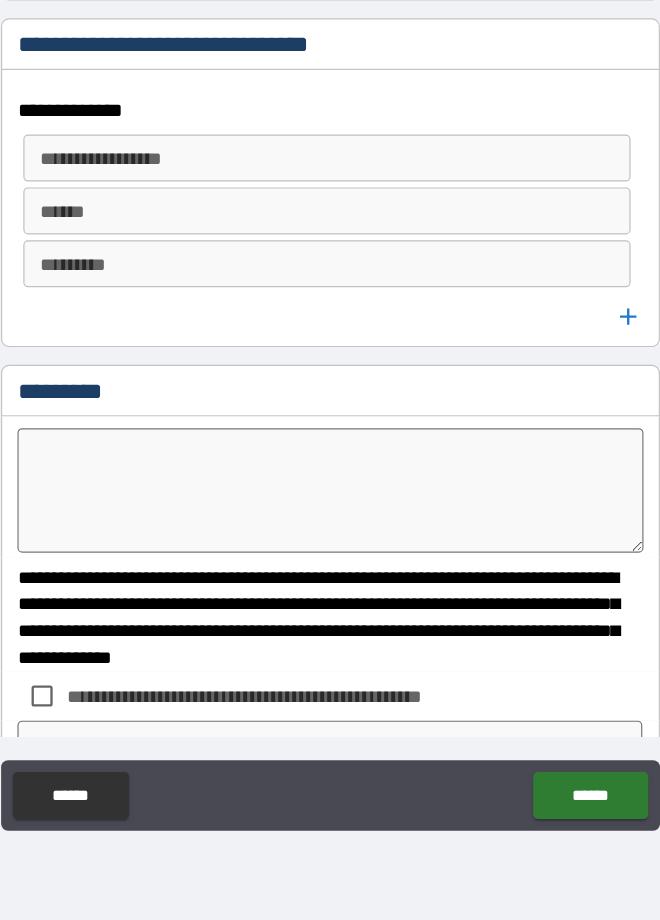 click on "**********" at bounding box center [330, 663] 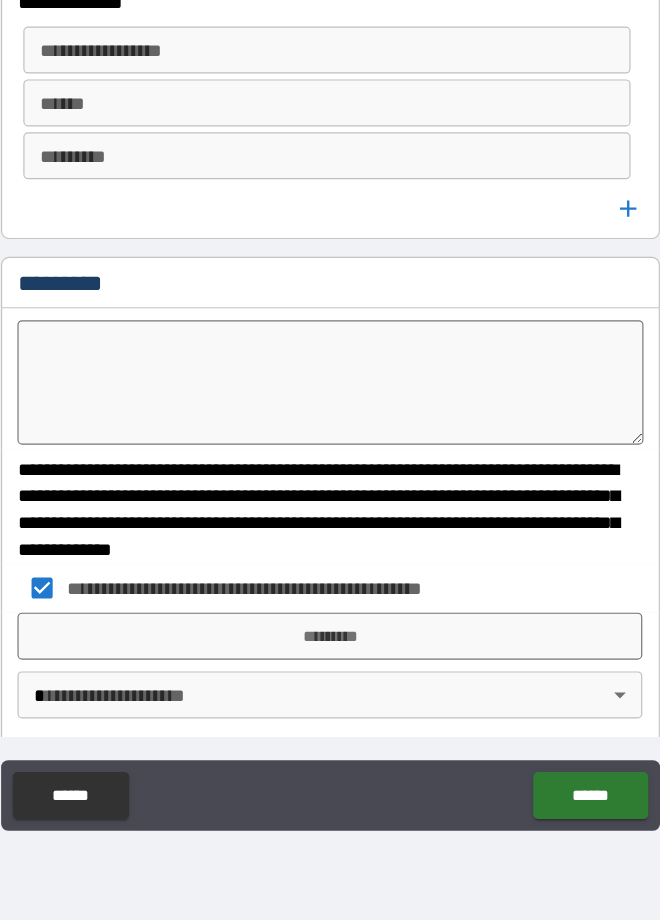 click on "**********" at bounding box center (330, 460) 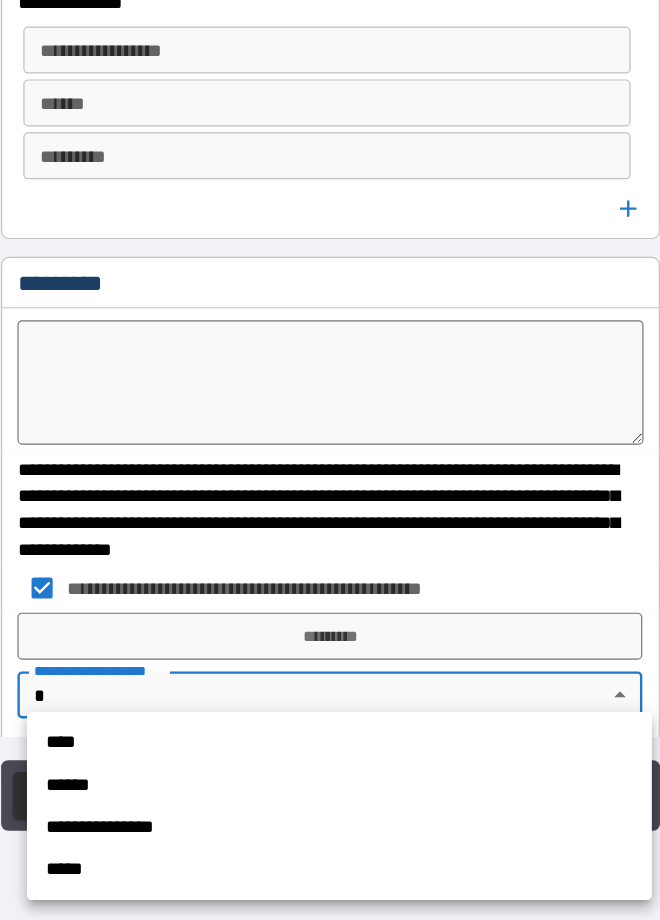 click on "****" at bounding box center [338, 769] 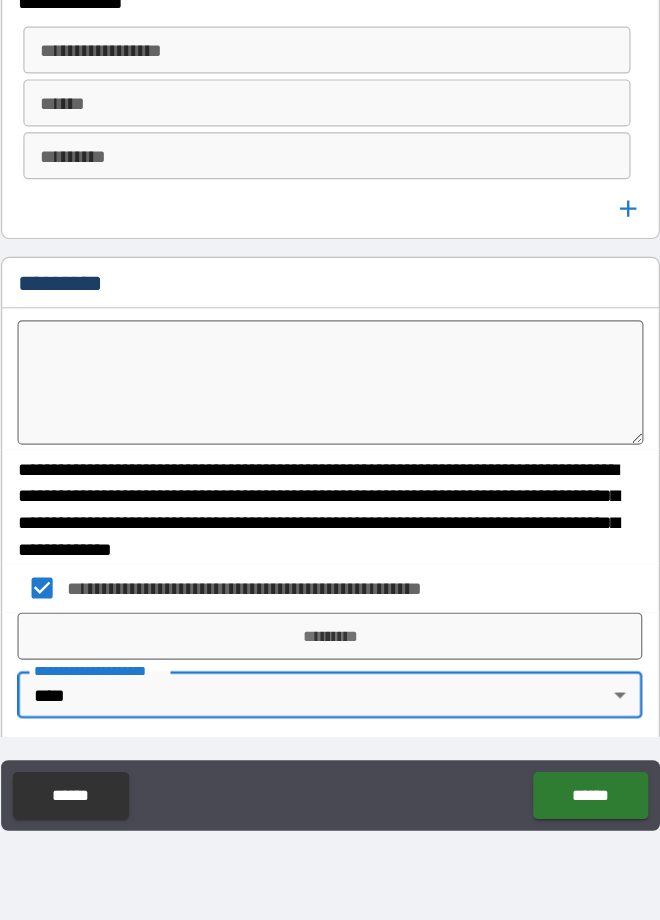 type on "*" 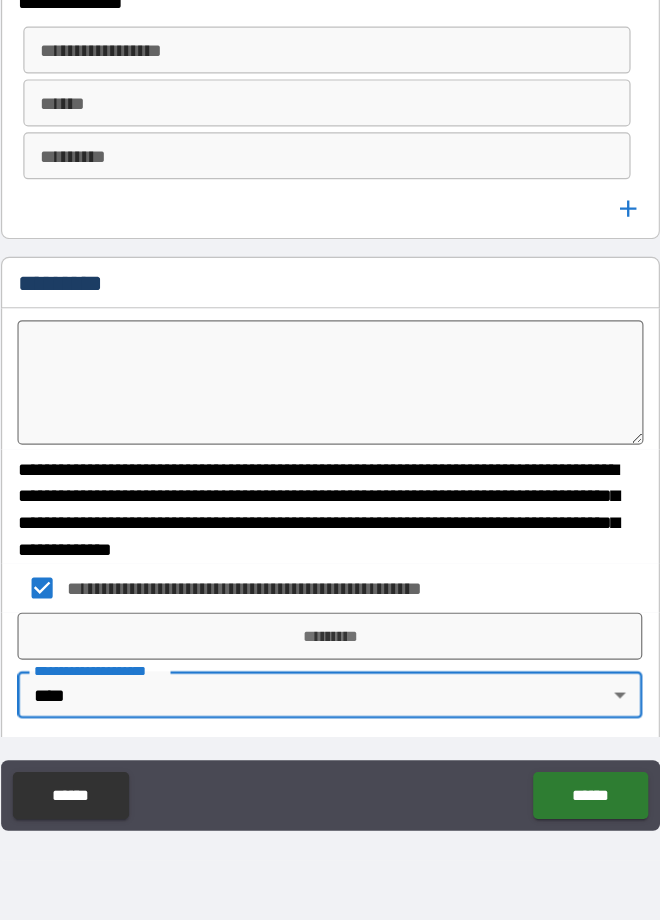 click on "*********" at bounding box center [330, 678] 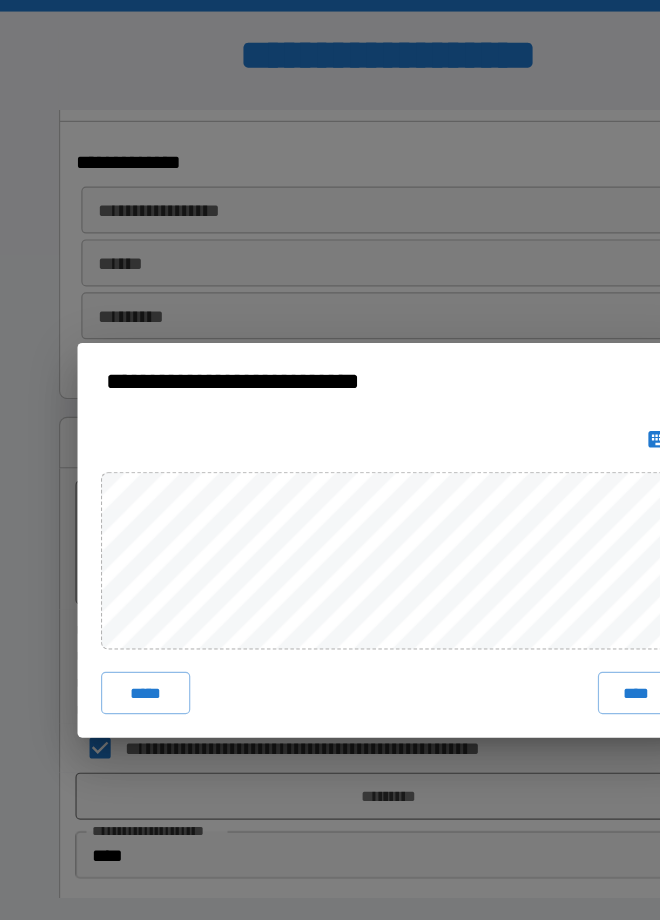 click on "****" at bounding box center [541, 590] 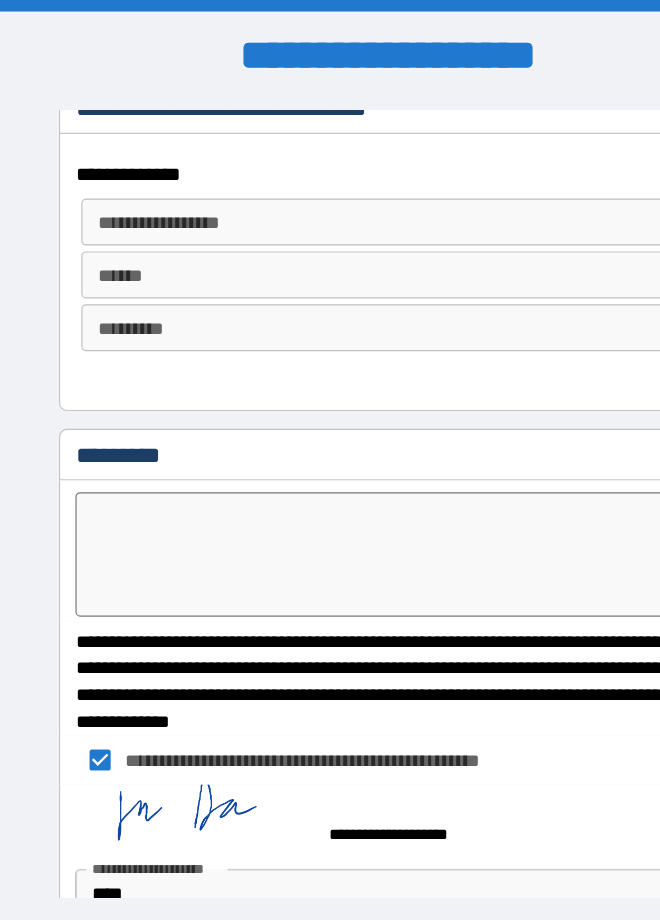 scroll, scrollTop: 11896, scrollLeft: 0, axis: vertical 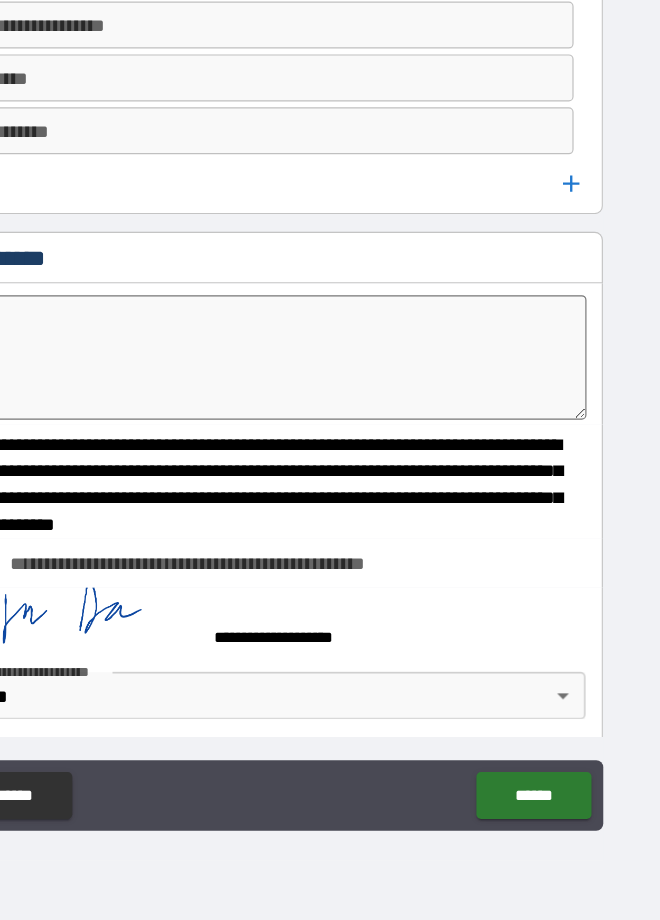 click on "******" at bounding box center [551, 814] 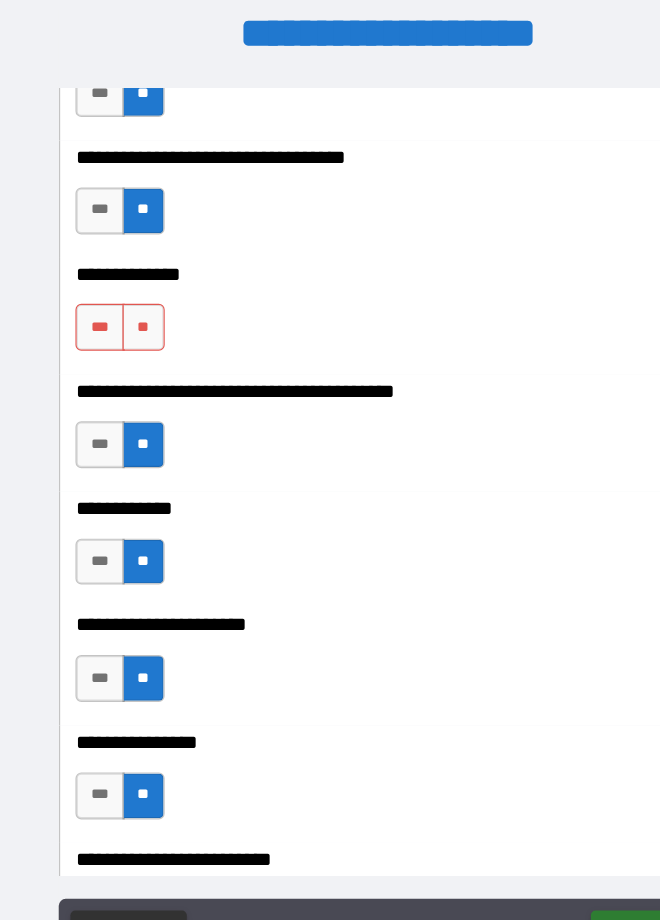 scroll, scrollTop: 9399, scrollLeft: 0, axis: vertical 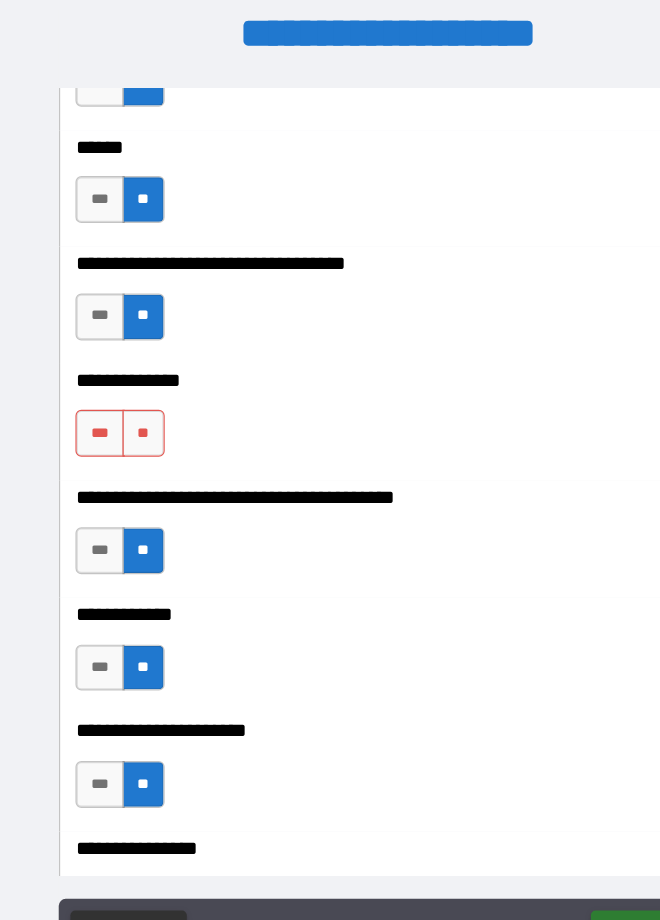 click on "**" at bounding box center (122, 388) 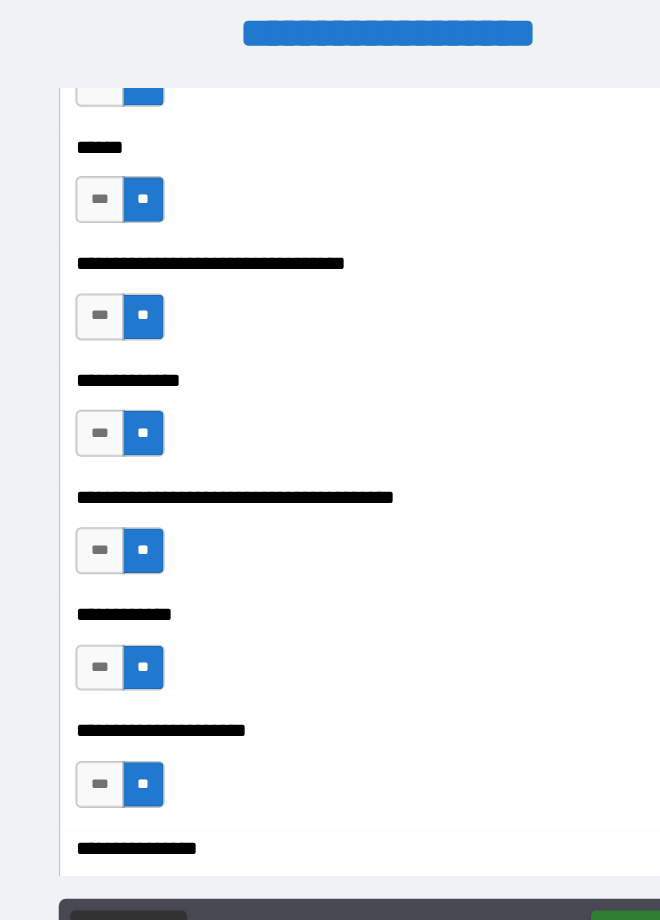 type on "*" 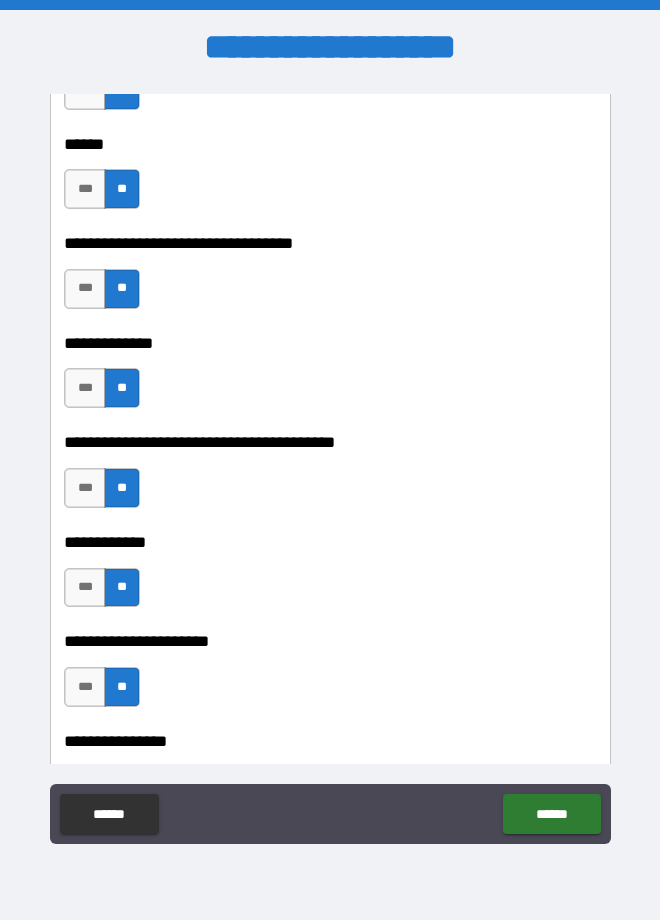 click on "******" at bounding box center [551, 814] 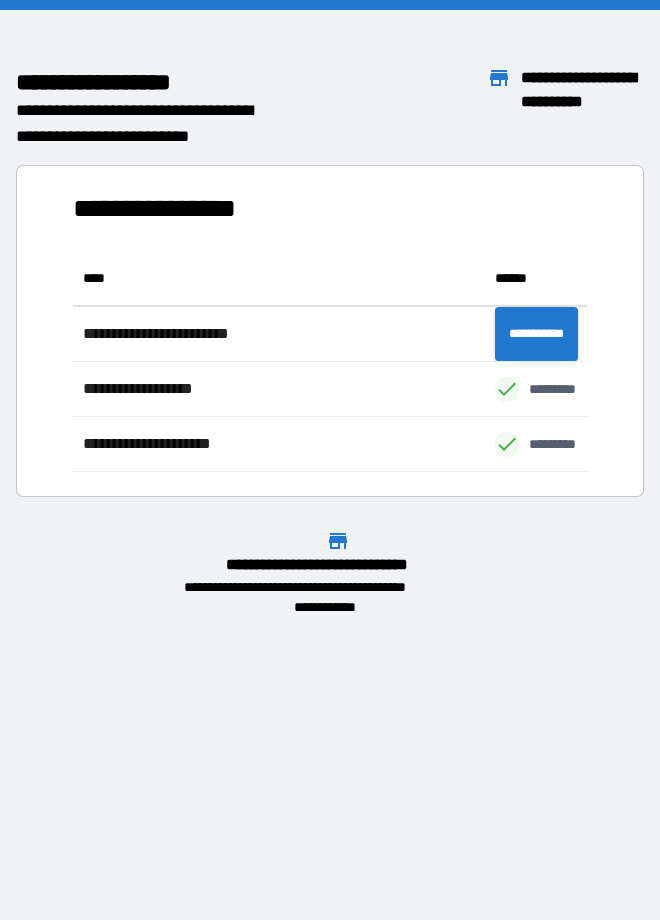 scroll, scrollTop: 221, scrollLeft: 514, axis: both 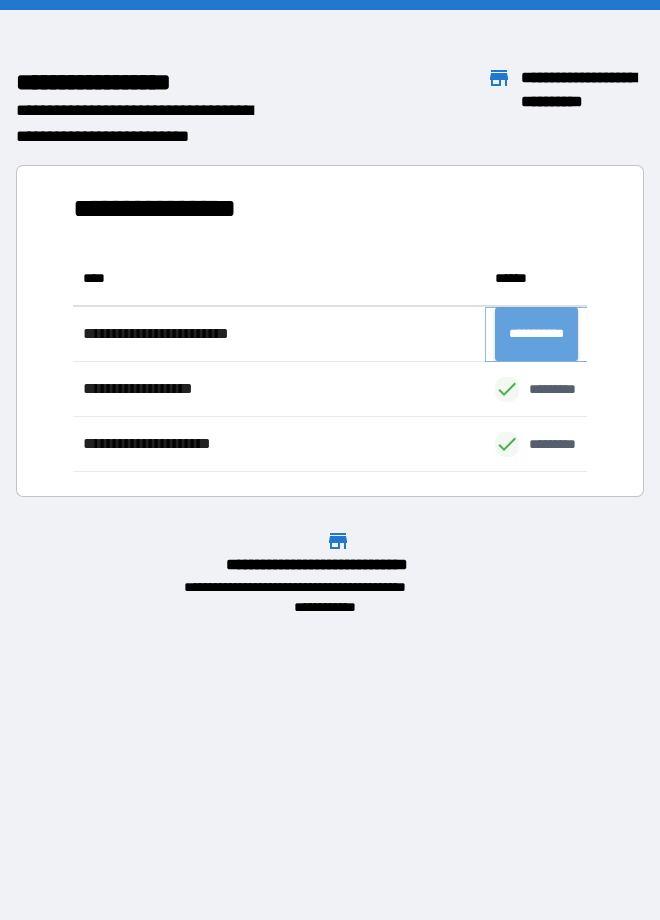 click on "**********" at bounding box center [536, 334] 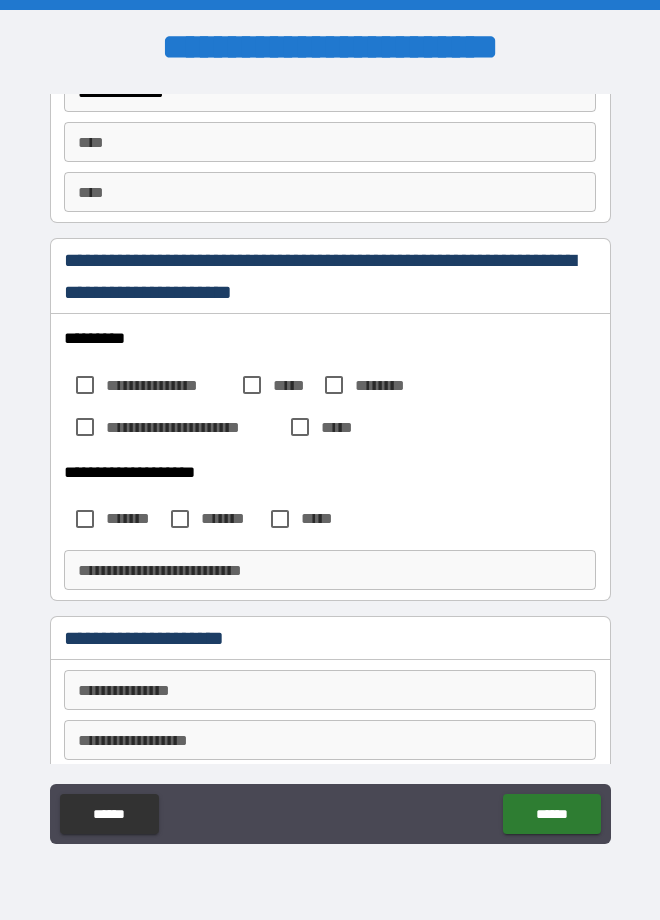 scroll, scrollTop: 4768, scrollLeft: 0, axis: vertical 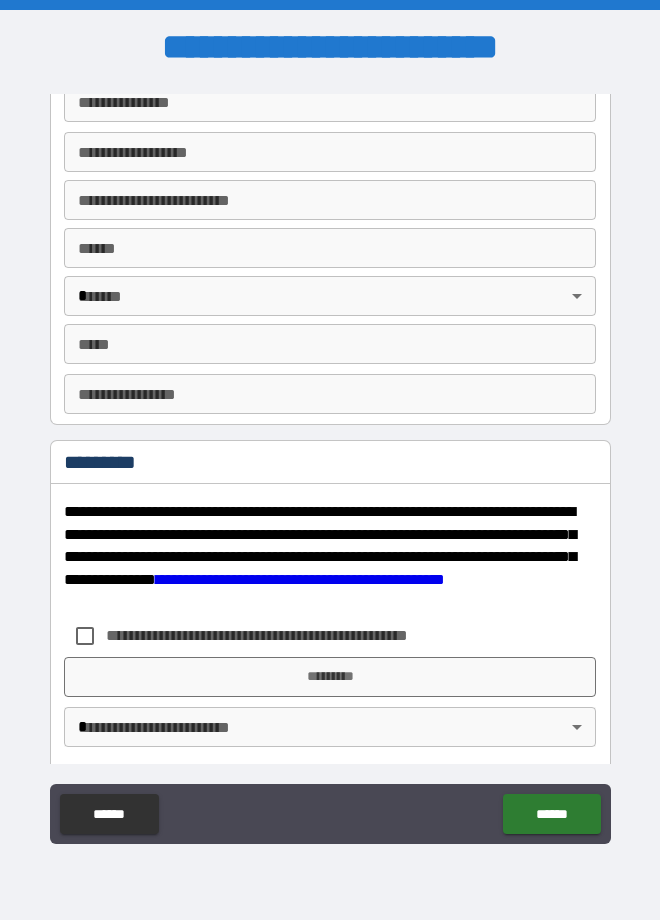 click on "**********" at bounding box center (330, 460) 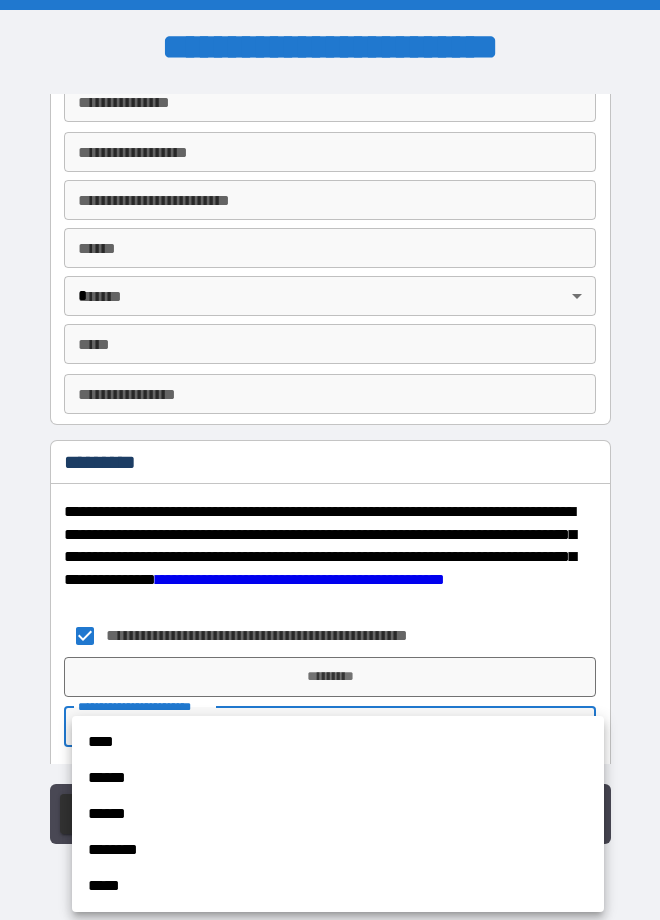 click on "****" at bounding box center (338, 742) 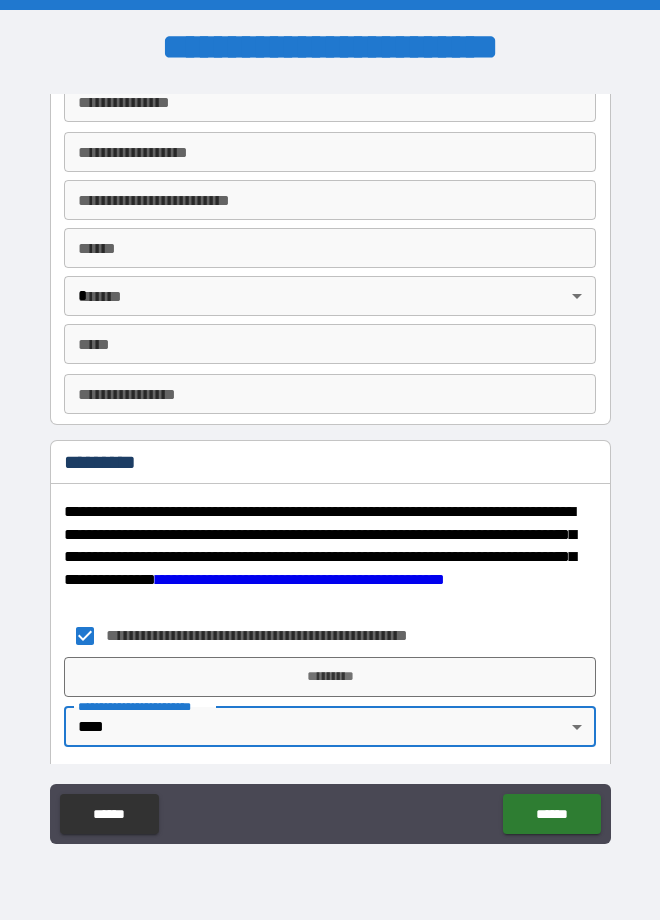 type on "*" 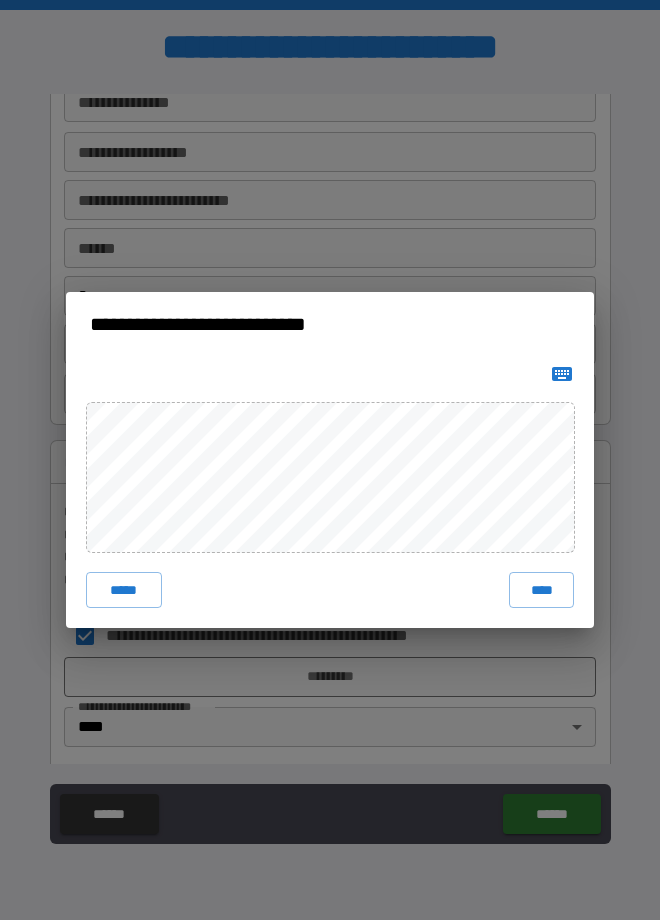 click on "****" at bounding box center [541, 590] 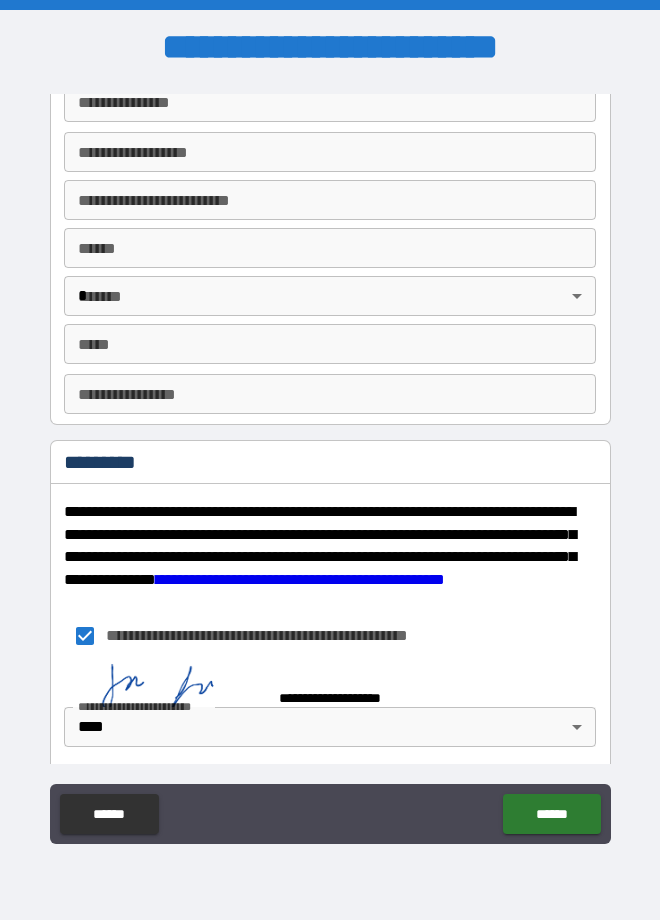 scroll, scrollTop: 4758, scrollLeft: 0, axis: vertical 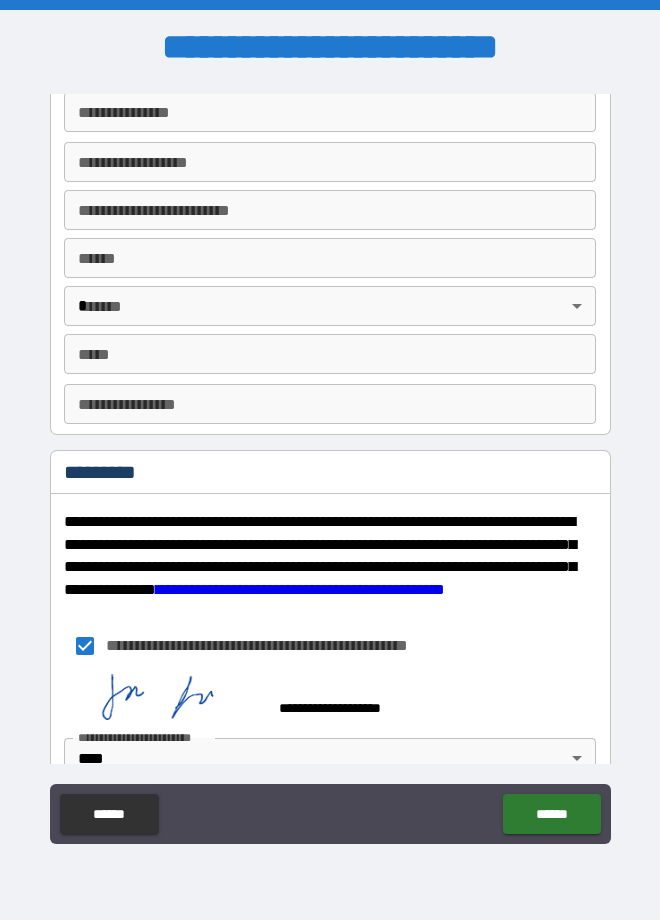 click on "**********" at bounding box center [329, 112] 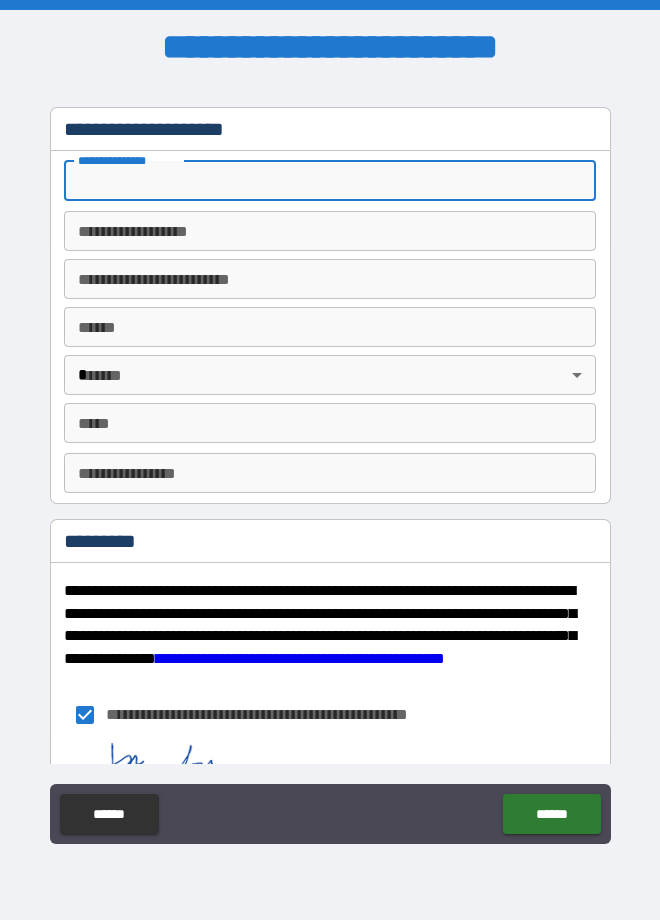 scroll, scrollTop: 4785, scrollLeft: 0, axis: vertical 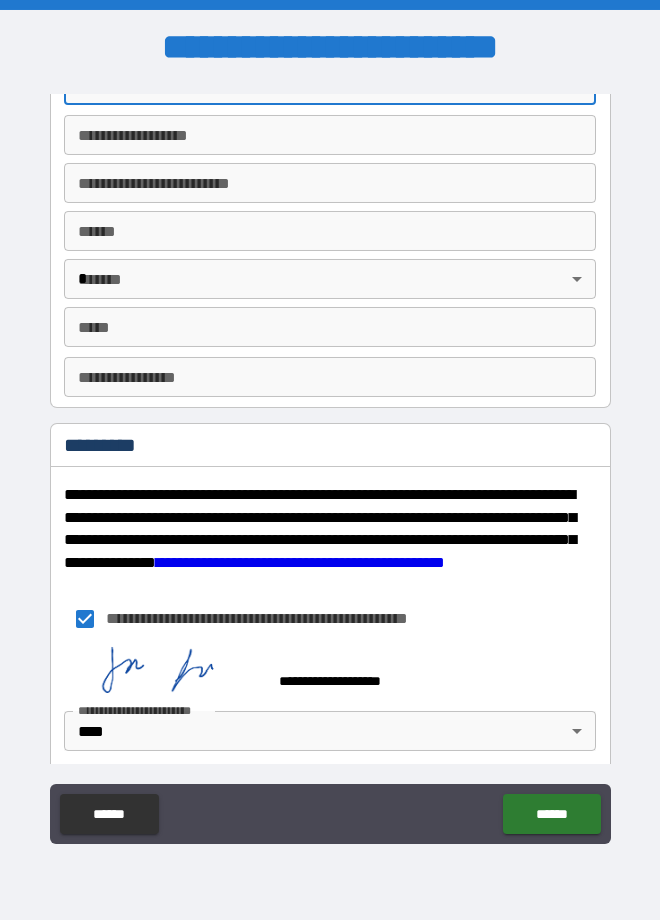 click on "**********" at bounding box center (329, 135) 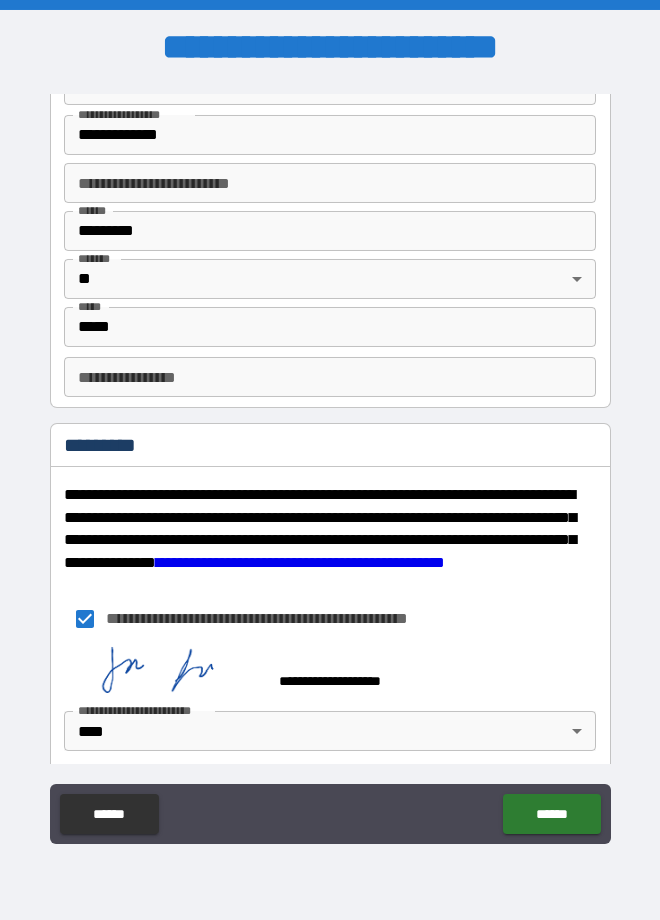 type on "**********" 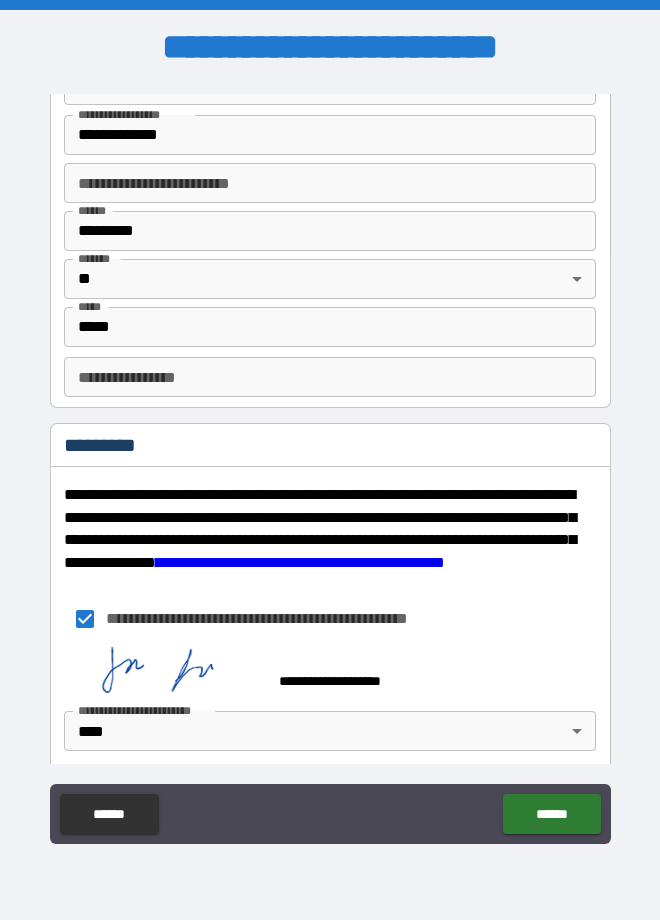 scroll, scrollTop: 4559, scrollLeft: 0, axis: vertical 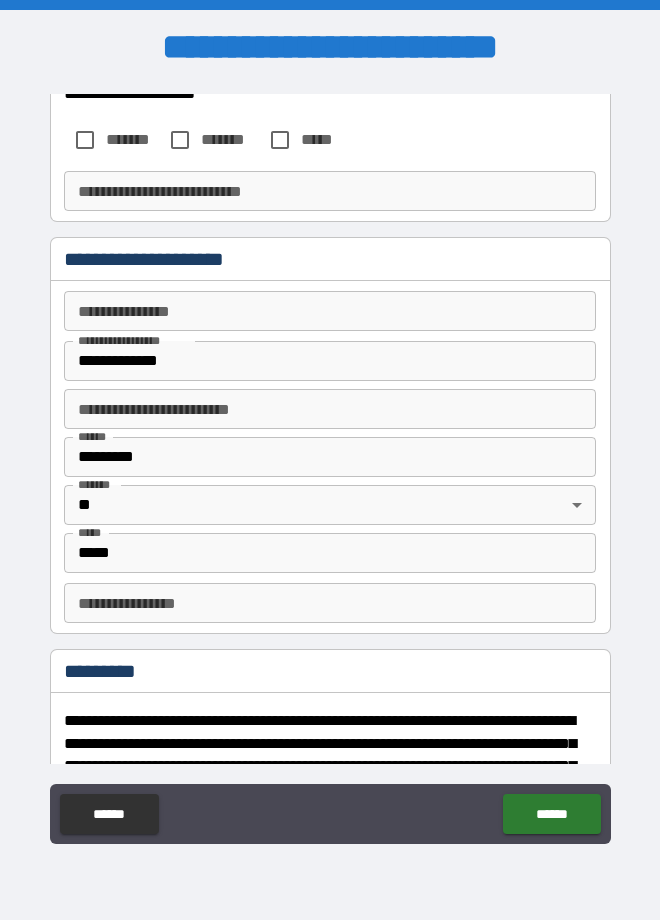 click on "**********" at bounding box center (330, 311) 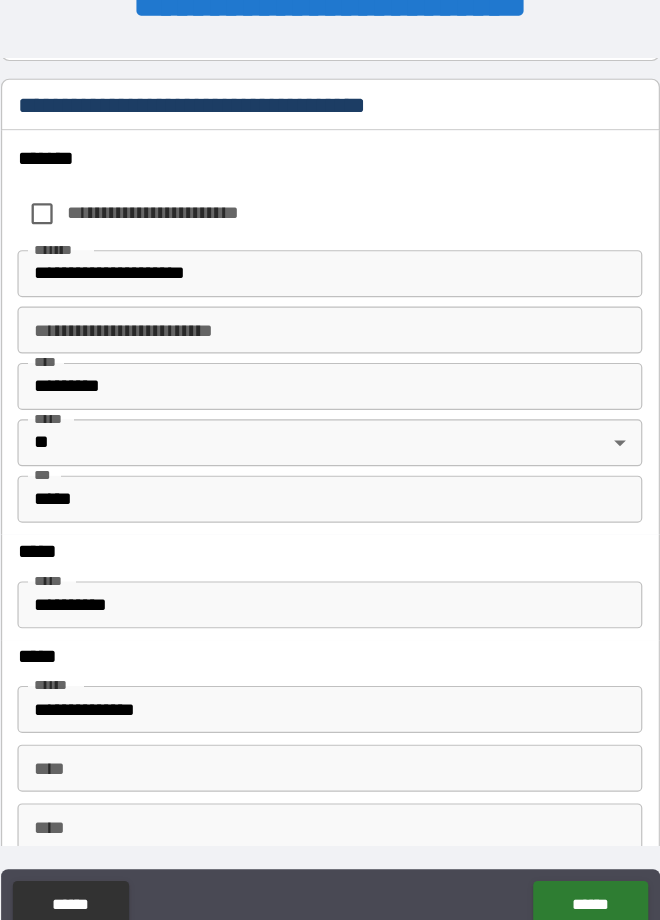 scroll, scrollTop: 3557, scrollLeft: 0, axis: vertical 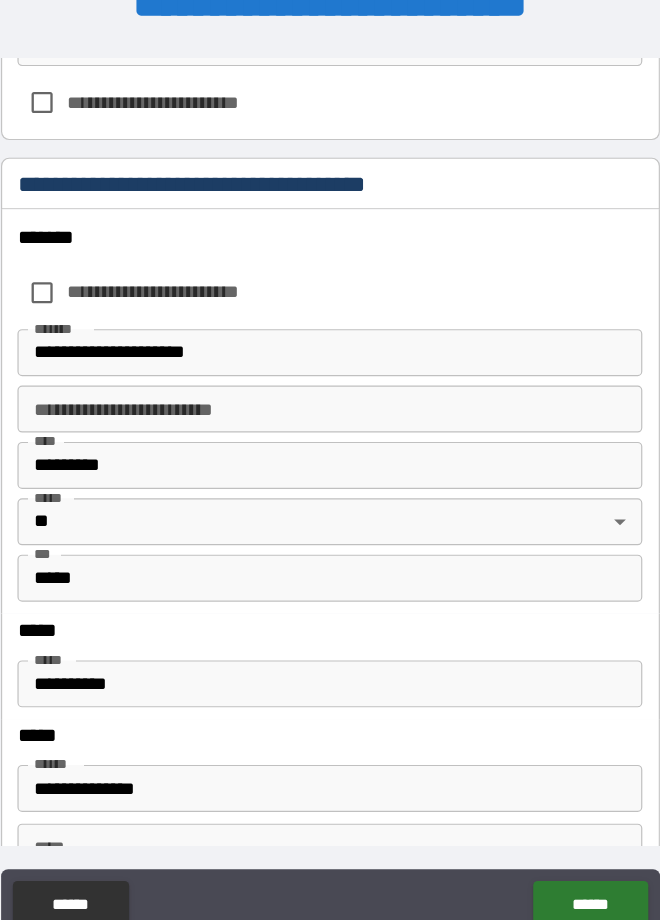 type on "*********" 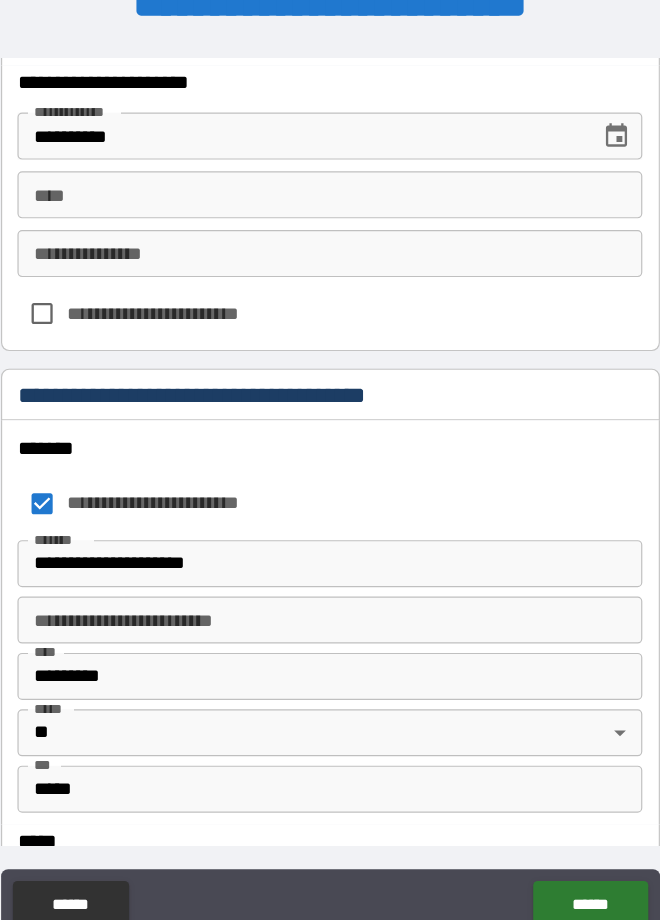 scroll, scrollTop: 3374, scrollLeft: 0, axis: vertical 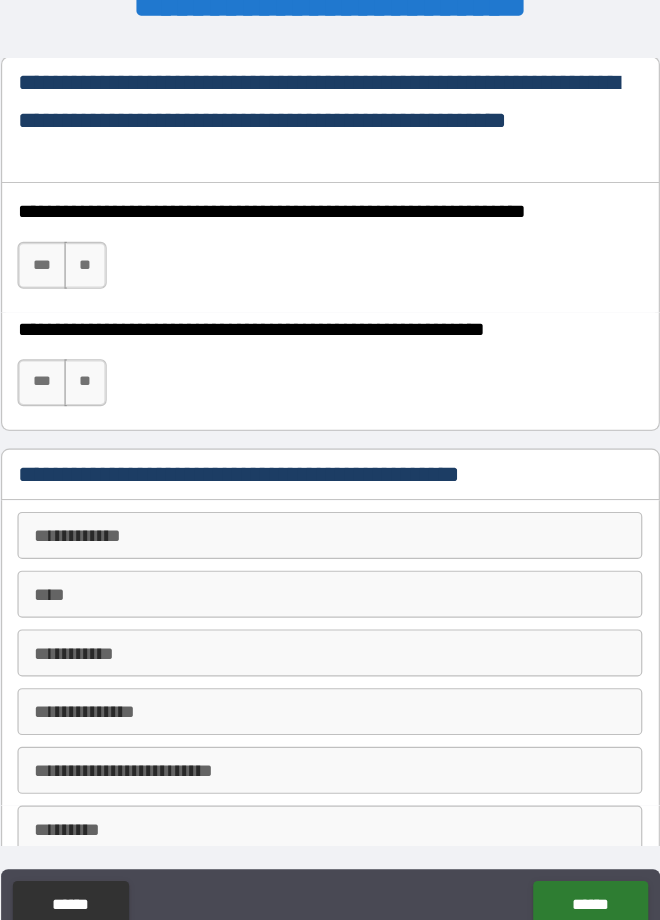 click on "***" at bounding box center [84, 270] 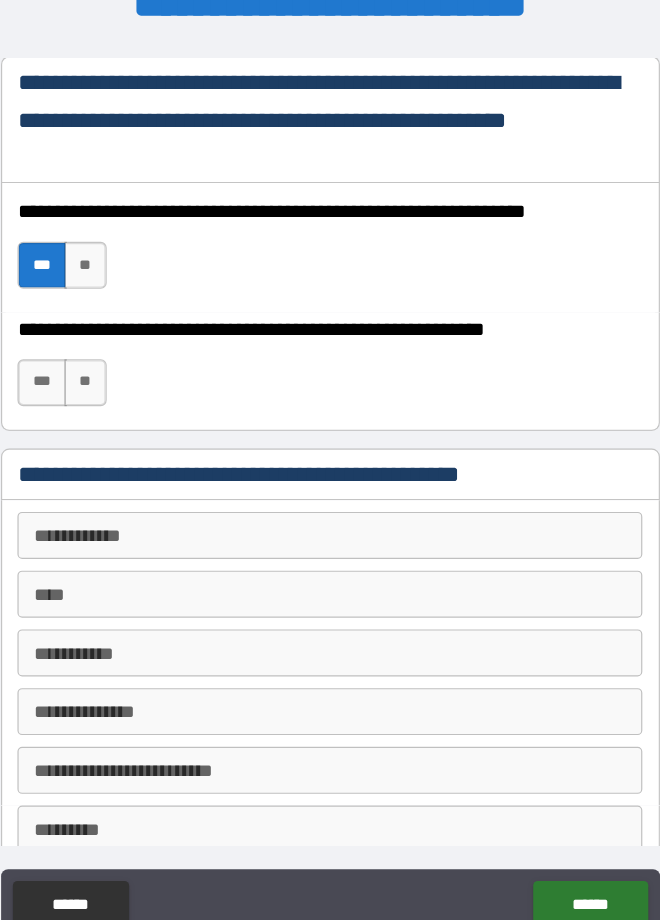 click on "**" at bounding box center (122, 370) 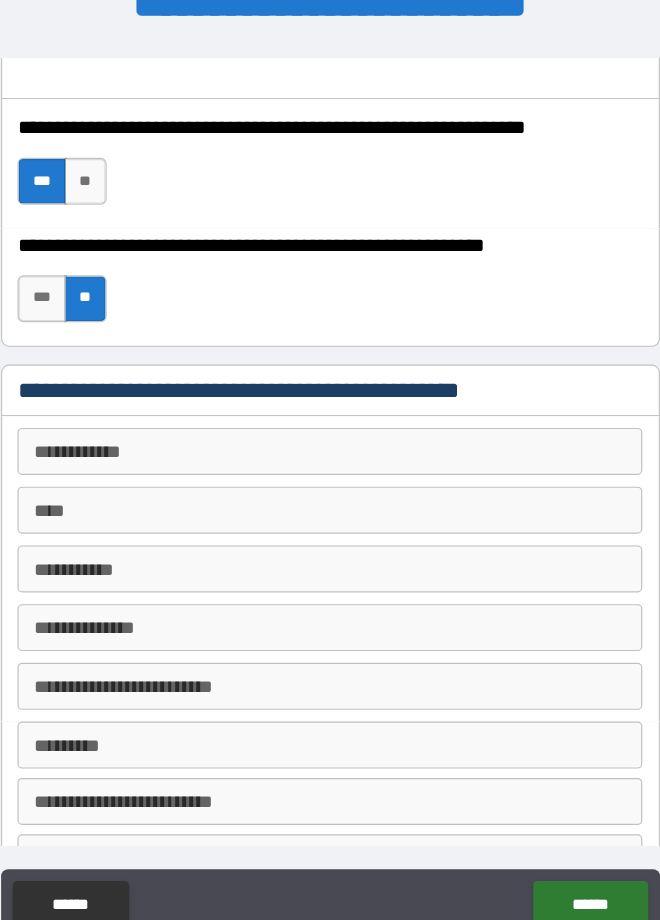 scroll, scrollTop: 2135, scrollLeft: 0, axis: vertical 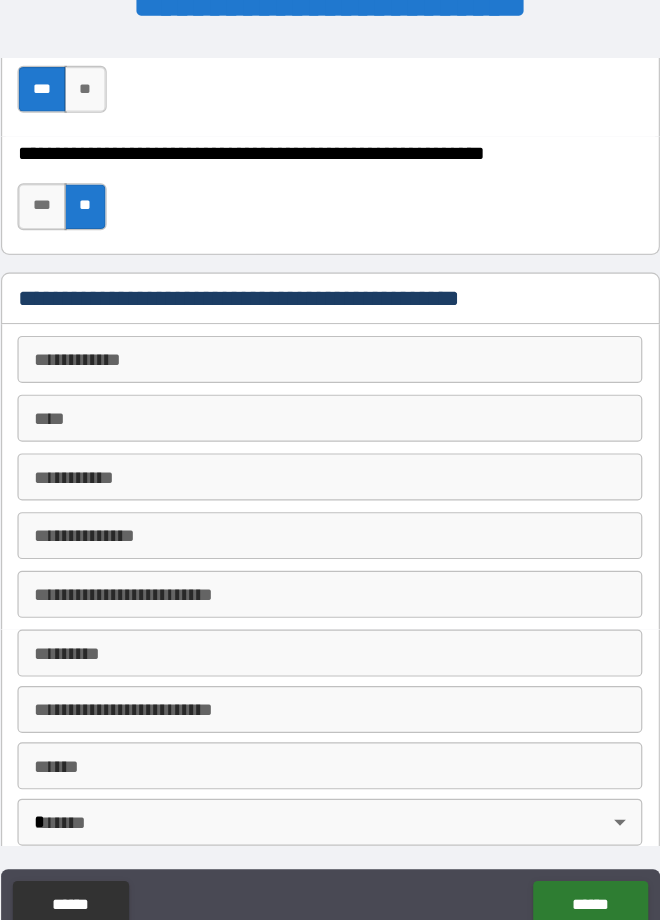 click on "**********" at bounding box center [329, 350] 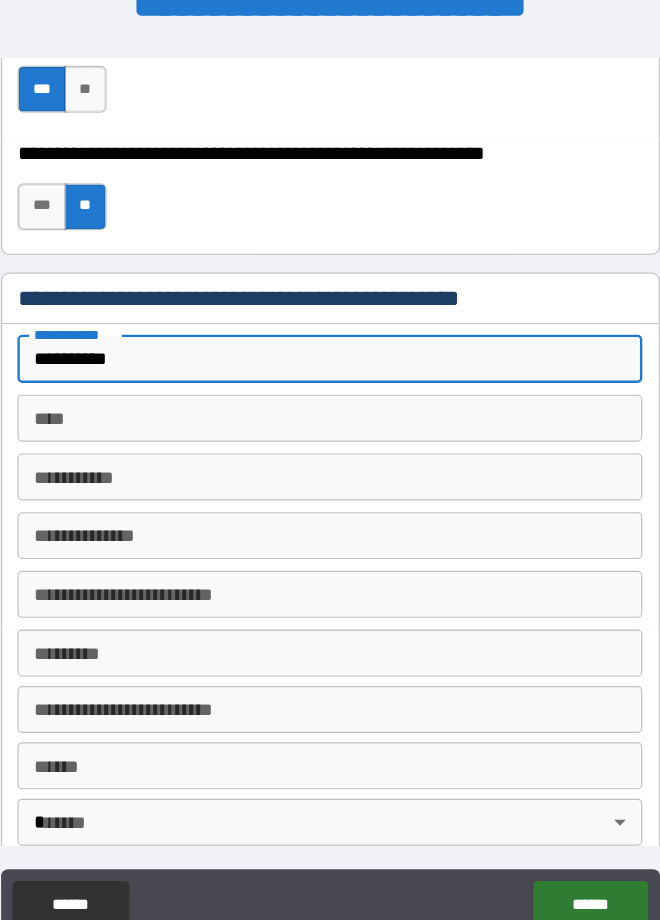 type on "*********" 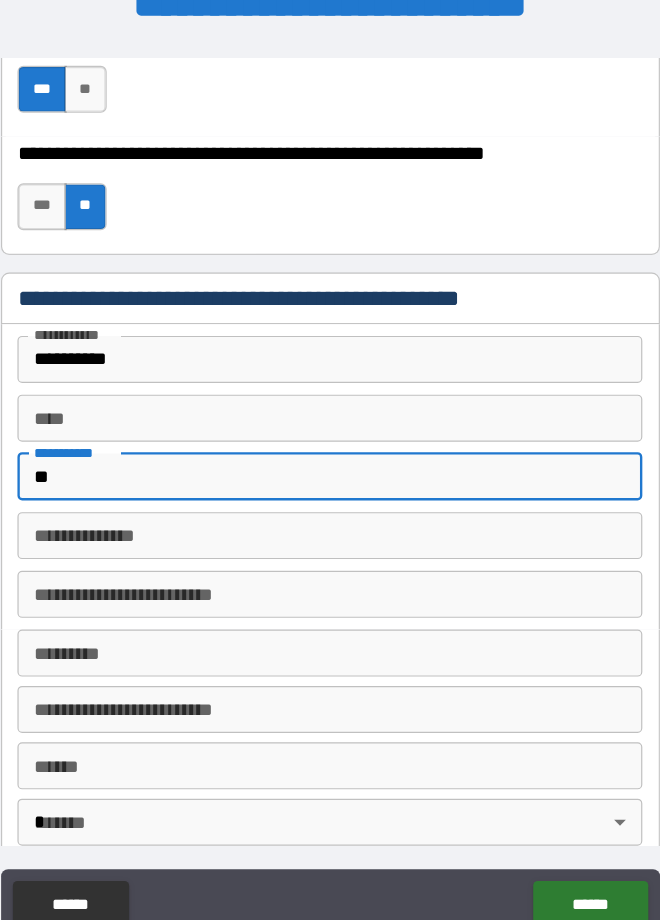 type on "*" 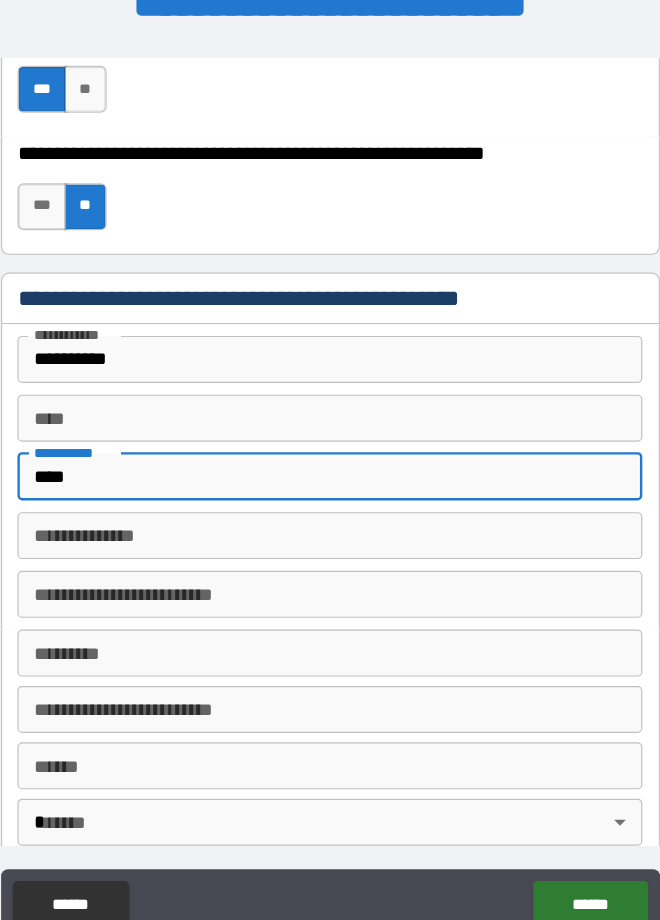 scroll, scrollTop: 2300, scrollLeft: 0, axis: vertical 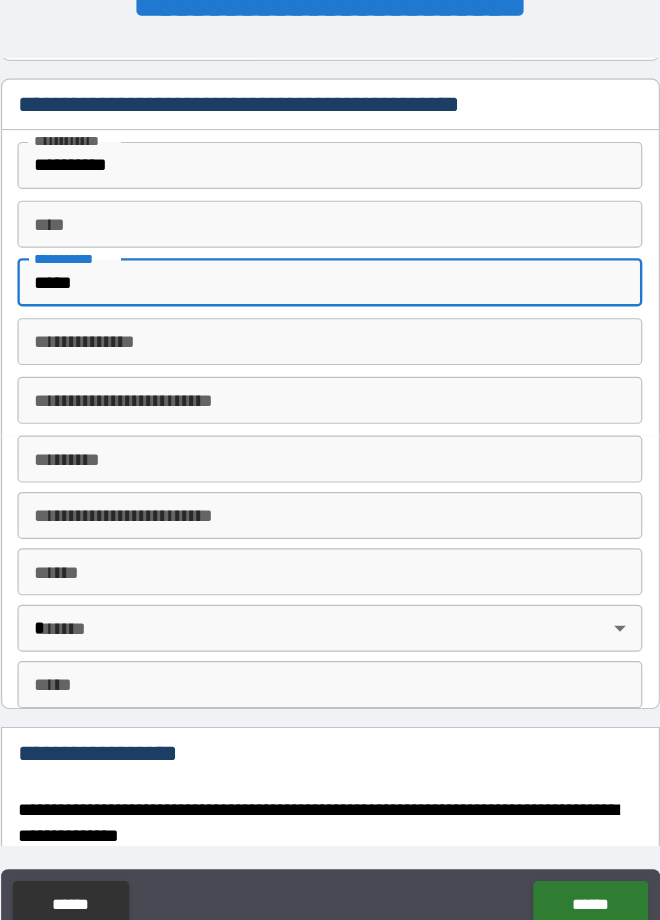 type on "*****" 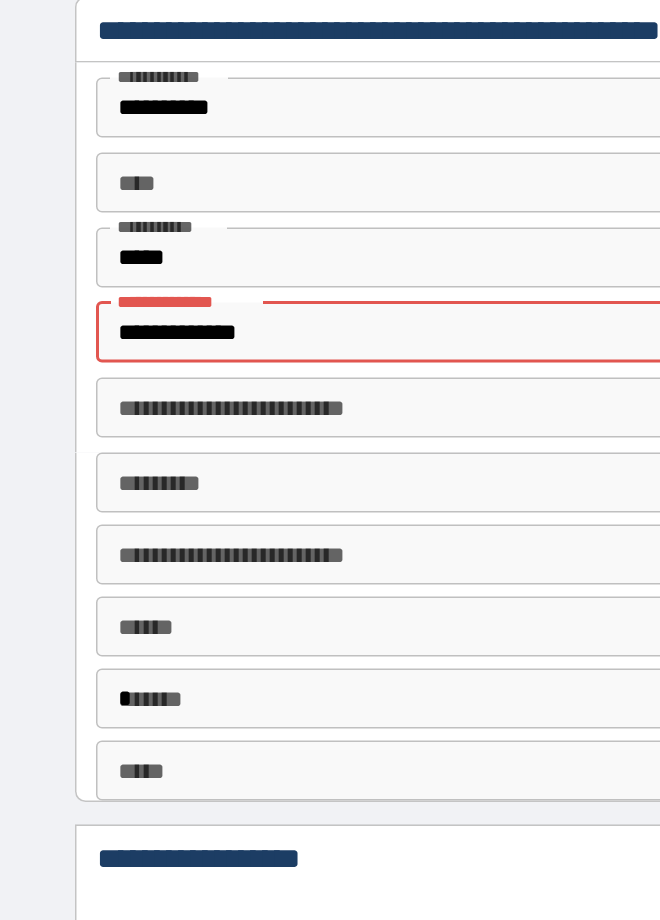 scroll, scrollTop: 2299, scrollLeft: 0, axis: vertical 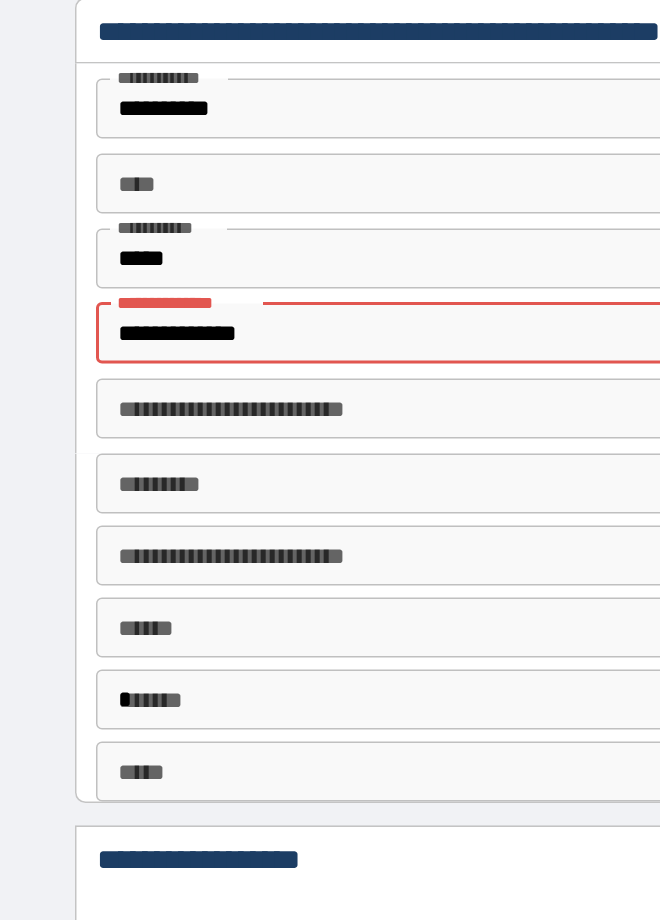 type on "**********" 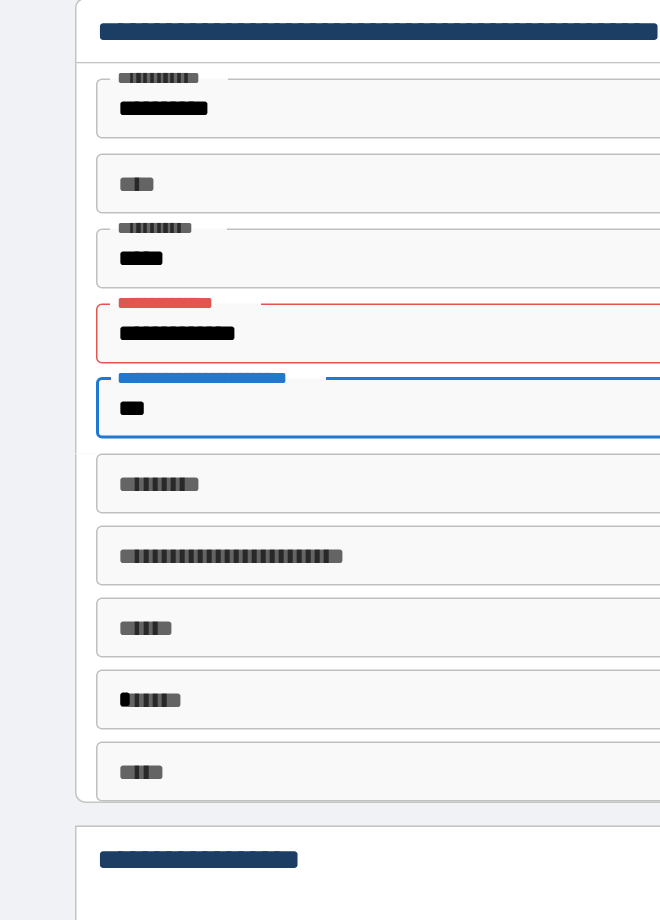 type on "***" 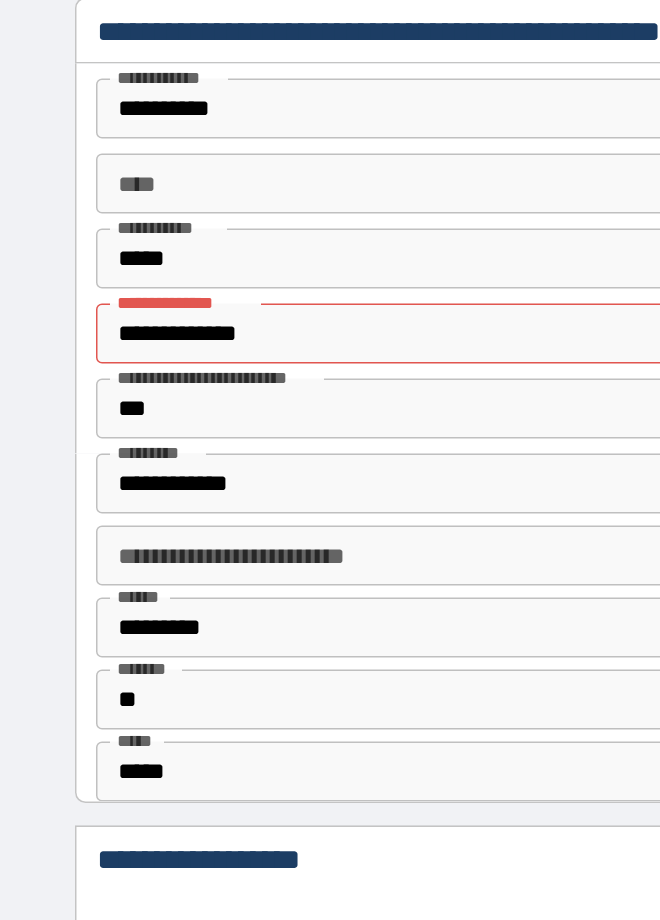 type on "**********" 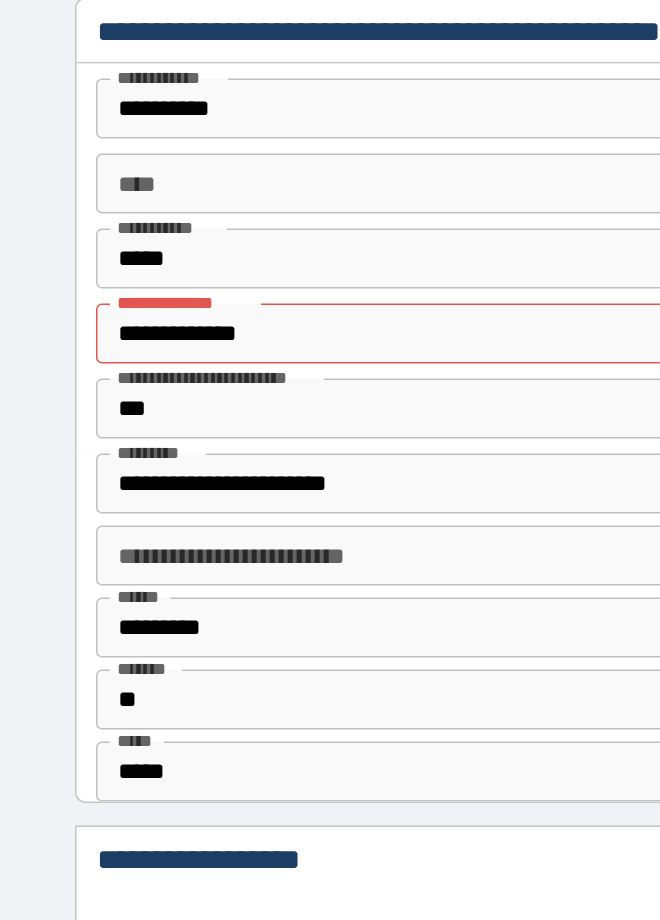 click on "**********" at bounding box center [330, 436] 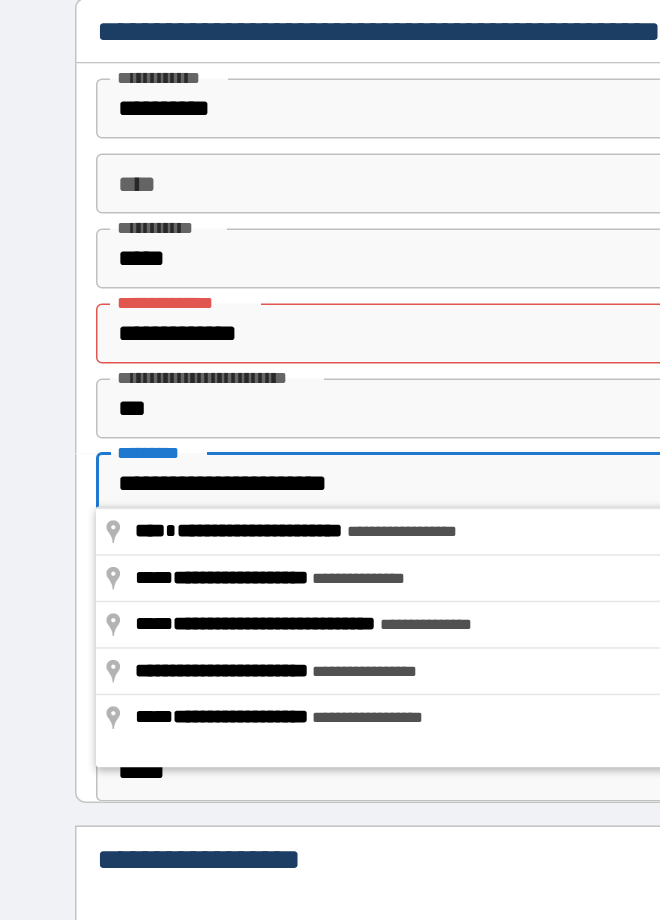 click on "**********" at bounding box center [329, 336] 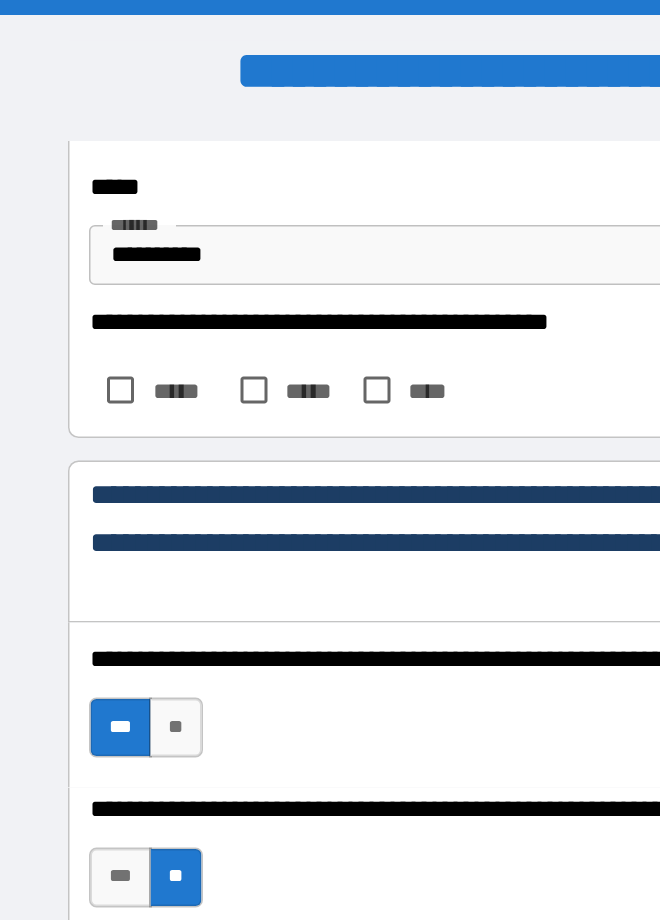 scroll, scrollTop: 1764, scrollLeft: 0, axis: vertical 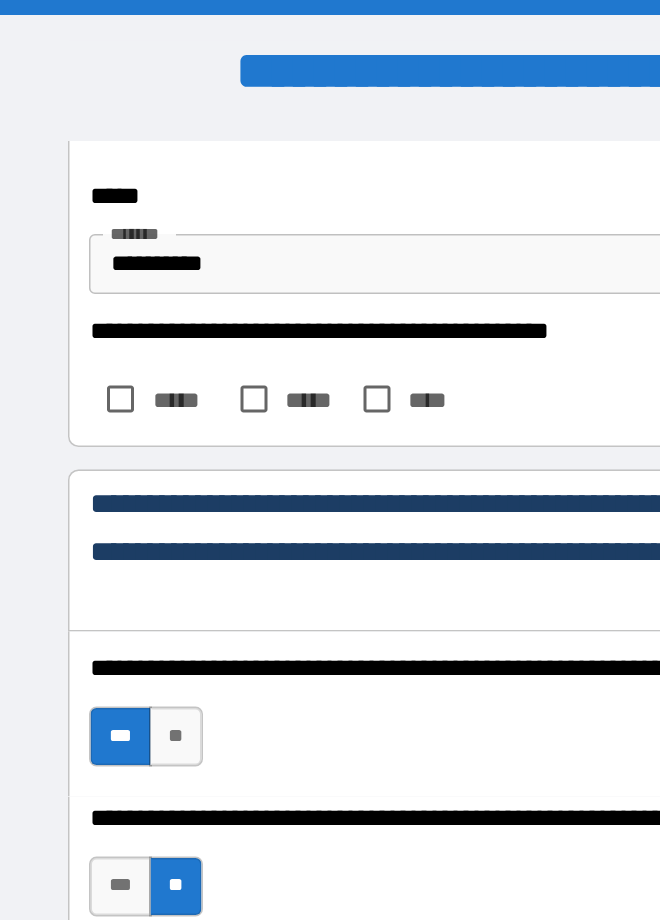 type on "**********" 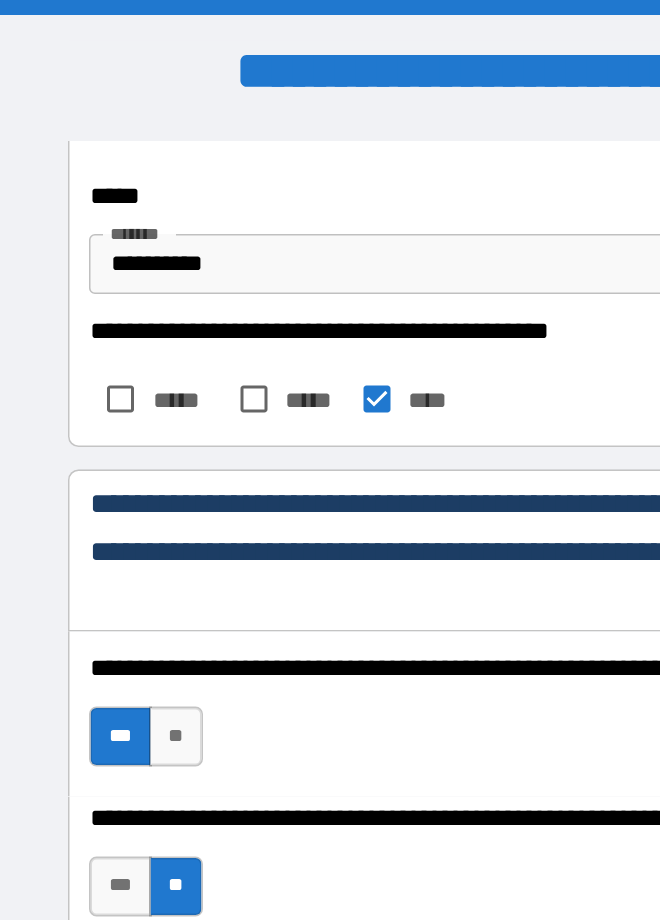 click on "**********" at bounding box center (330, 176) 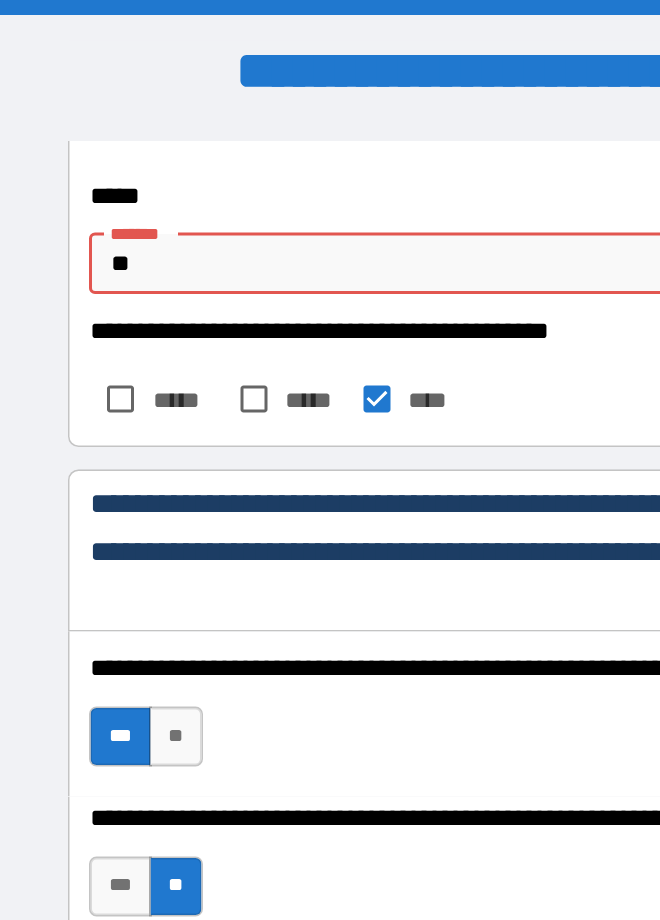 type on "*" 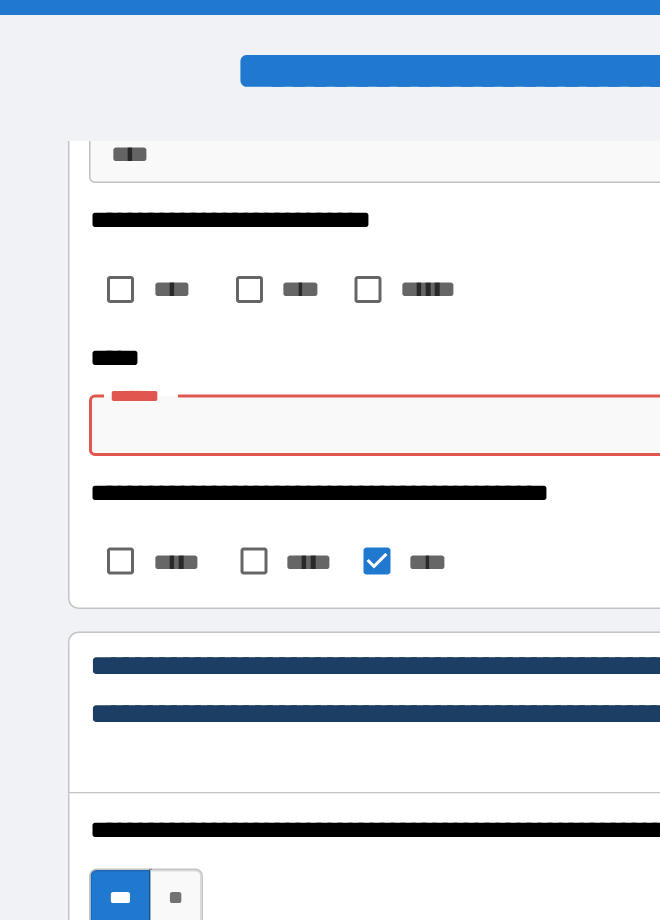 scroll, scrollTop: 1581, scrollLeft: 0, axis: vertical 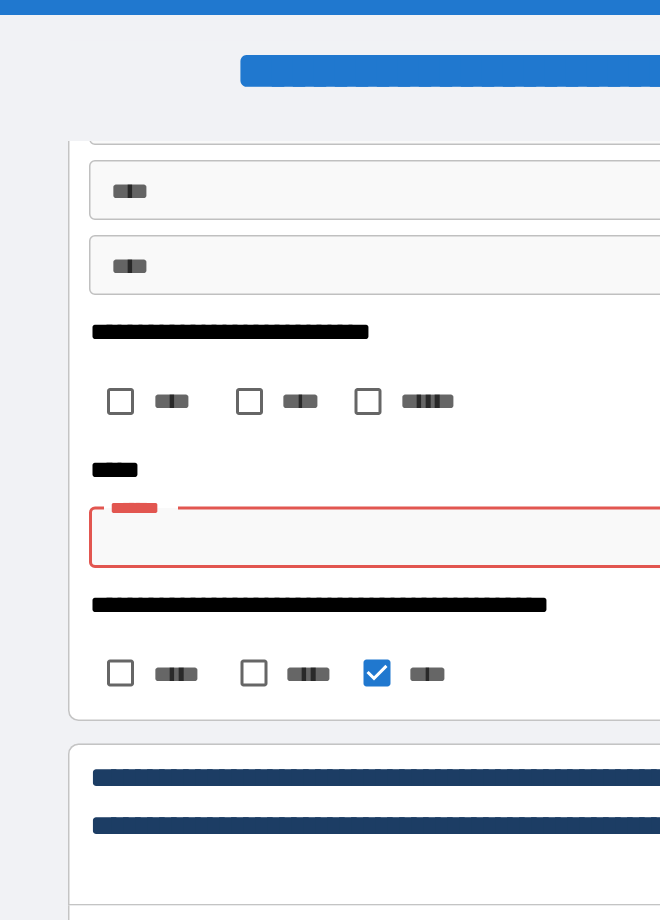 type 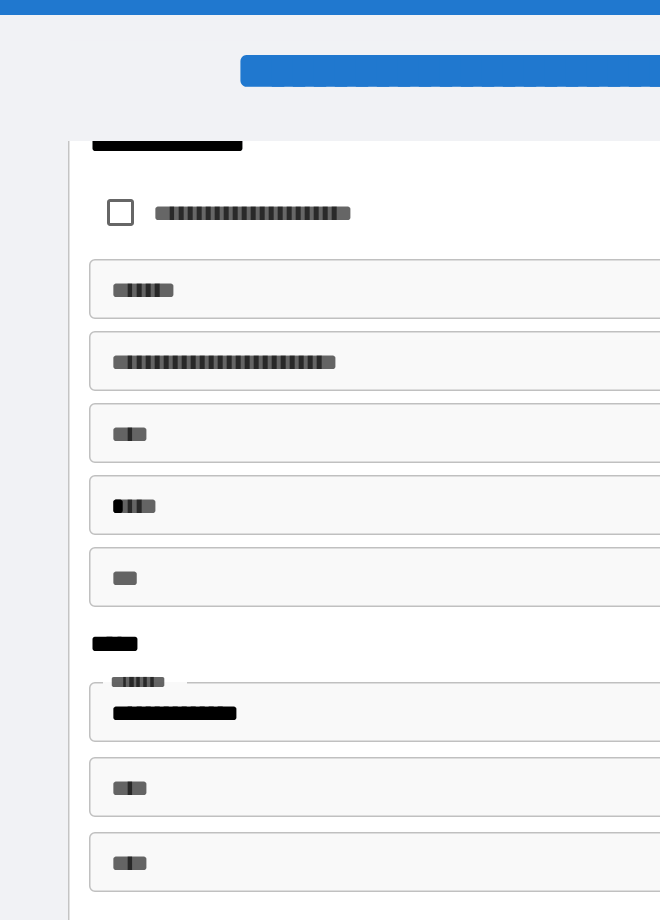 scroll, scrollTop: 1128, scrollLeft: 0, axis: vertical 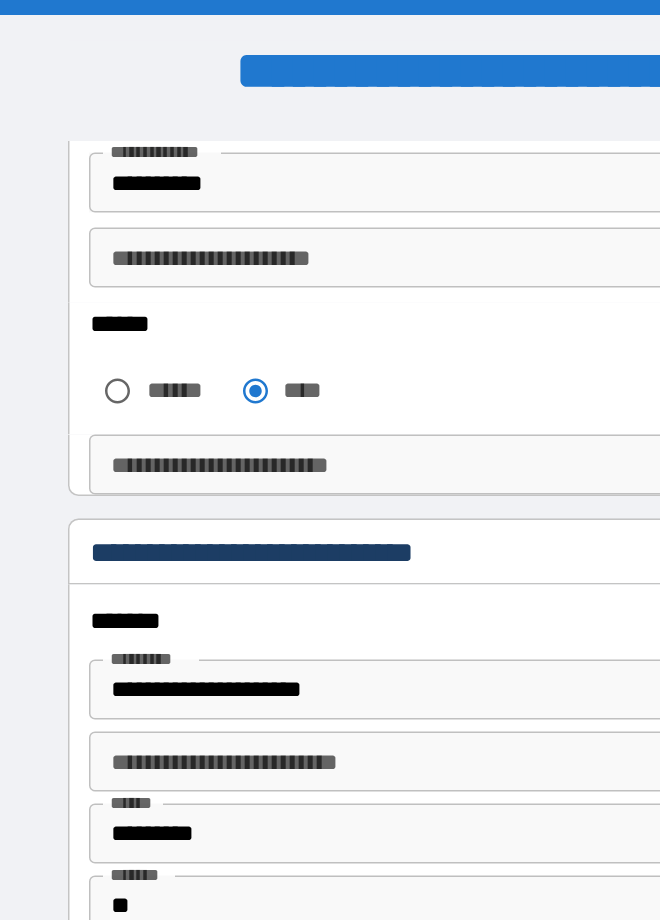 click on "**********" at bounding box center (329, 310) 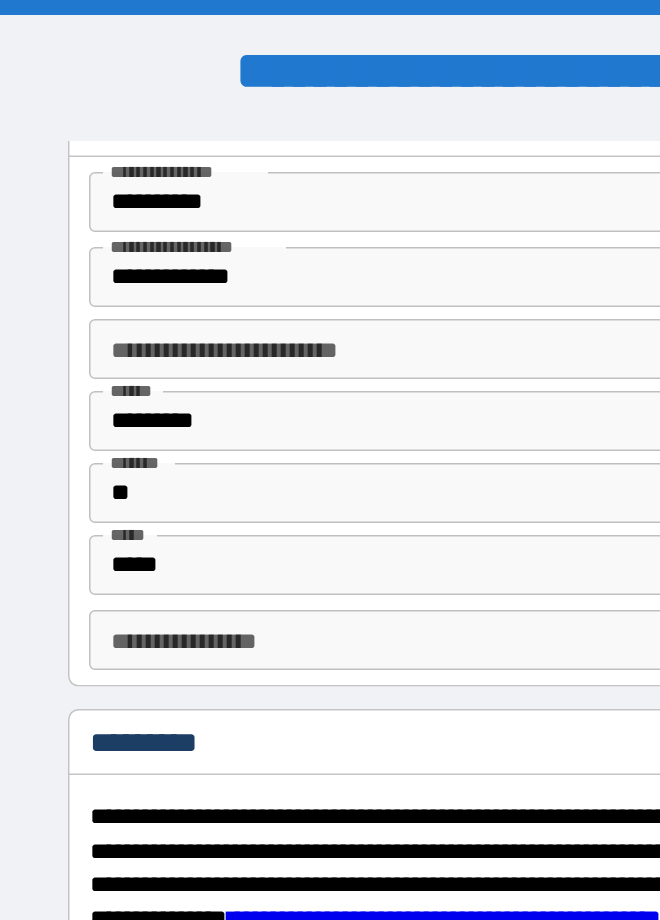 scroll, scrollTop: 4789, scrollLeft: 0, axis: vertical 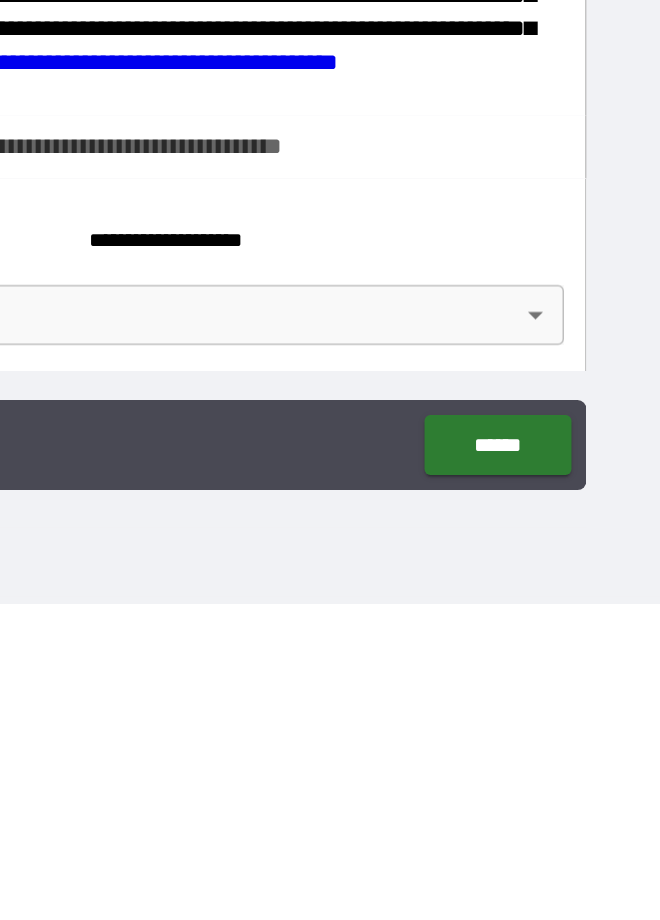 type on "***" 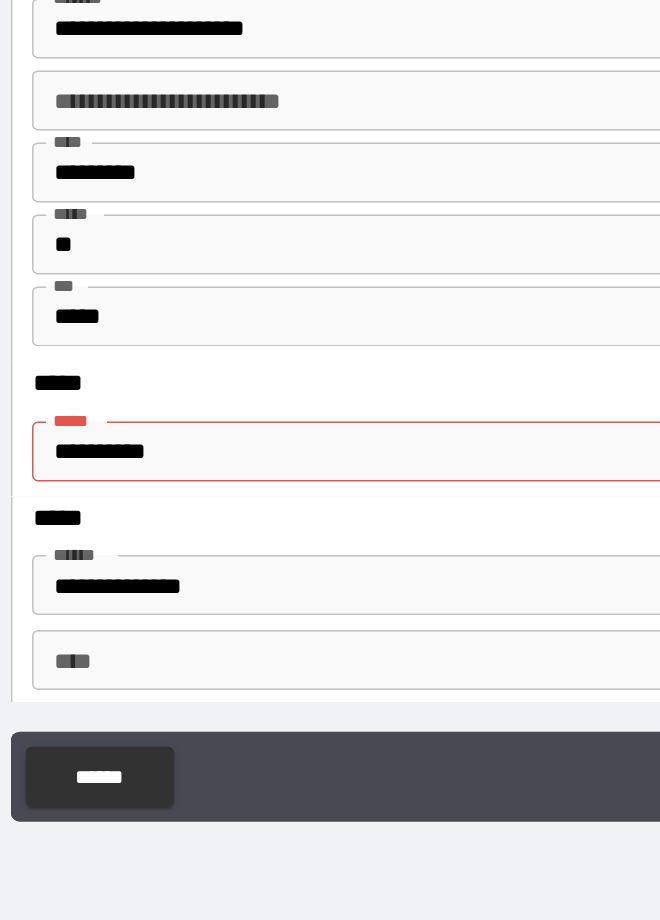 scroll, scrollTop: 3579, scrollLeft: 0, axis: vertical 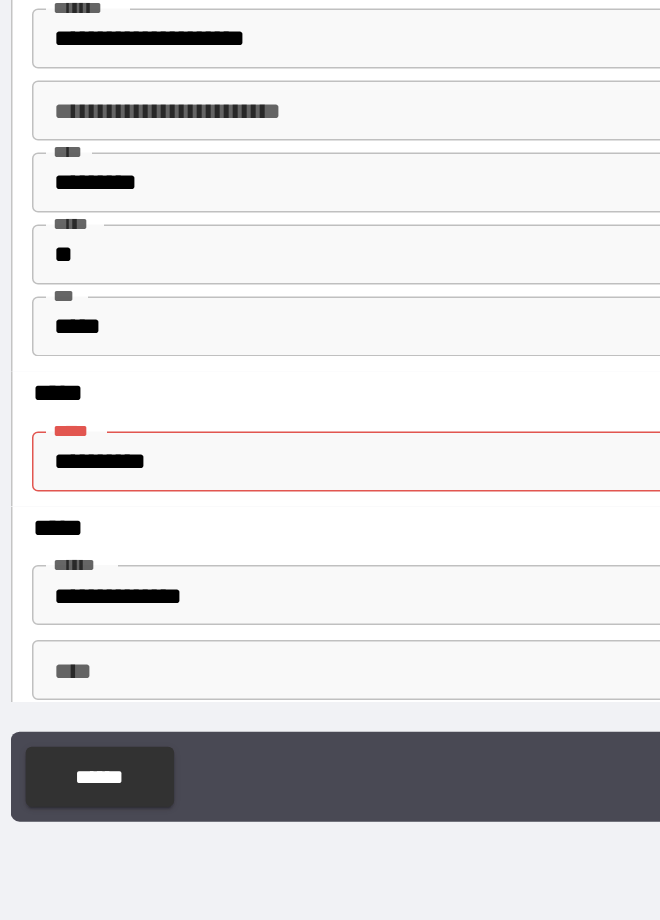 click on "**********" at bounding box center (330, 604) 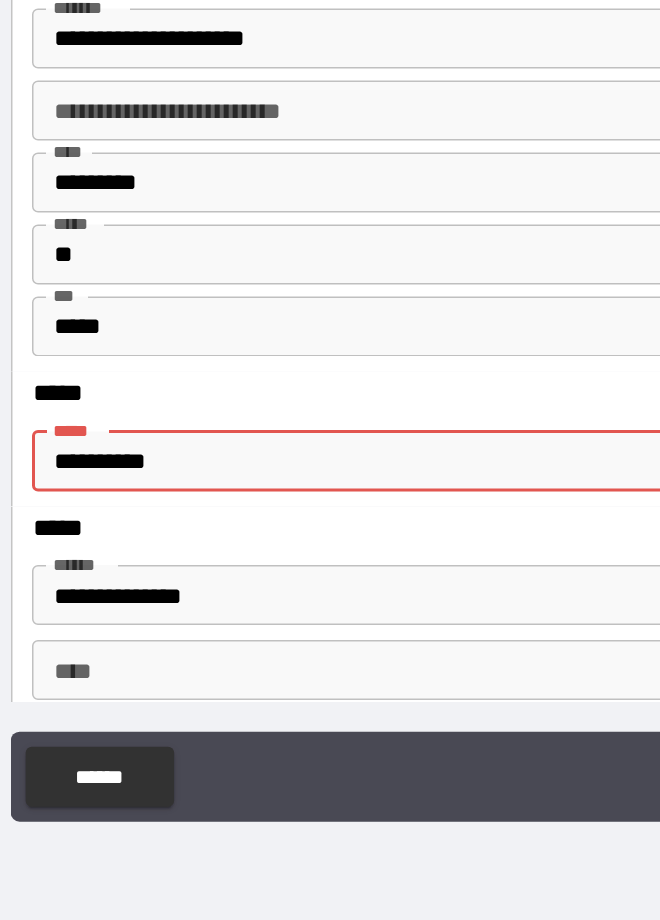 click on "**********" at bounding box center (330, 604) 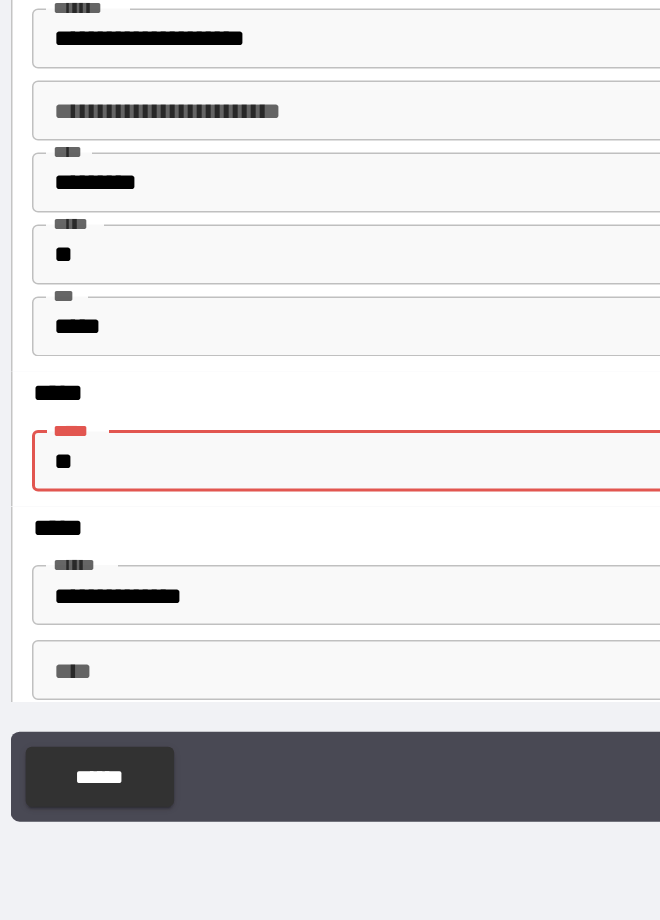 type on "*" 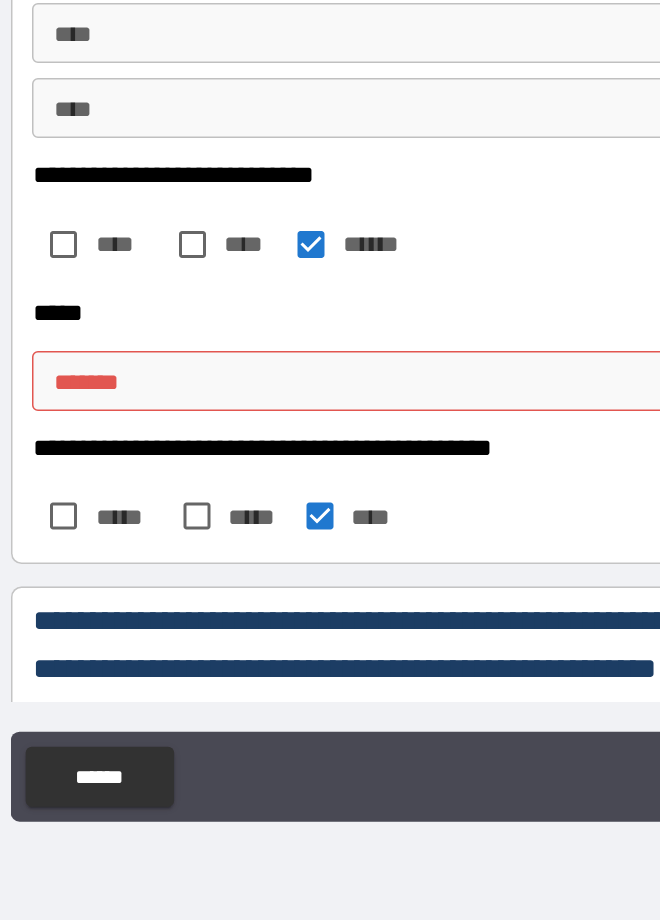 scroll, scrollTop: 1385, scrollLeft: 0, axis: vertical 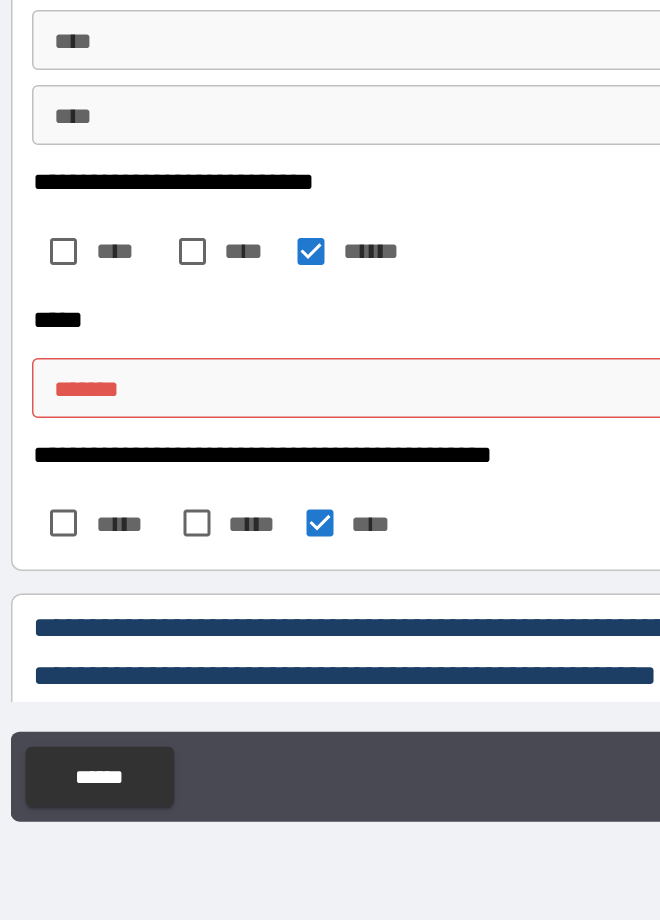 type 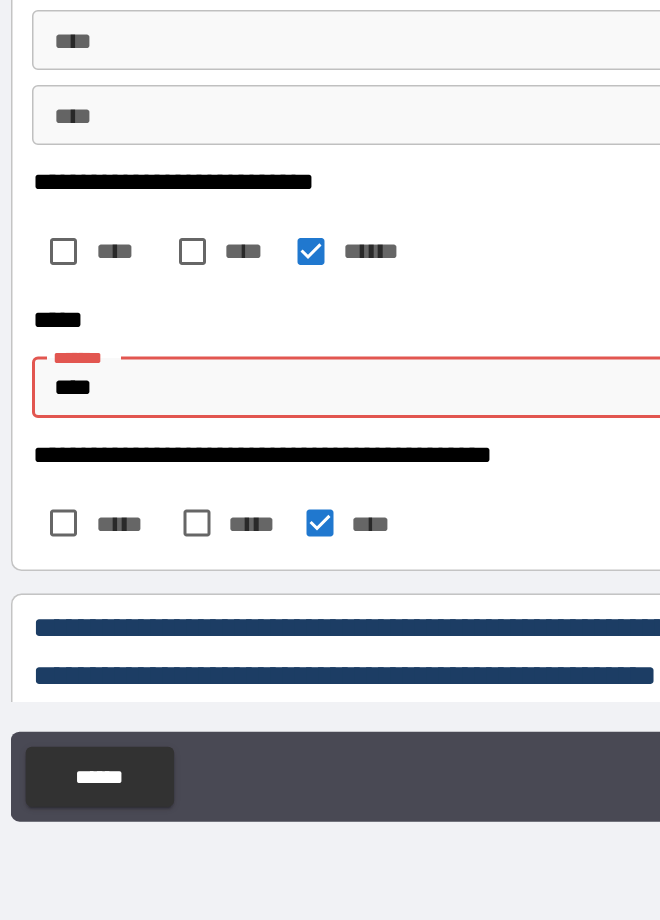 type on "**********" 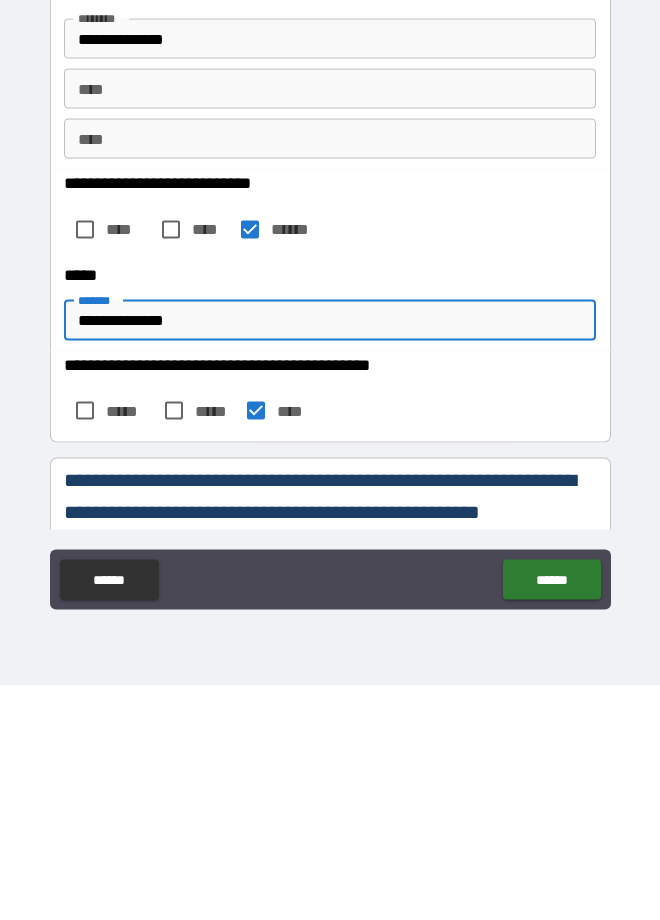 click on "******" at bounding box center [551, 814] 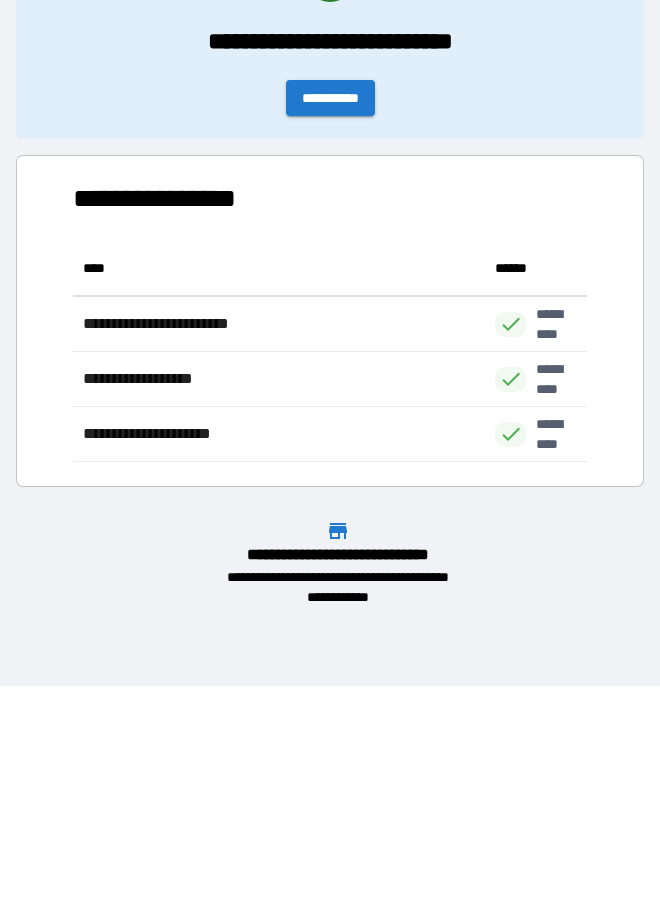 click on "**********" at bounding box center [330, 332] 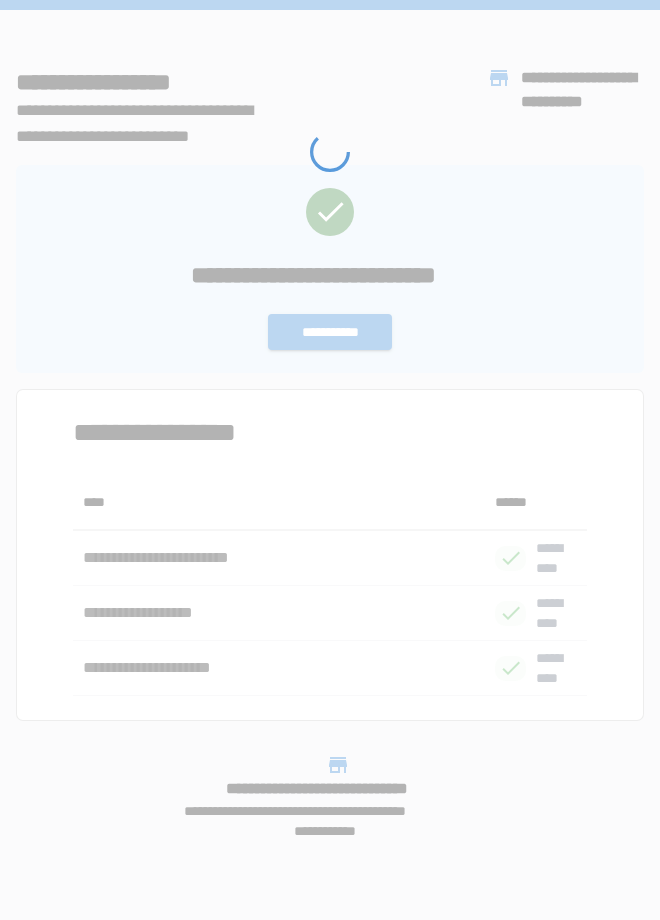 scroll, scrollTop: 0, scrollLeft: 0, axis: both 